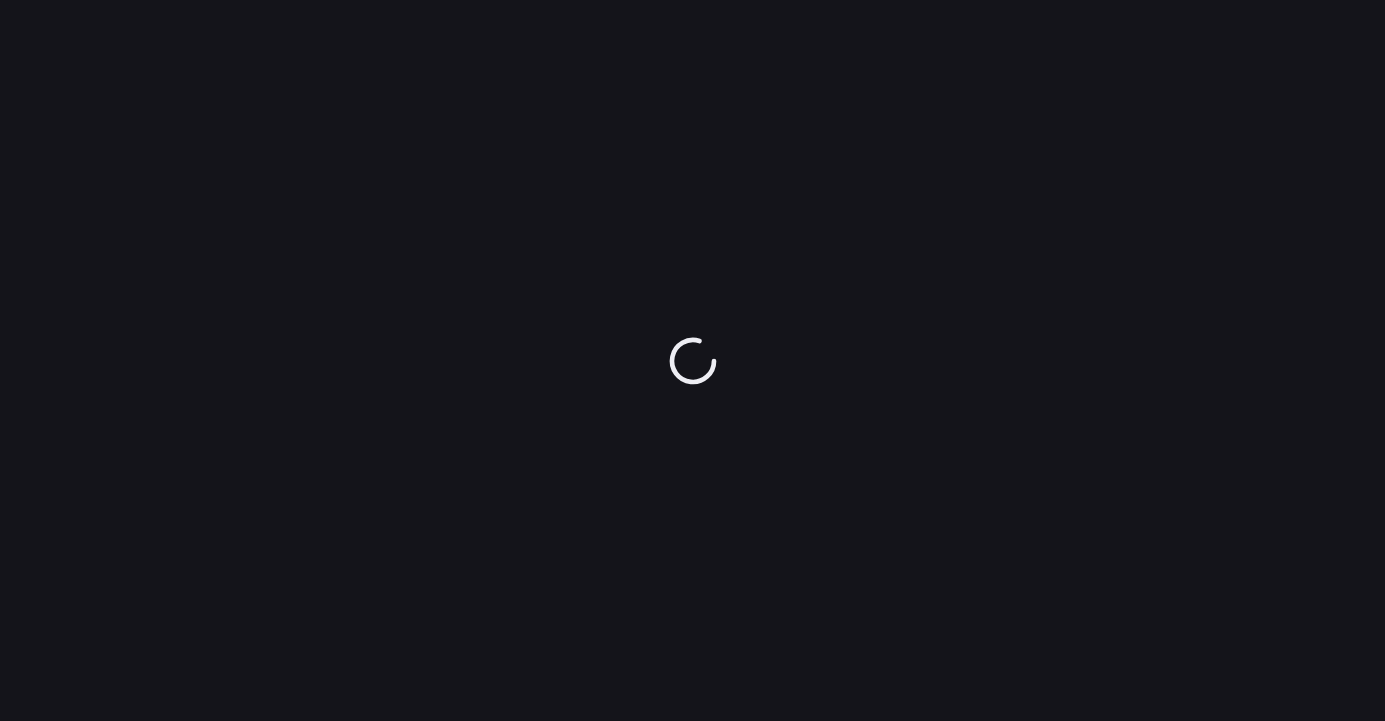 scroll, scrollTop: 0, scrollLeft: 0, axis: both 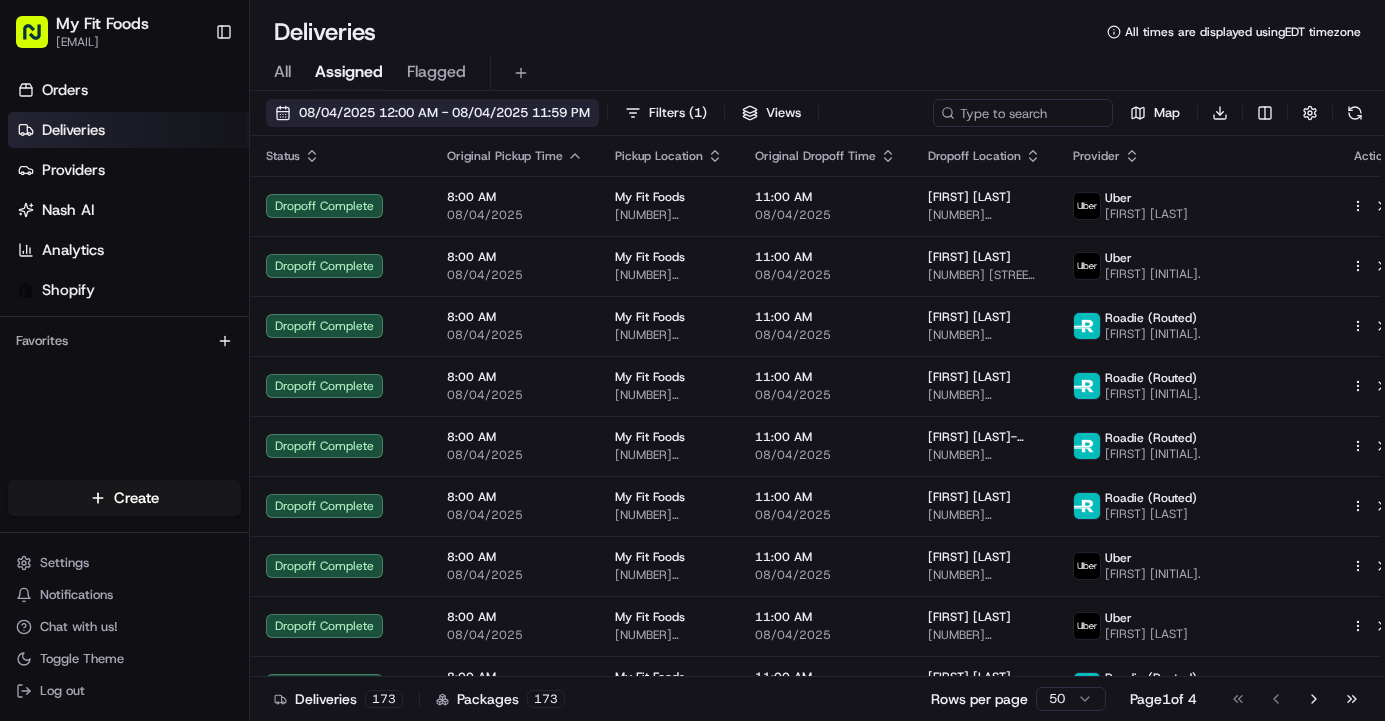 click on "08/04/2025 12:00 AM - 08/04/2025 11:59 PM" at bounding box center [432, 113] 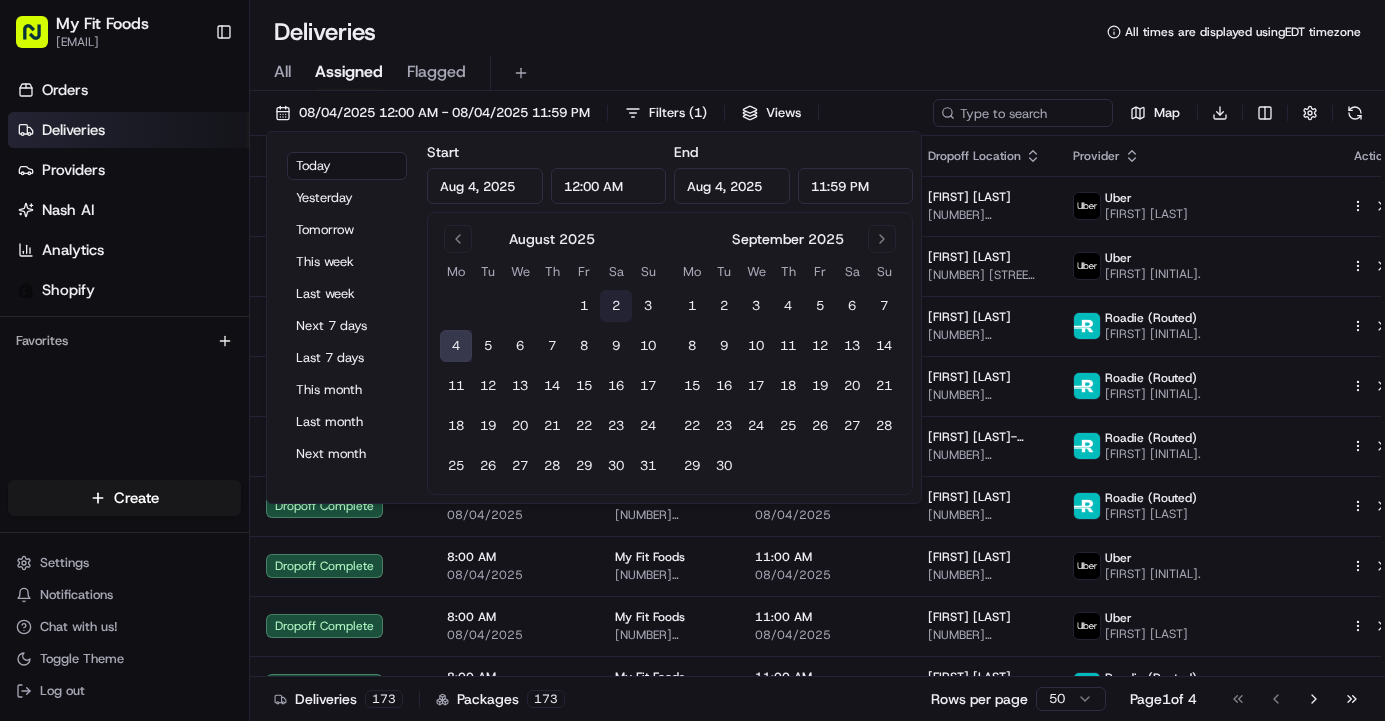 click on "2" at bounding box center [616, 306] 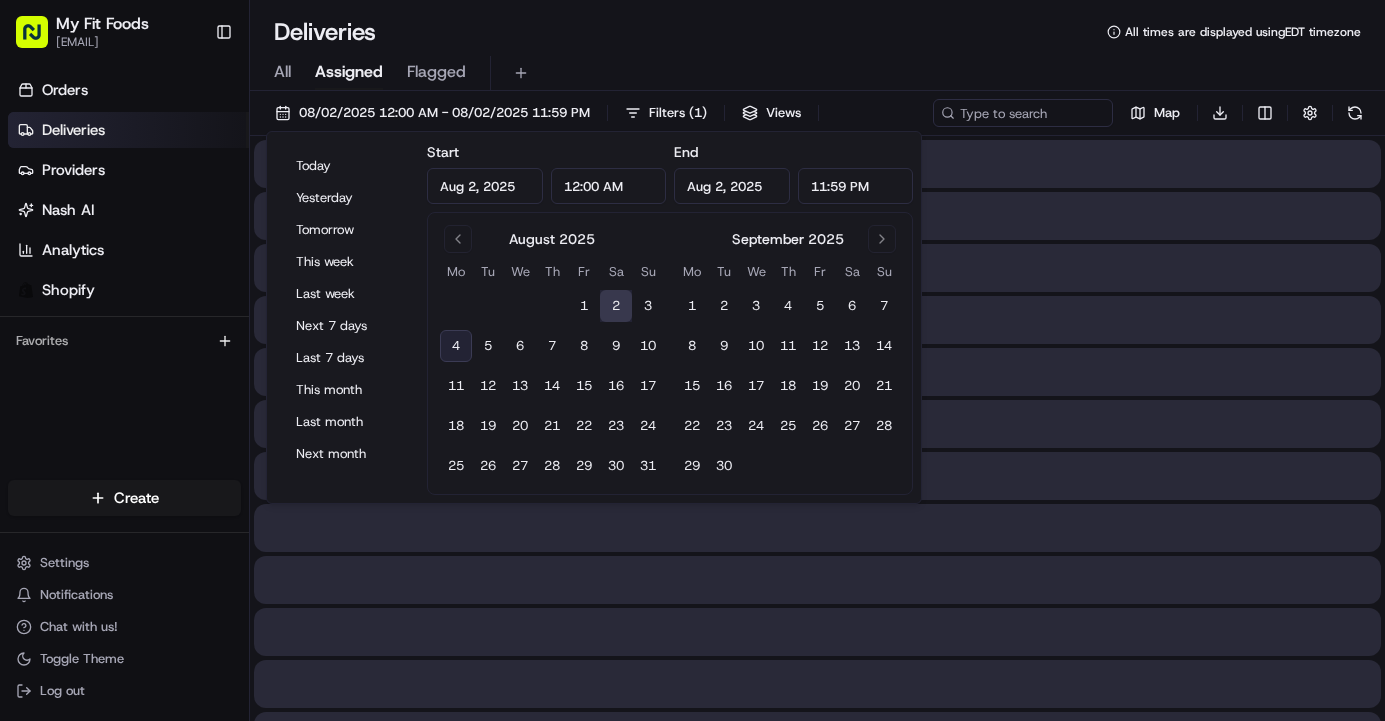 click on "2" at bounding box center [616, 306] 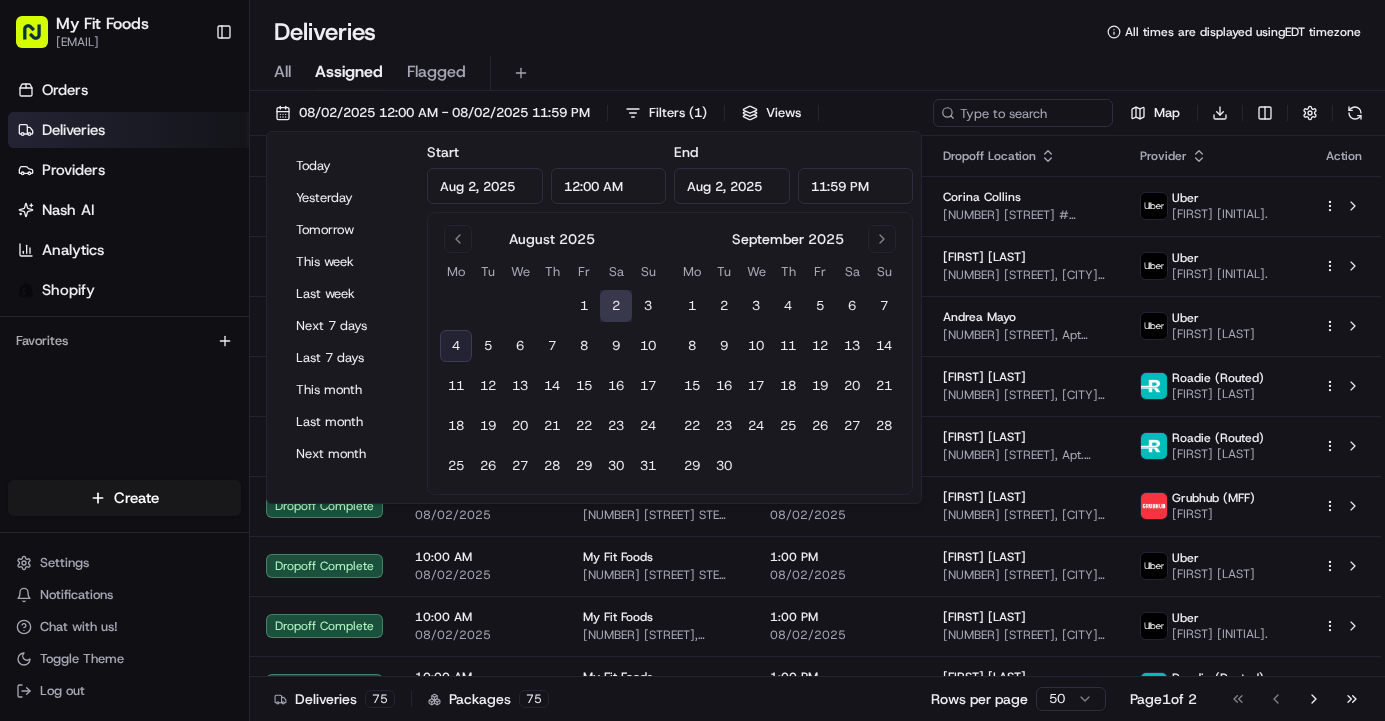 click on "Deliveries All times are displayed using  EDT   timezone" at bounding box center [817, 32] 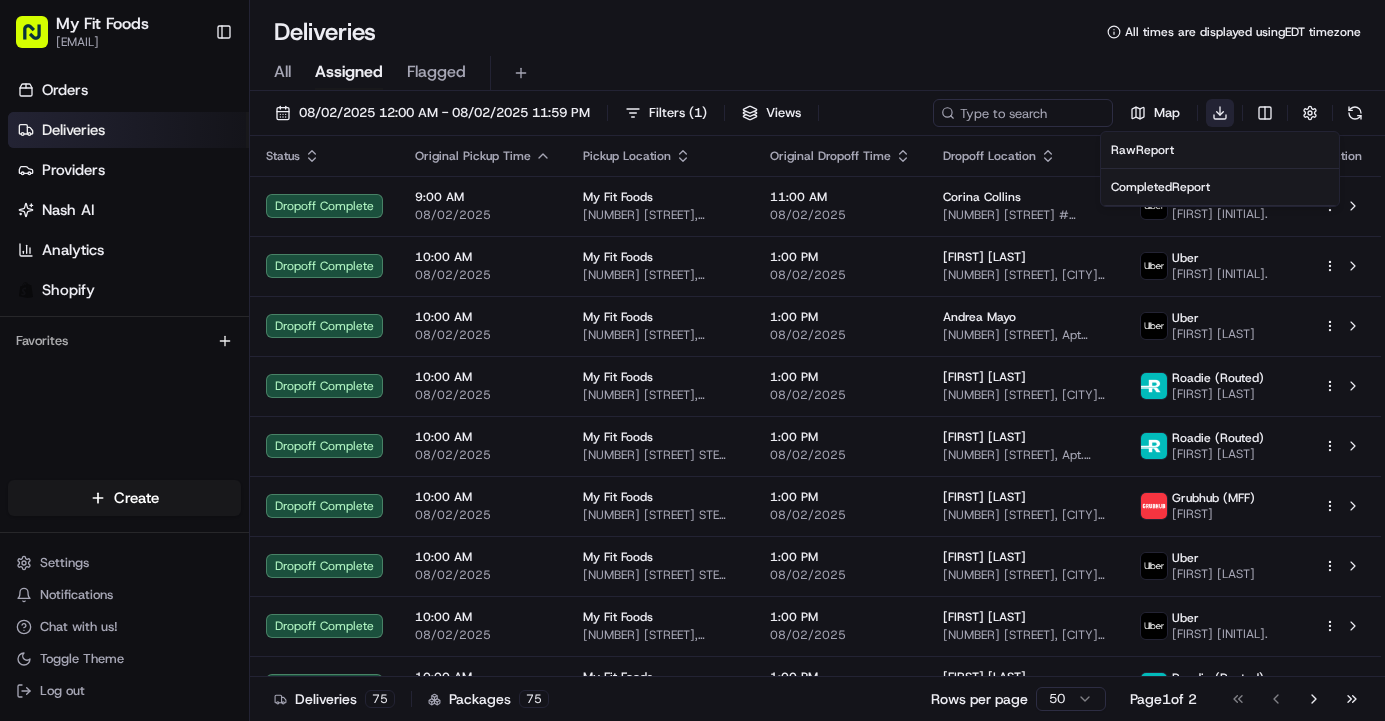 click on "My Fit Foods support@myfitfoods.com Toggle Sidebar Orders Deliveries Providers Nash AI Analytics Shopify Favorites Main Menu Members & Organization Organization Users Roles Preferences Customization Tracking Orchestration Automations Dispatch Strategy Optimization Strategy Locations Pickup Locations Dropoff Locations Shifts Billing Billing Refund Requests Integrations Notification Triggers Webhooks API Keys Request Logs Create Settings Notifications Chat with us! Toggle Theme Log out Deliveries All times are displayed using  EDT   timezone All Assigned Flagged 08/02/2025 12:00 AM - 08/02/2025 11:59 PM Filters ( 1 ) Views Map Download Status Original Pickup Time Pickup Location Original Dropoff Time Dropoff Location Provider Action Dropoff Complete 9:00 AM 08/02/2025 My Fit Foods 2109 Hwy 6, Sugar Land, TX 77478, USA 11:00 AM 08/02/2025 Corina Collins 100 Detering St #1126, Houston, TX 77007, USA Uber RASHAD S. Dropoff Complete 10:00 AM 08/02/2025 My Fit Foods 1:00 PM 08/02/2025 Uber DAYLAN P." at bounding box center [692, 360] 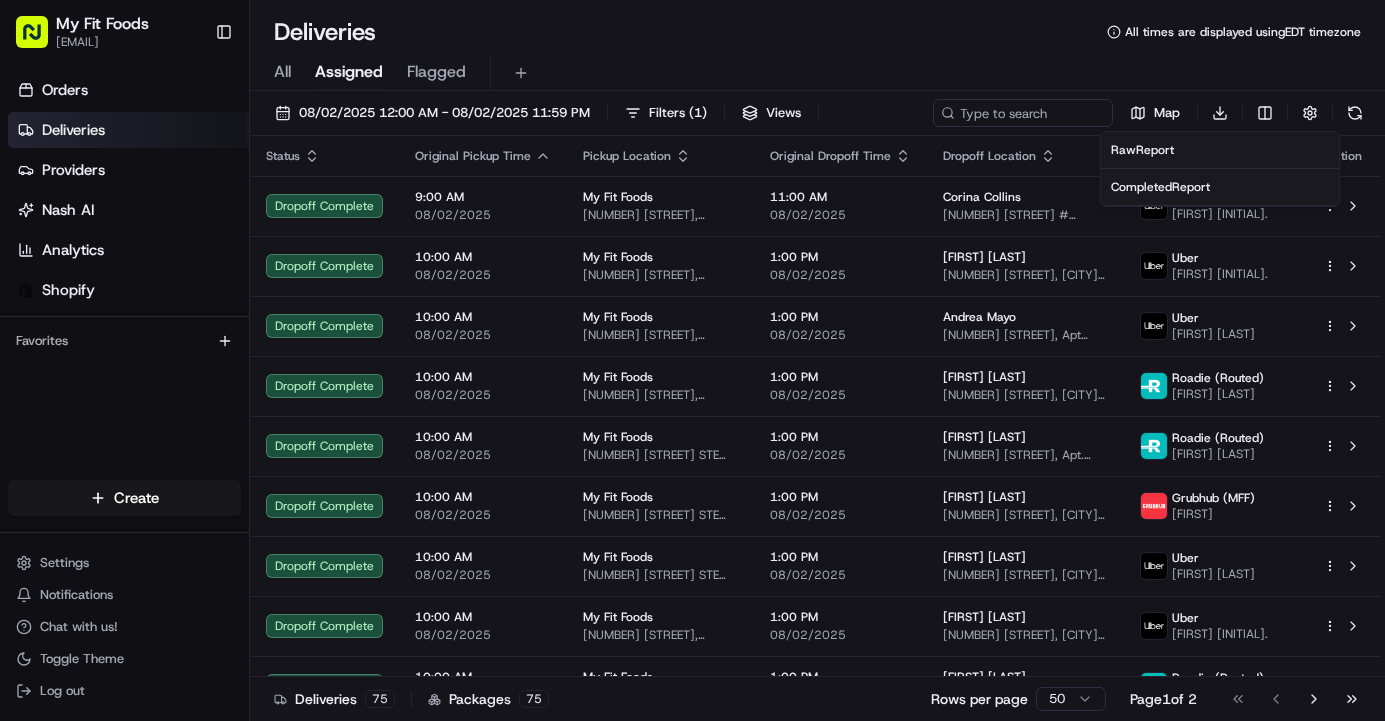 click on "Completed  Report" at bounding box center (1160, 187) 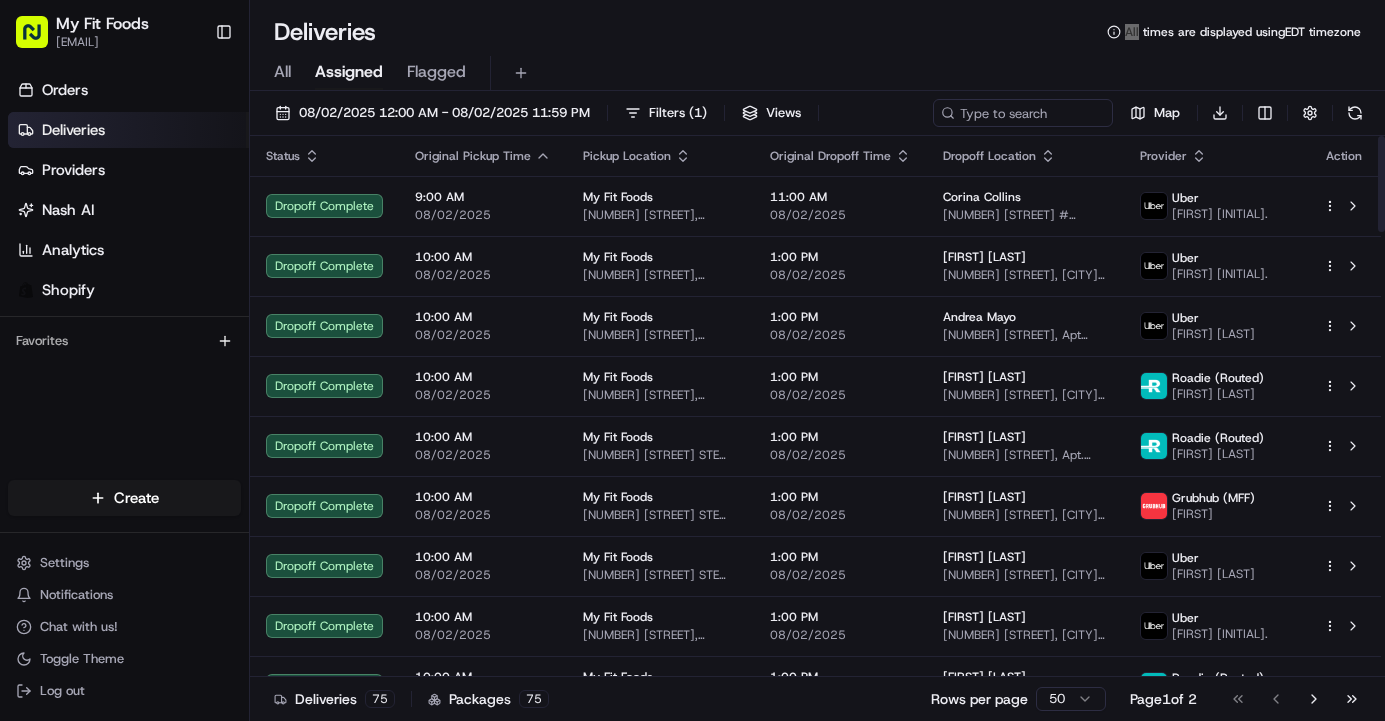 click on "Deliveries All times are displayed using  EDT   timezone" at bounding box center (817, 32) 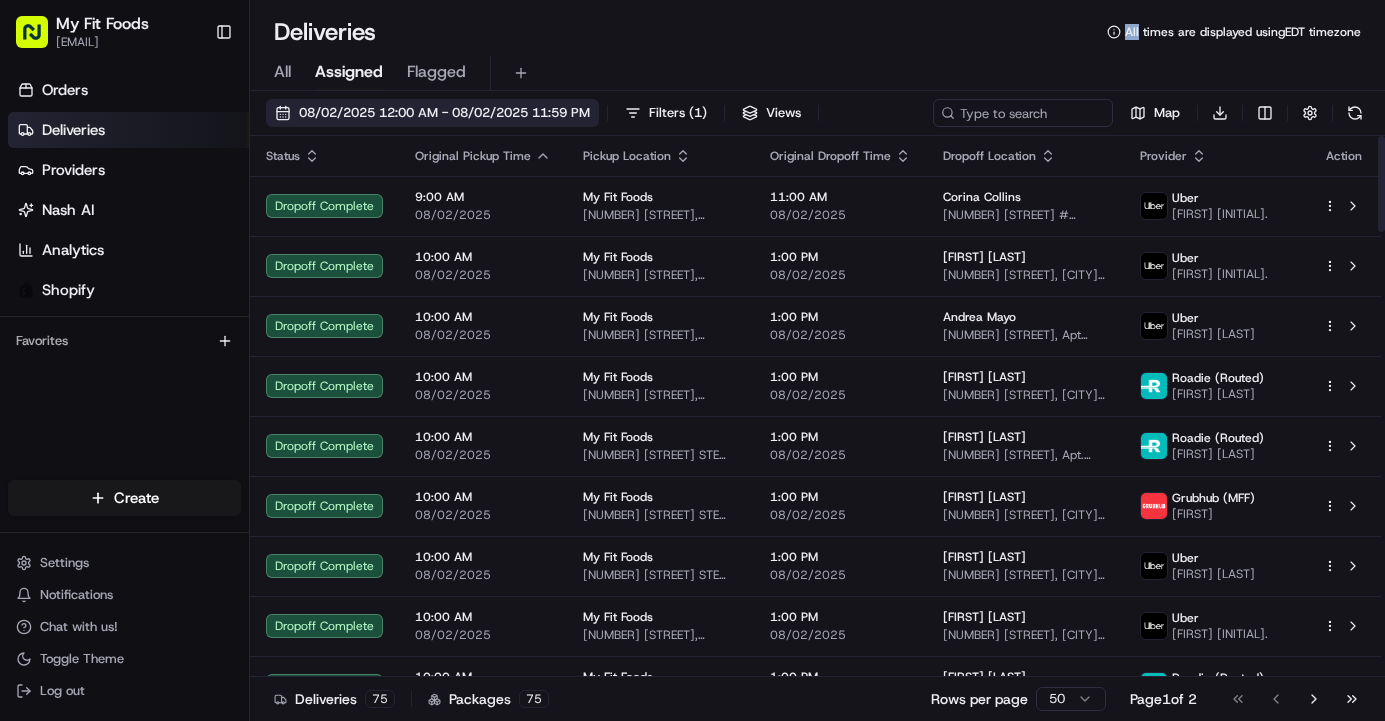 click on "08/02/2025 12:00 AM - 08/02/2025 11:59 PM" at bounding box center (432, 113) 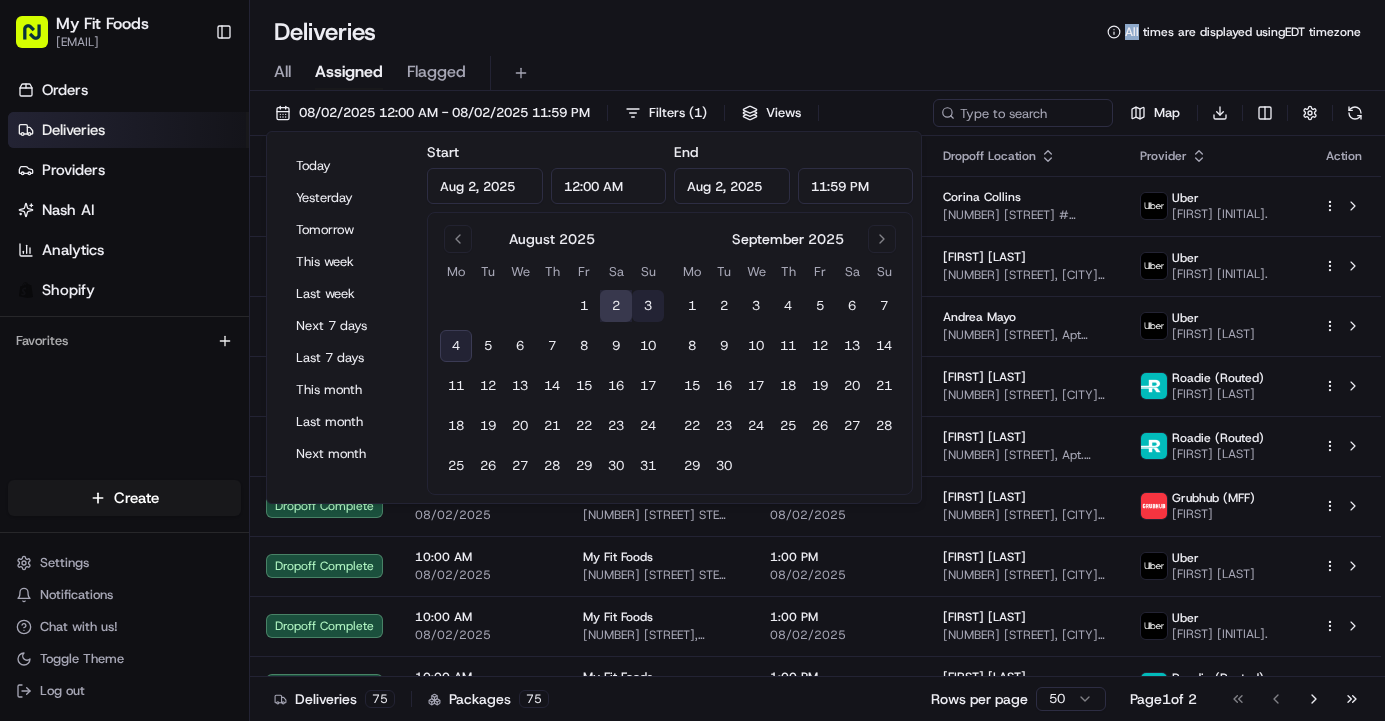 click on "3" at bounding box center (648, 306) 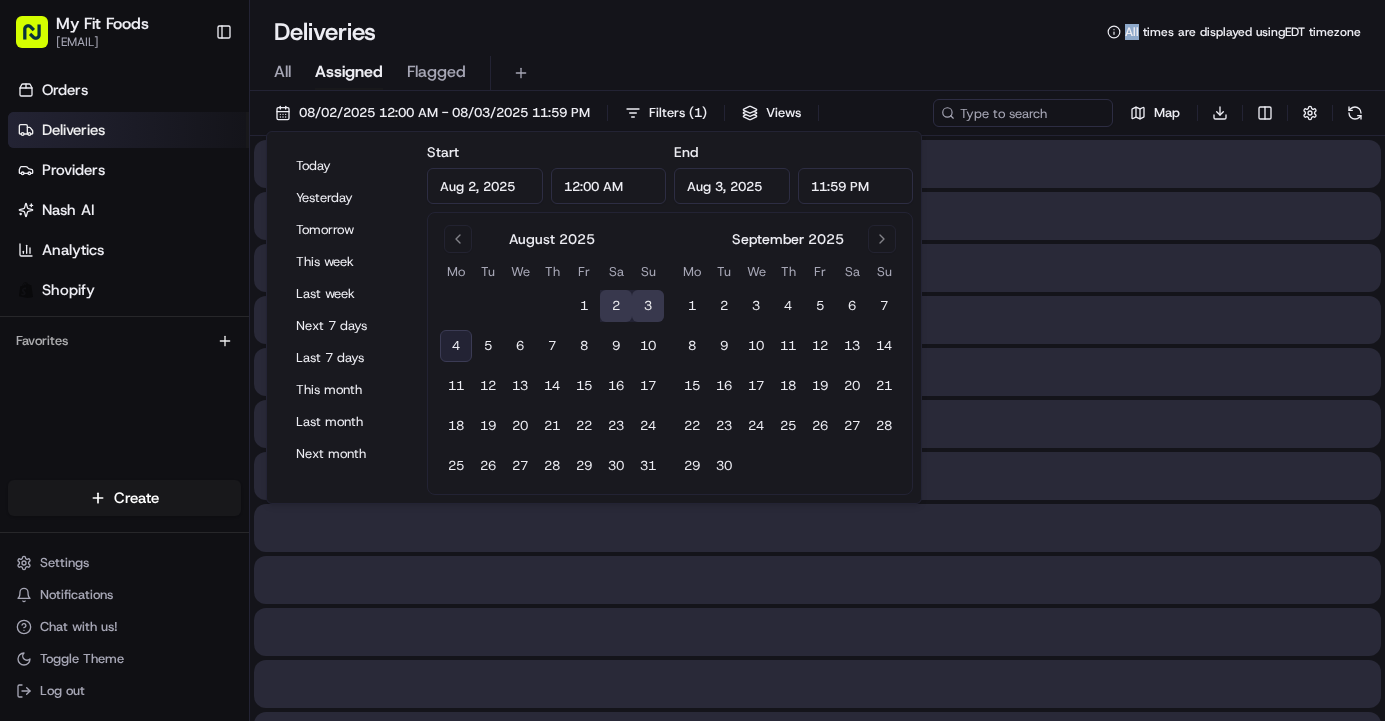 type on "Aug 3, 2025" 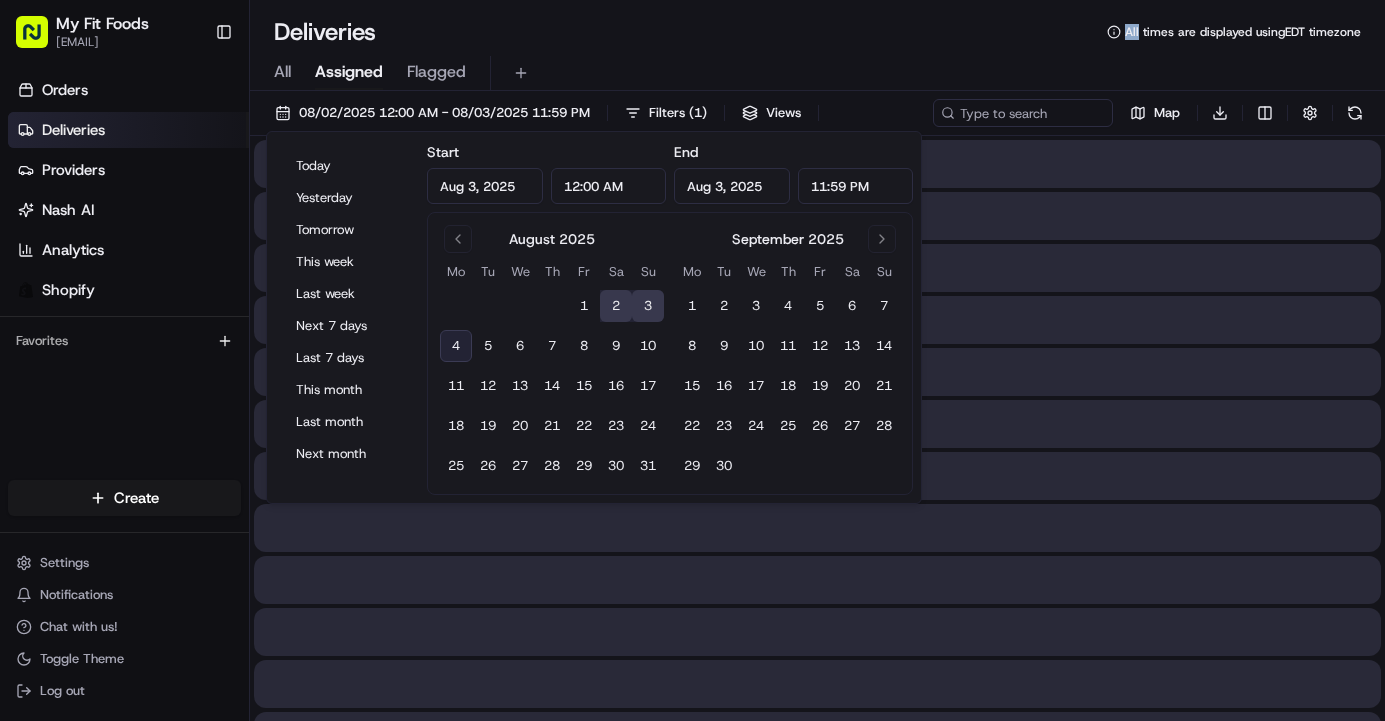 click on "3" at bounding box center [648, 306] 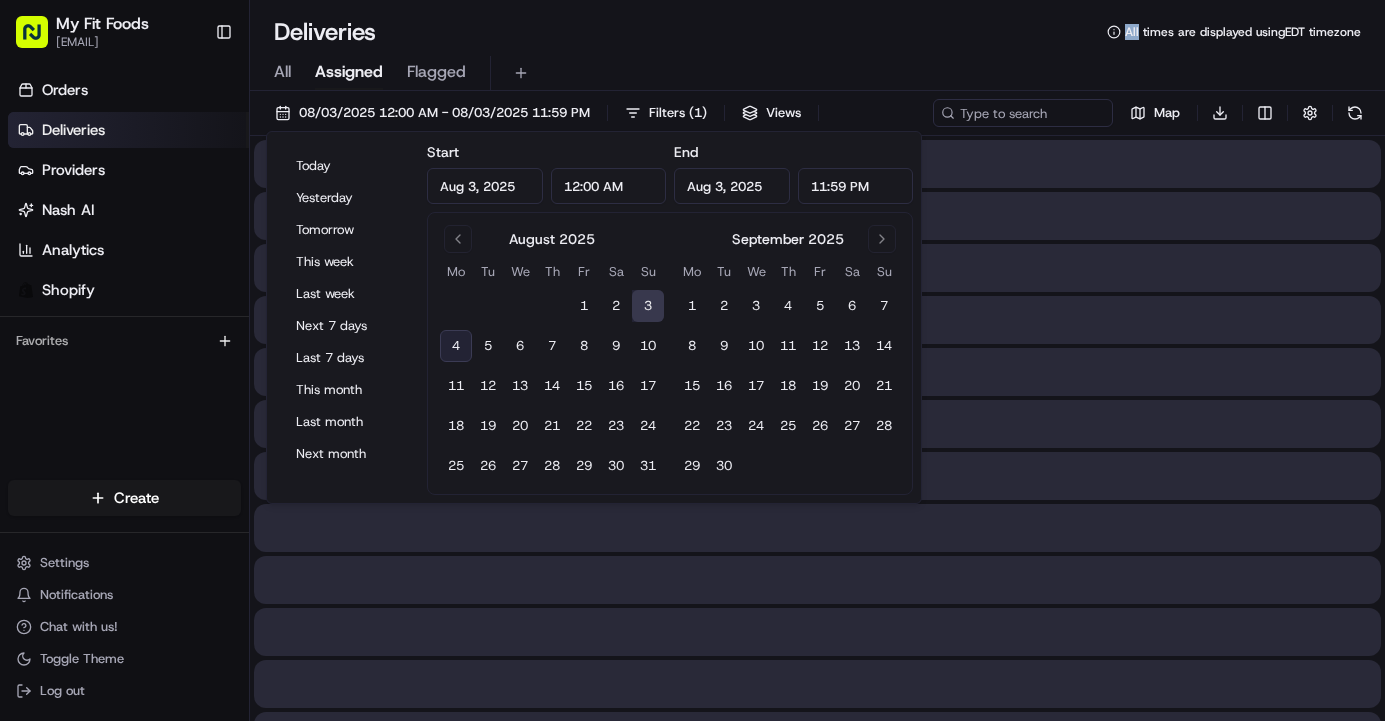 click on "3" at bounding box center (648, 306) 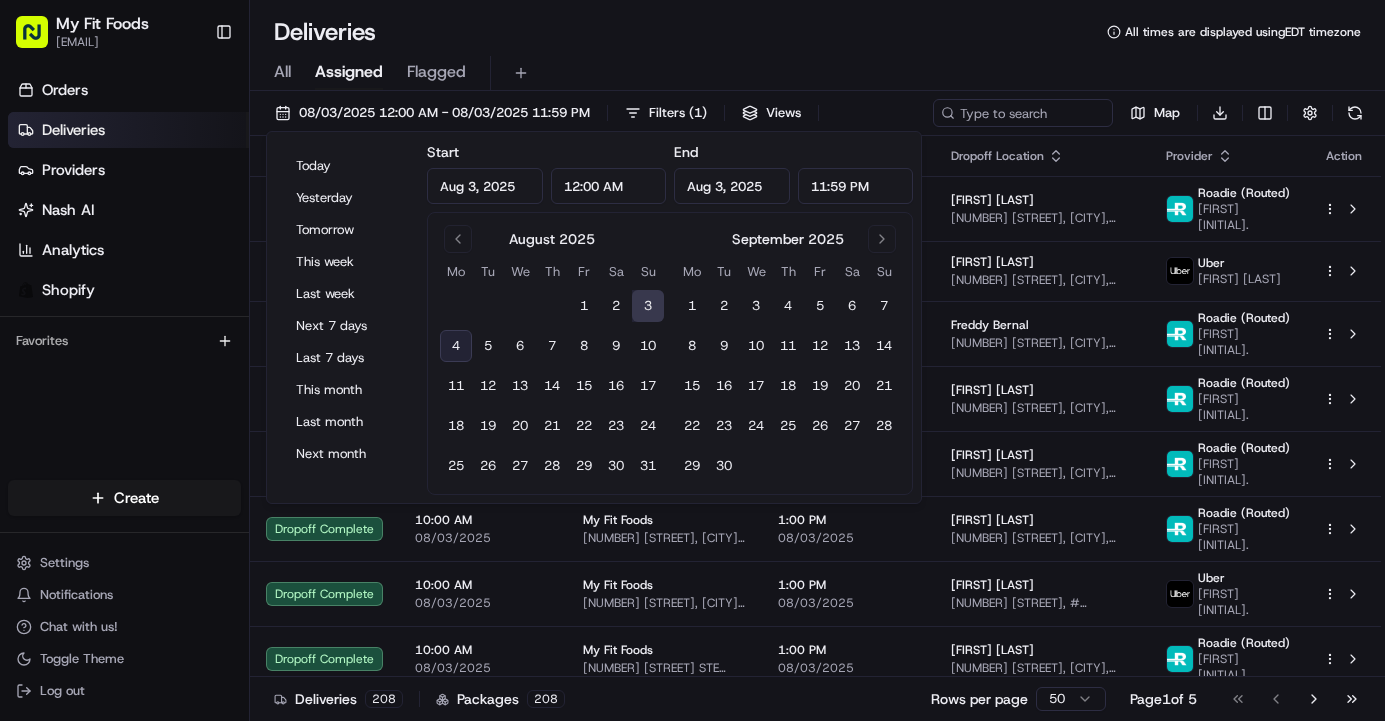 click on "Deliveries All times are displayed using  EDT   timezone" at bounding box center (817, 32) 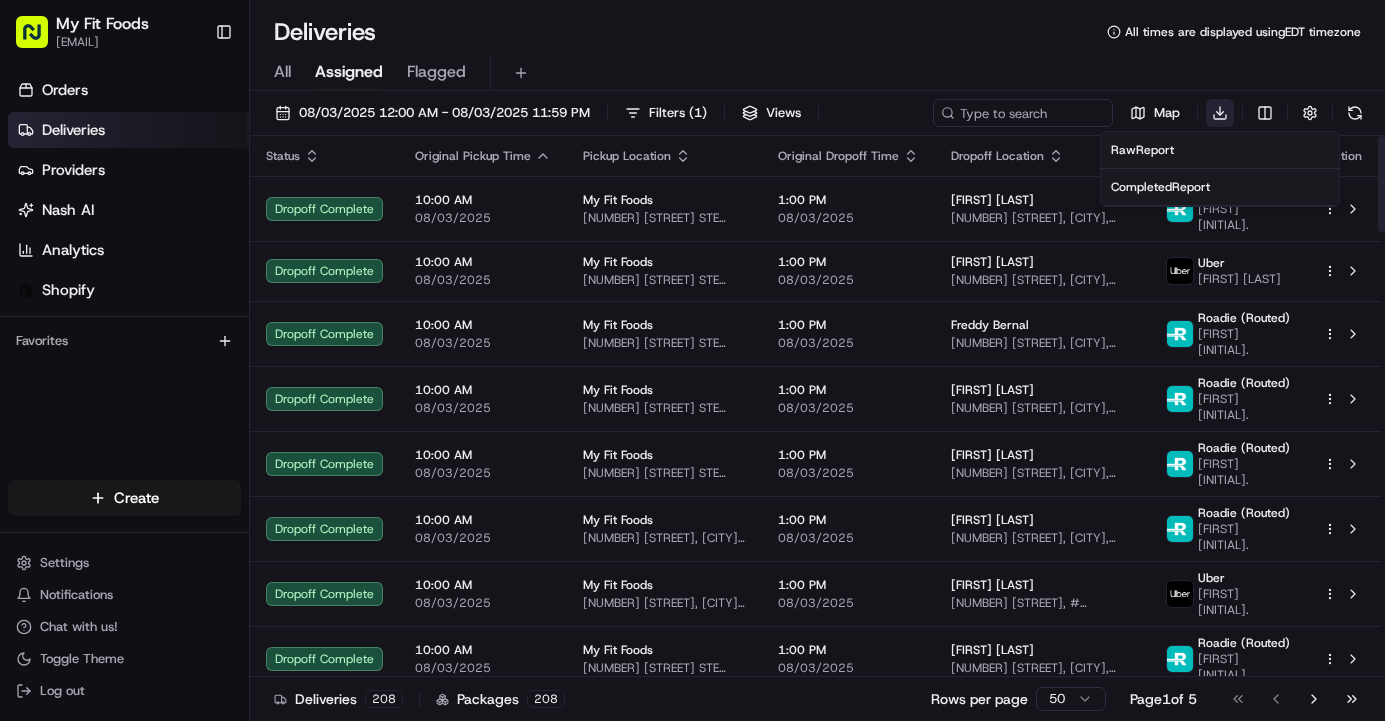 click on "My Fit Foods support@myfitfoods.com Toggle Sidebar Orders Deliveries Providers Nash AI Analytics Shopify Favorites Main Menu Members & Organization Organization Users Roles Preferences Customization Tracking Orchestration Automations Dispatch Strategy Optimization Strategy Locations Pickup Locations Dropoff Locations Shifts Billing Billing Refund Requests Integrations Notification Triggers Webhooks API Keys Request Logs Create Settings Notifications Chat with us! Toggle Theme Log out Deliveries All times are displayed using  EDT   timezone All Assigned Flagged 08/03/2025 12:00 AM - 08/03/2025 11:59 PM Filters ( 1 ) Views Map Download Status Original Pickup Time Pickup Location Original Dropoff Time Dropoff Location Provider Action Dropoff Complete 10:00 AM 08/03/2025 My Fit Foods 2802 N Shepherd Dr Ste 100, Houston, TX 77008, USA 1:00 PM 08/03/2025 Aaron Gonzalss 7523 Bearden Falls Ln, Humble, TX 77396, US Roadie (Routed) Ashley J. Dropoff Complete 10:00 AM 08/03/2025 My Fit Foods 1:00 PM Uber" at bounding box center [692, 360] 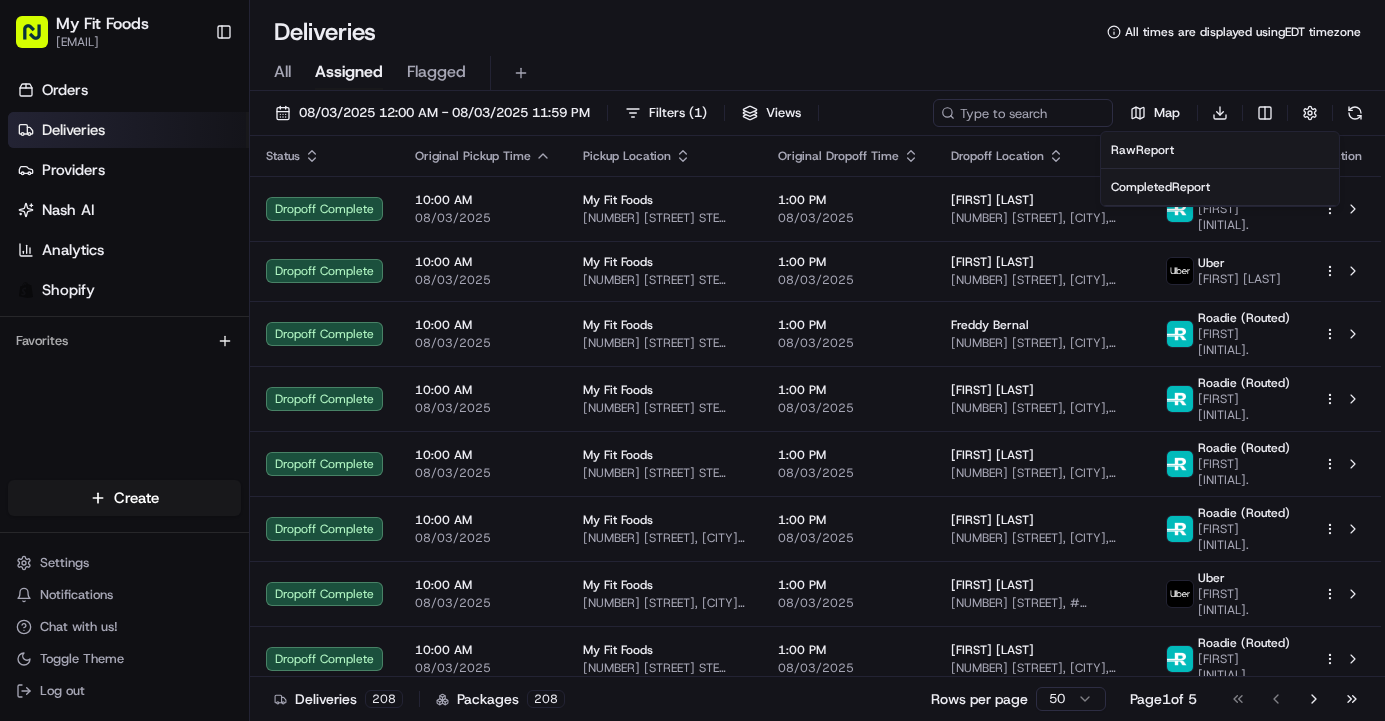 click on "Completed  Report" at bounding box center (1160, 187) 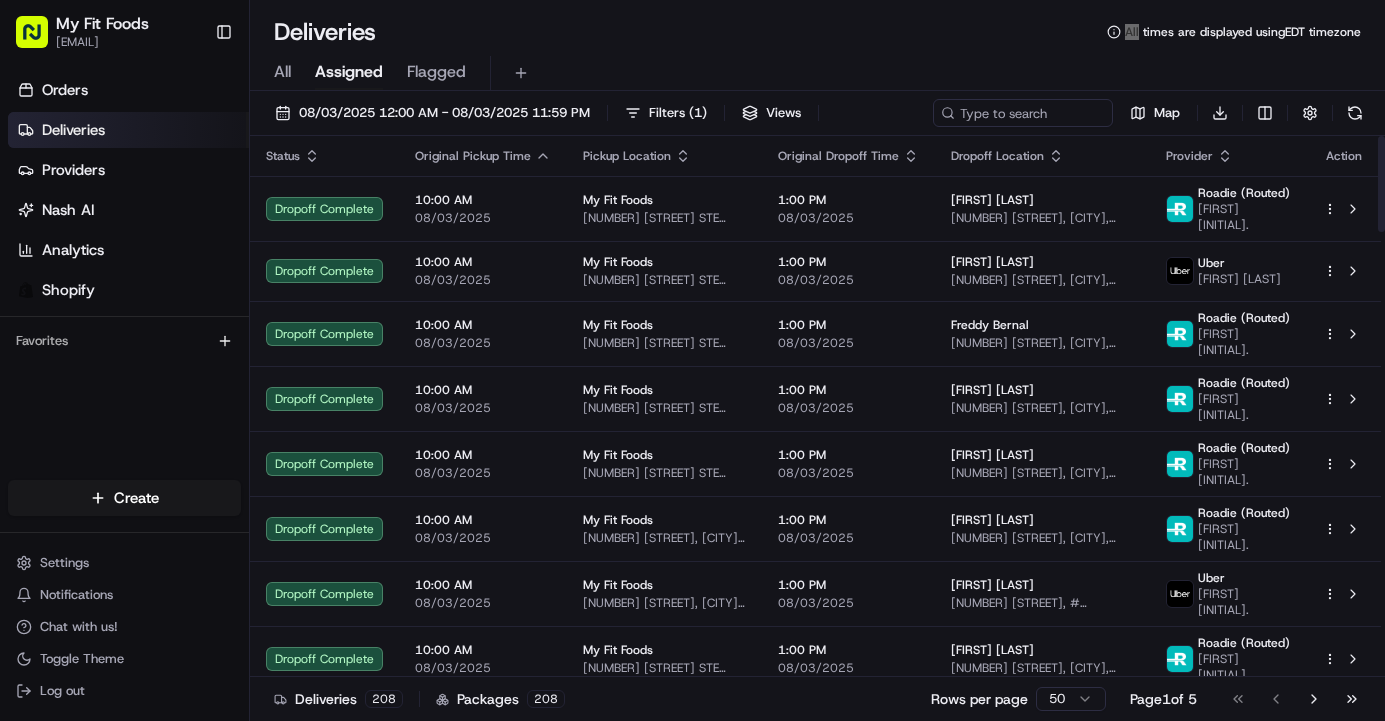click on "Deliveries All times are displayed using  EDT   timezone" at bounding box center (817, 32) 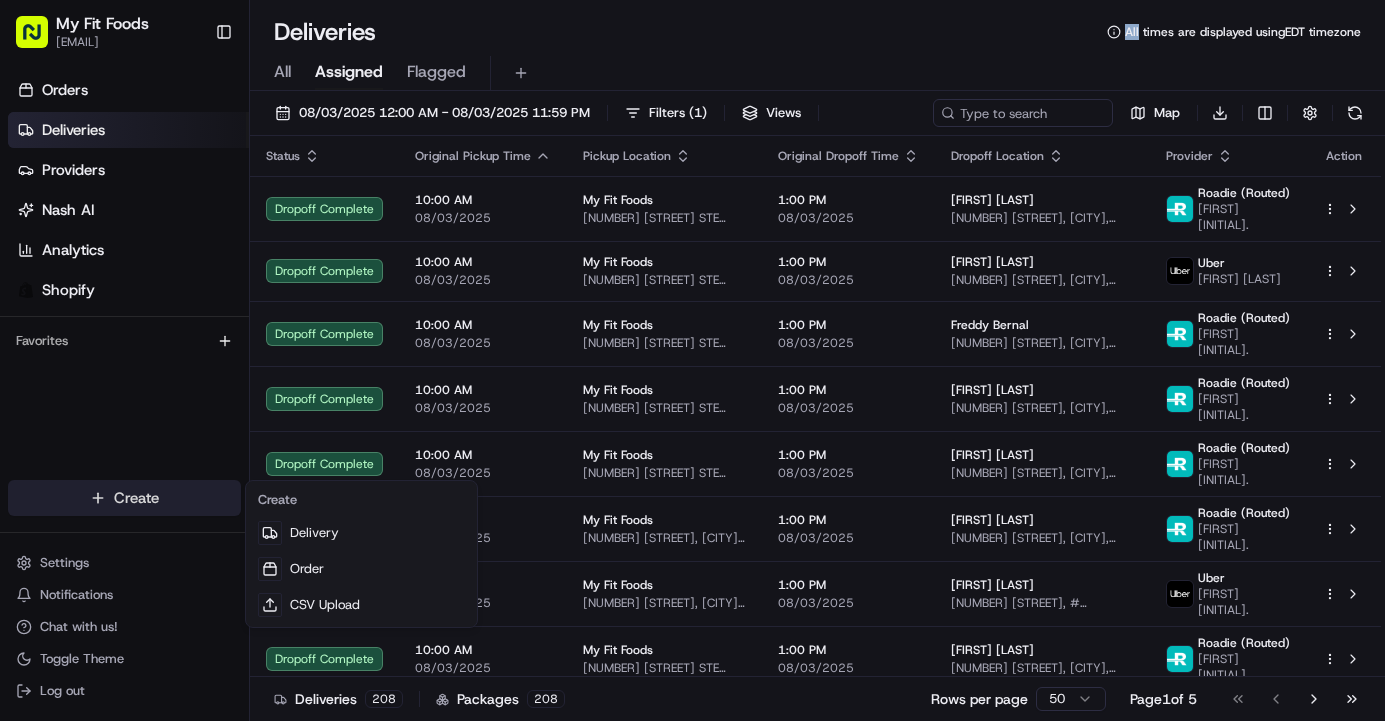 click on "My Fit Foods support@myfitfoods.com Toggle Sidebar Orders Deliveries Providers Nash AI Analytics Shopify Favorites Main Menu Members & Organization Organization Users Roles Preferences Customization Tracking Orchestration Automations Dispatch Strategy Optimization Strategy Locations Pickup Locations Dropoff Locations Shifts Billing Billing Refund Requests Integrations Notification Triggers Webhooks API Keys Request Logs Create Settings Notifications Chat with us! Toggle Theme Log out Deliveries All times are displayed using  EDT   timezone All Assigned Flagged 08/03/2025 12:00 AM - 08/03/2025 11:59 PM Filters ( 1 ) Views Map Download Status Original Pickup Time Pickup Location Original Dropoff Time Dropoff Location Provider Action Dropoff Complete 10:00 AM 08/03/2025 My Fit Foods 2802 N Shepherd Dr Ste 100, Houston, TX 77008, USA 1:00 PM 08/03/2025 Aaron Gonzalss 7523 Bearden Falls Ln, Humble, TX 77396, US Roadie (Routed) Ashley J. Dropoff Complete 10:00 AM 08/03/2025 My Fit Foods 1:00 PM Uber" at bounding box center [692, 360] 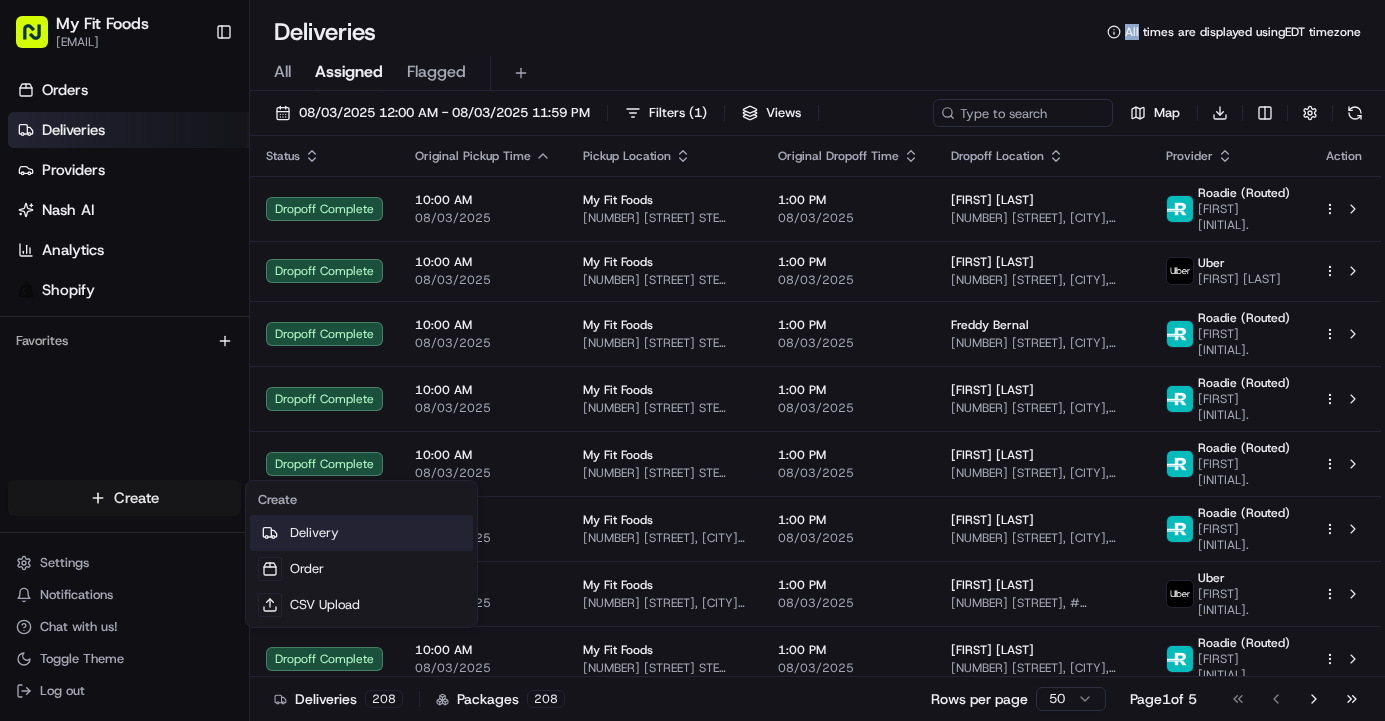 click on "Delivery" at bounding box center (361, 533) 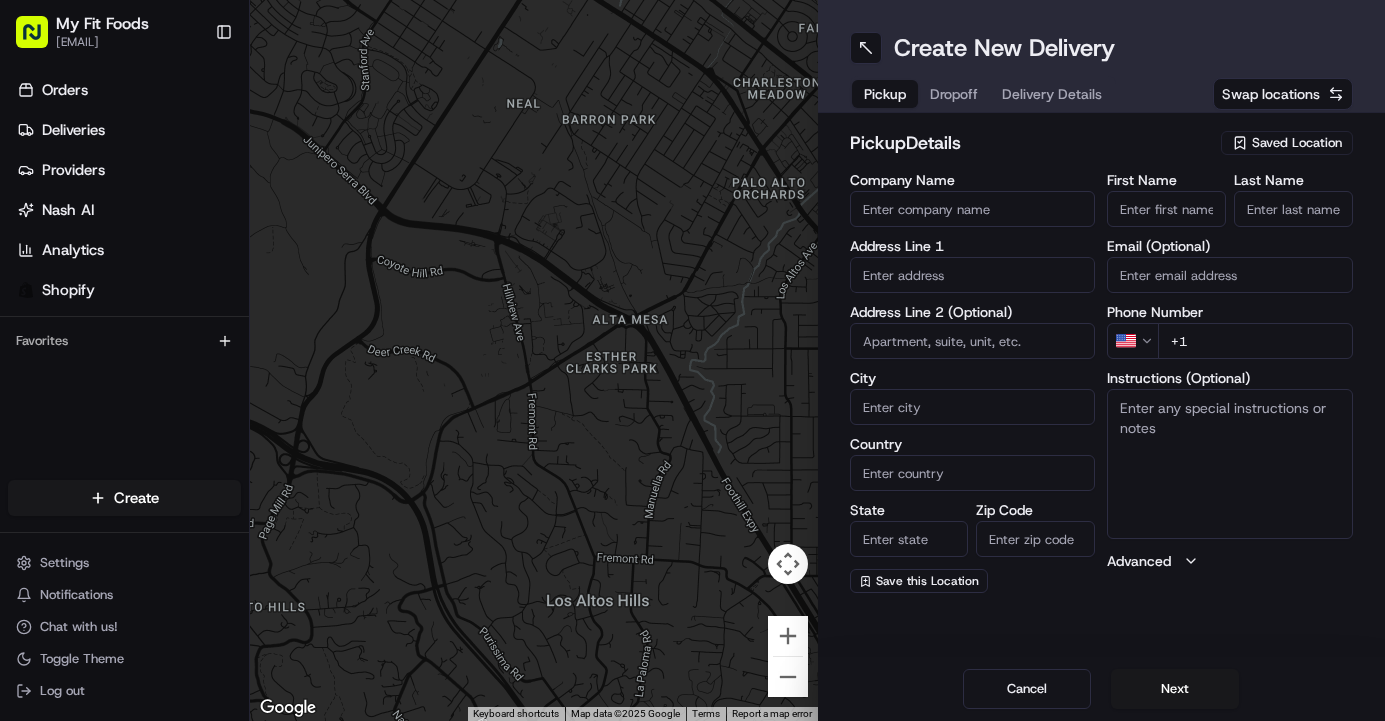 click on "Saved Location" at bounding box center (1297, 143) 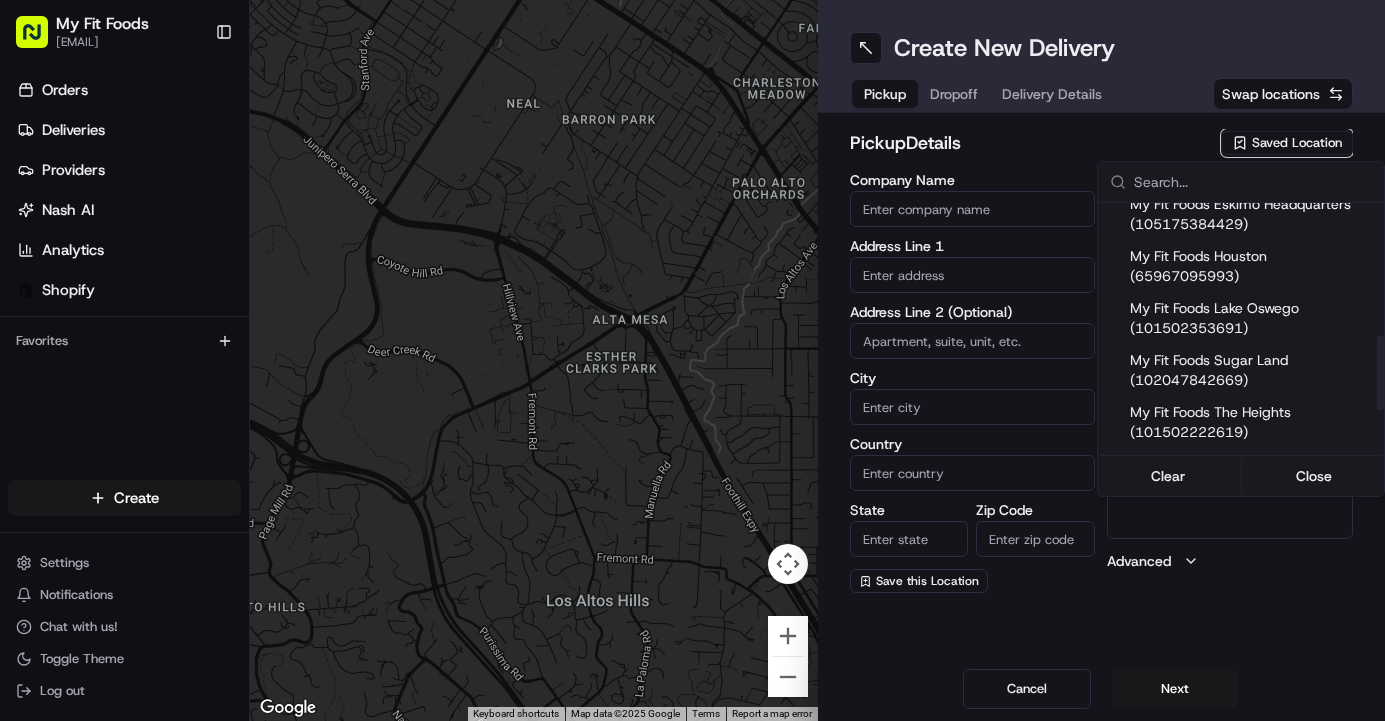 scroll, scrollTop: 513, scrollLeft: 0, axis: vertical 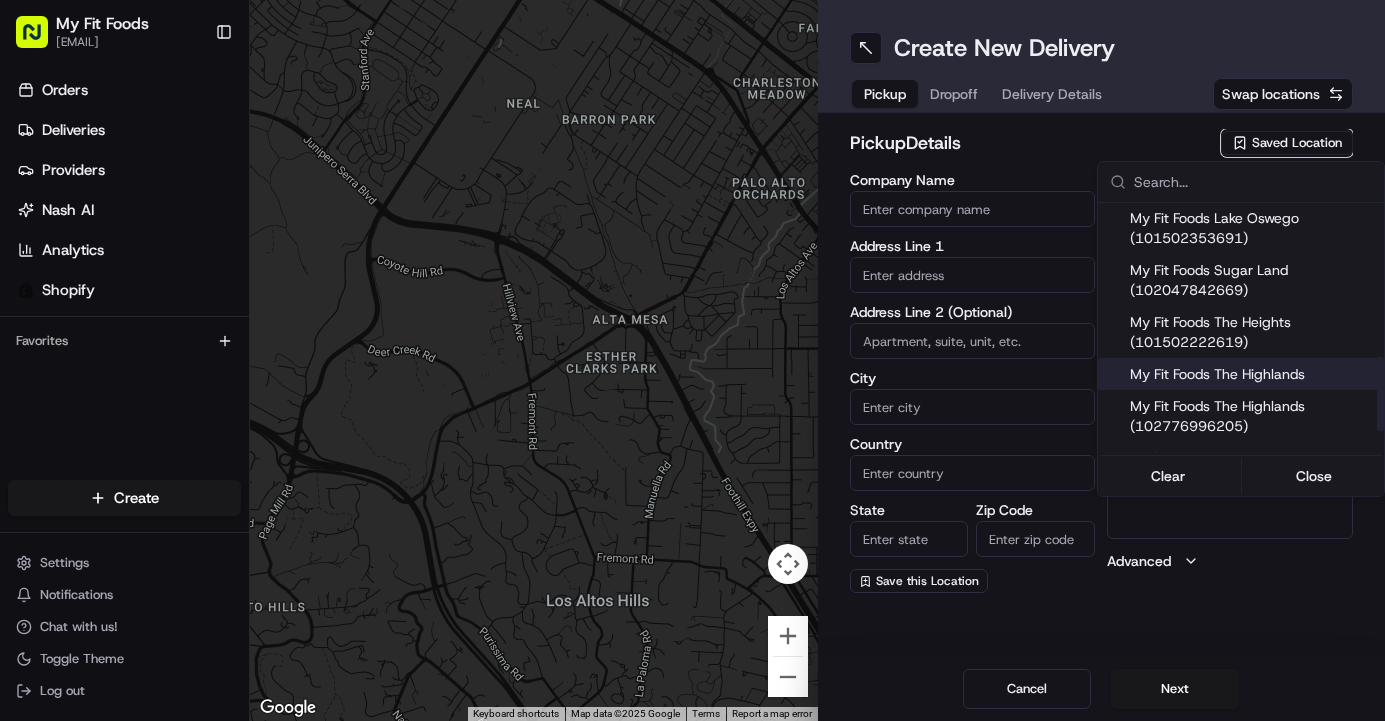 click on "My Fit Foods The Highlands" at bounding box center (1253, 374) 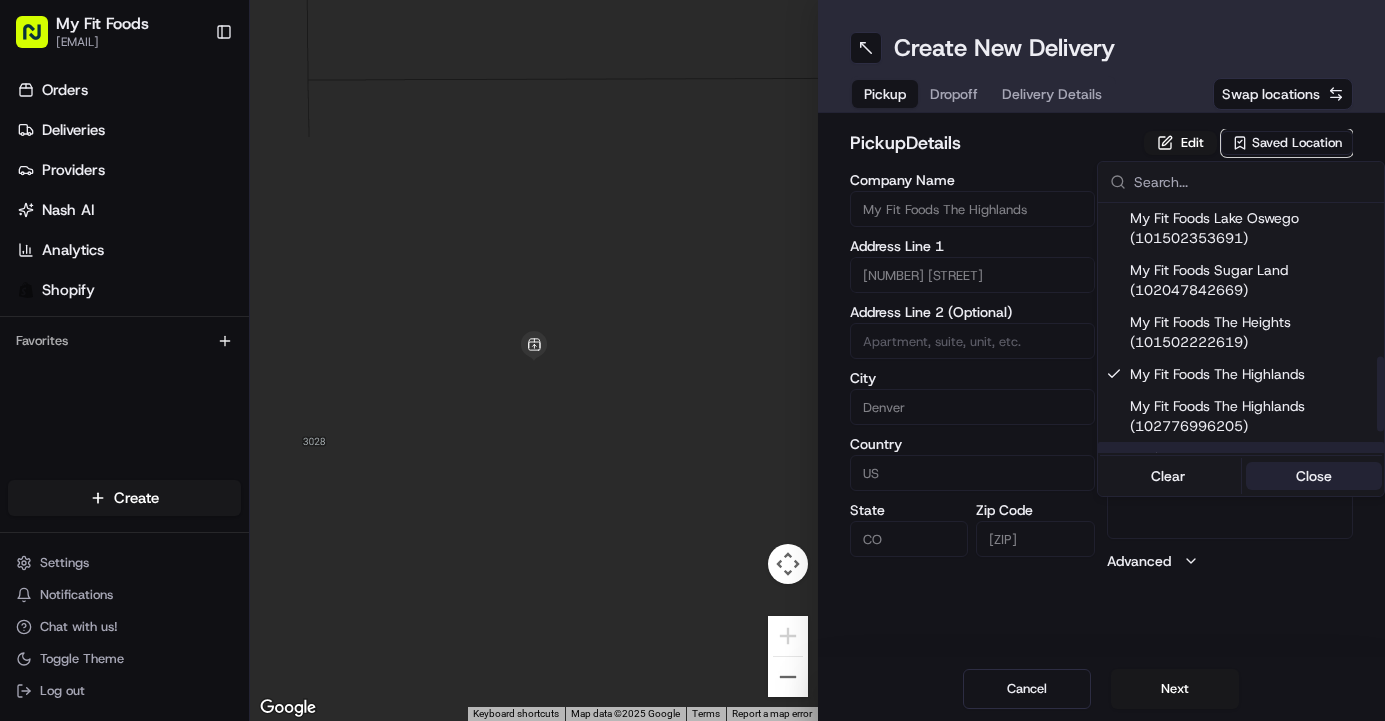 click on "Close" at bounding box center (1314, 476) 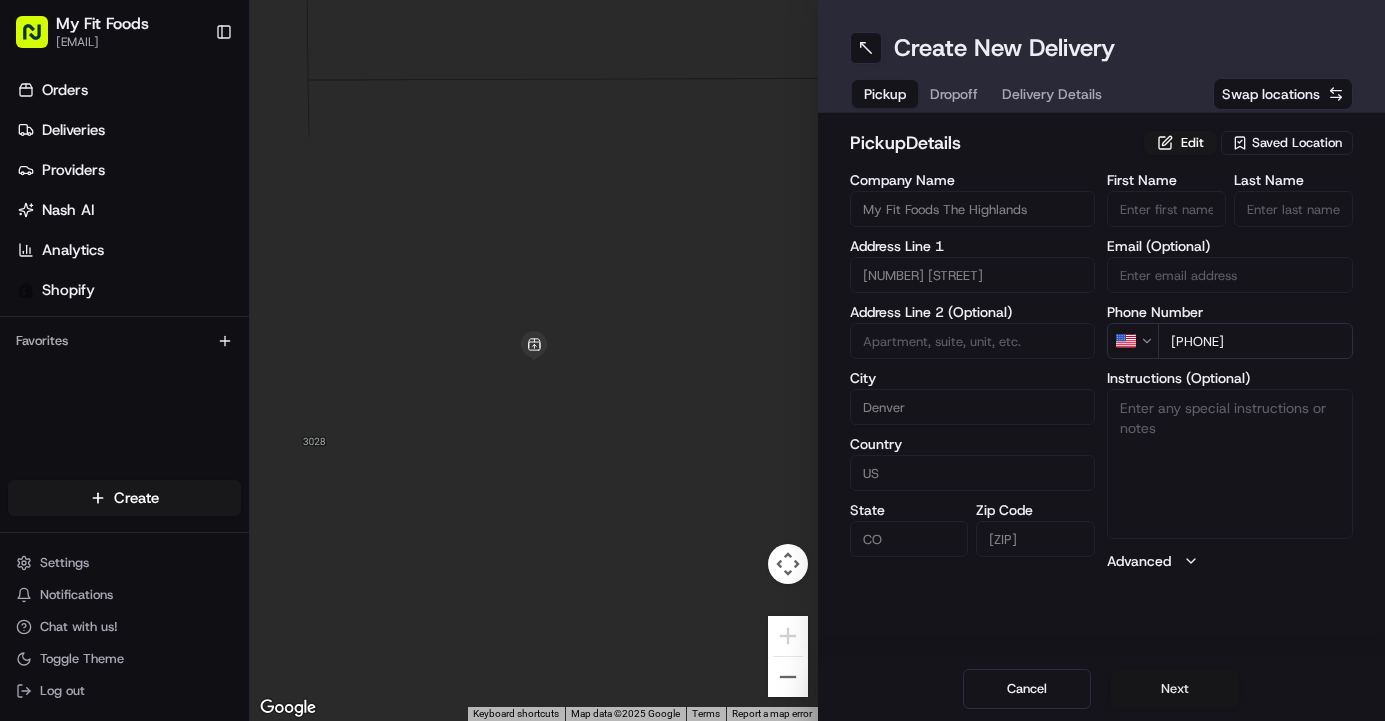 click on "Next" at bounding box center (1175, 689) 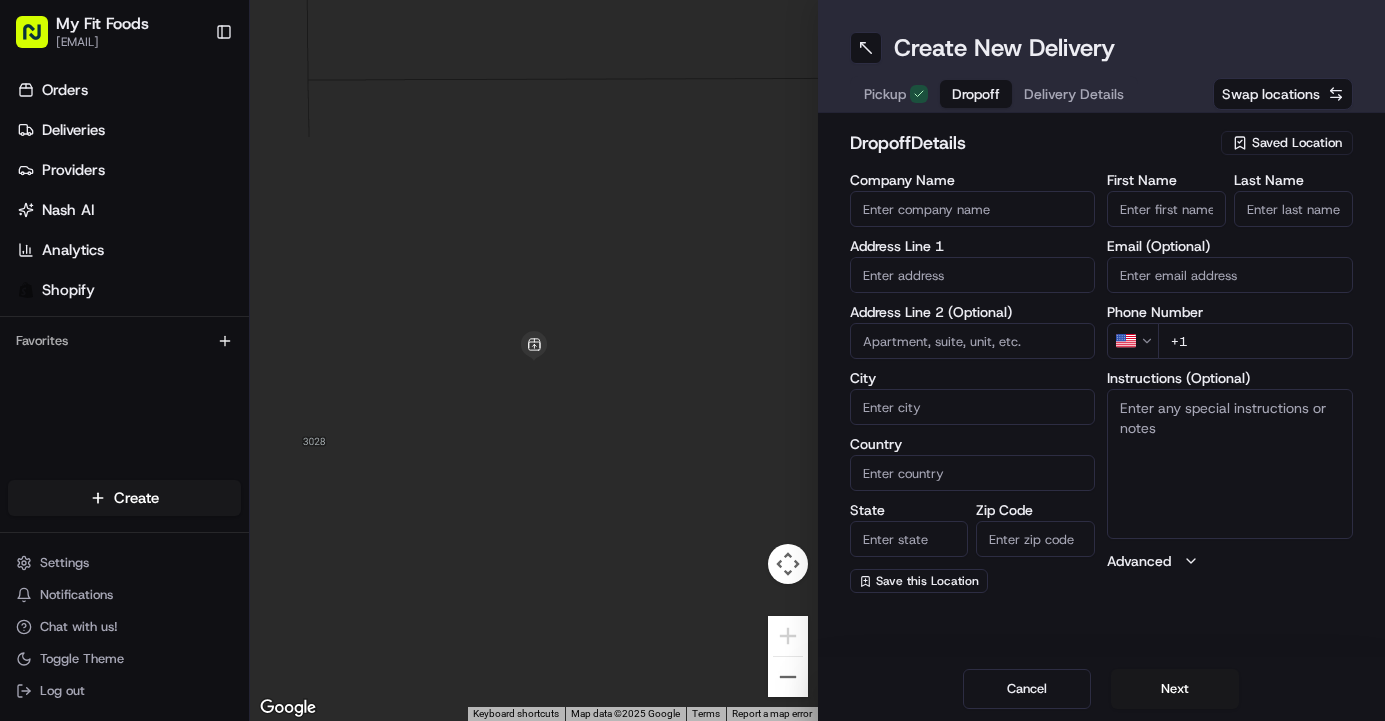 click on "Instructions (Optional)" at bounding box center [1230, 464] 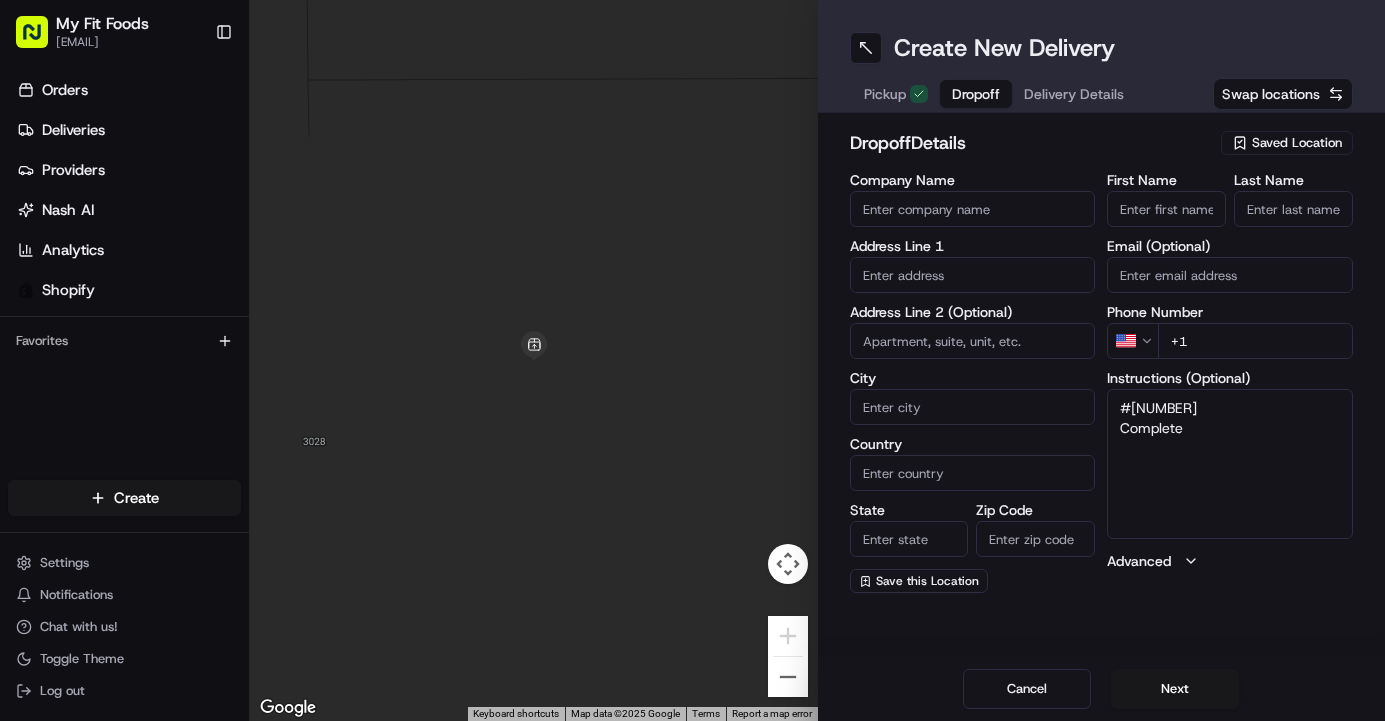 drag, startPoint x: 1200, startPoint y: 433, endPoint x: 1070, endPoint y: 440, distance: 130.18832 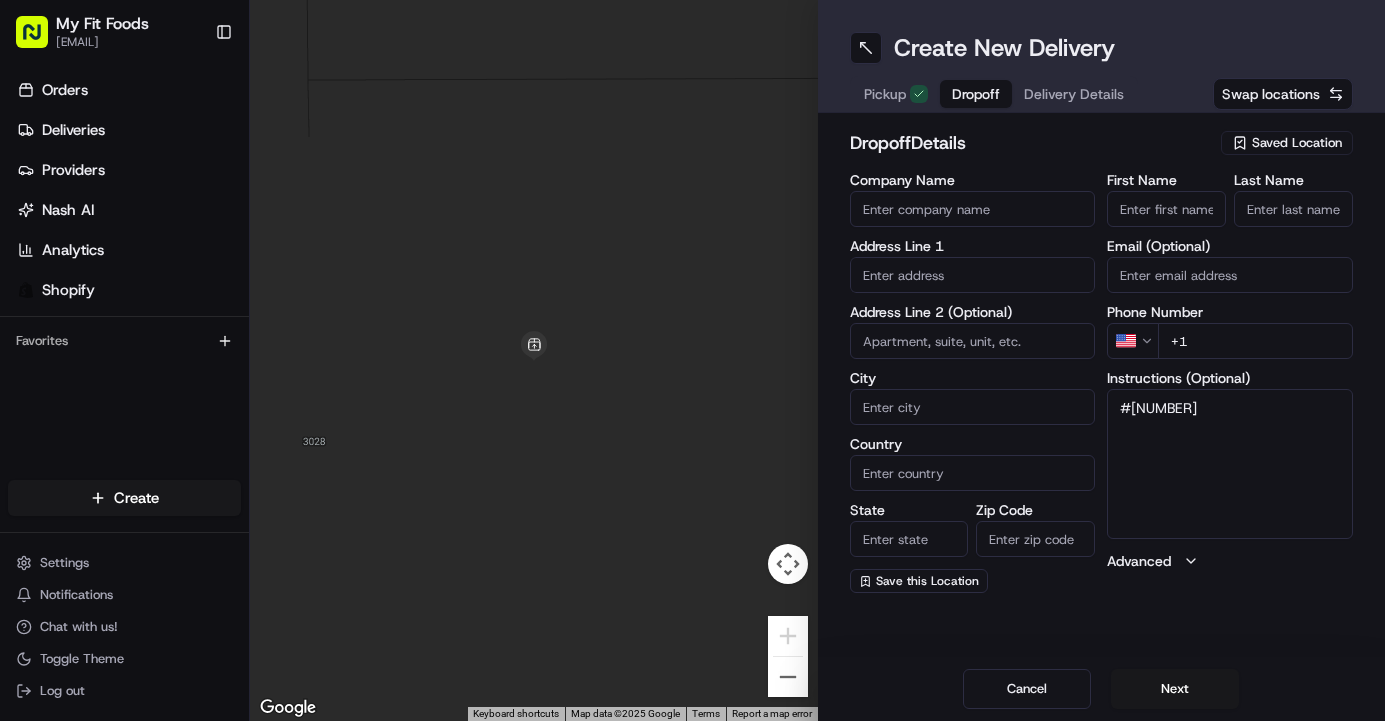type on "#827127" 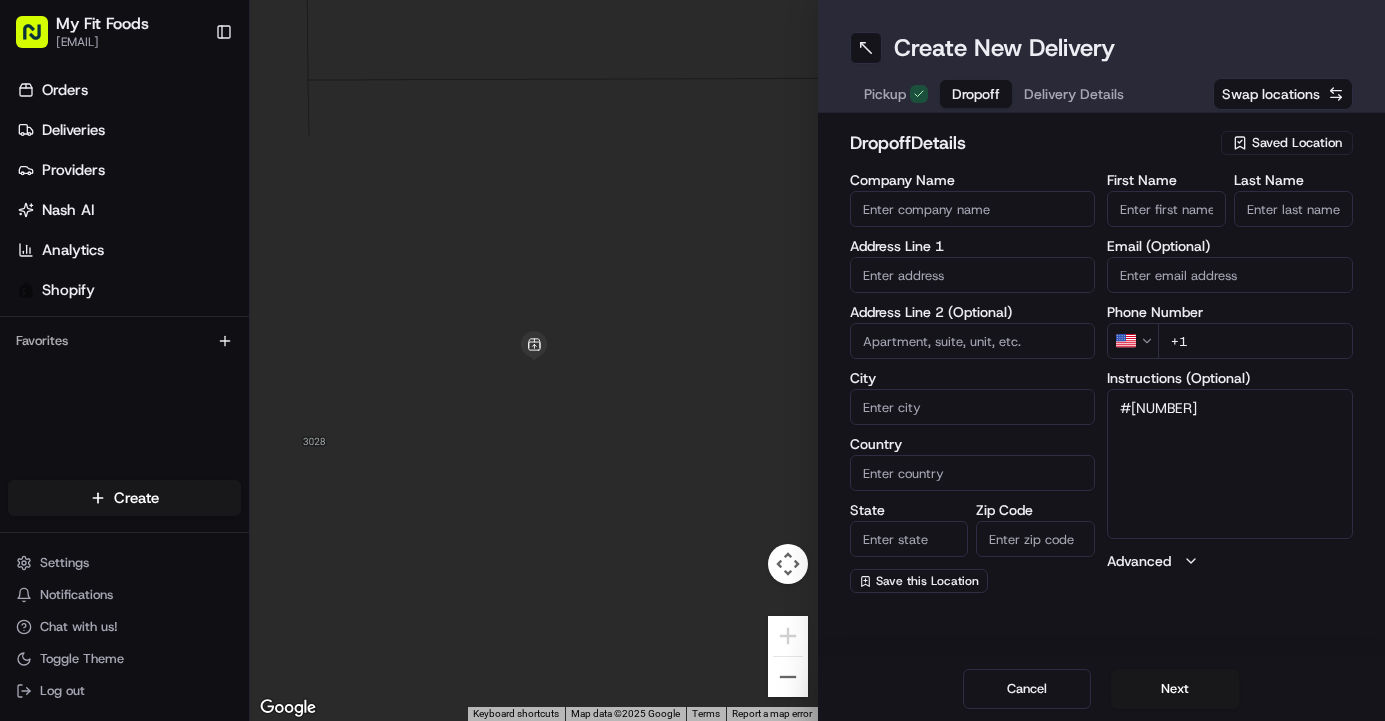type on "X" 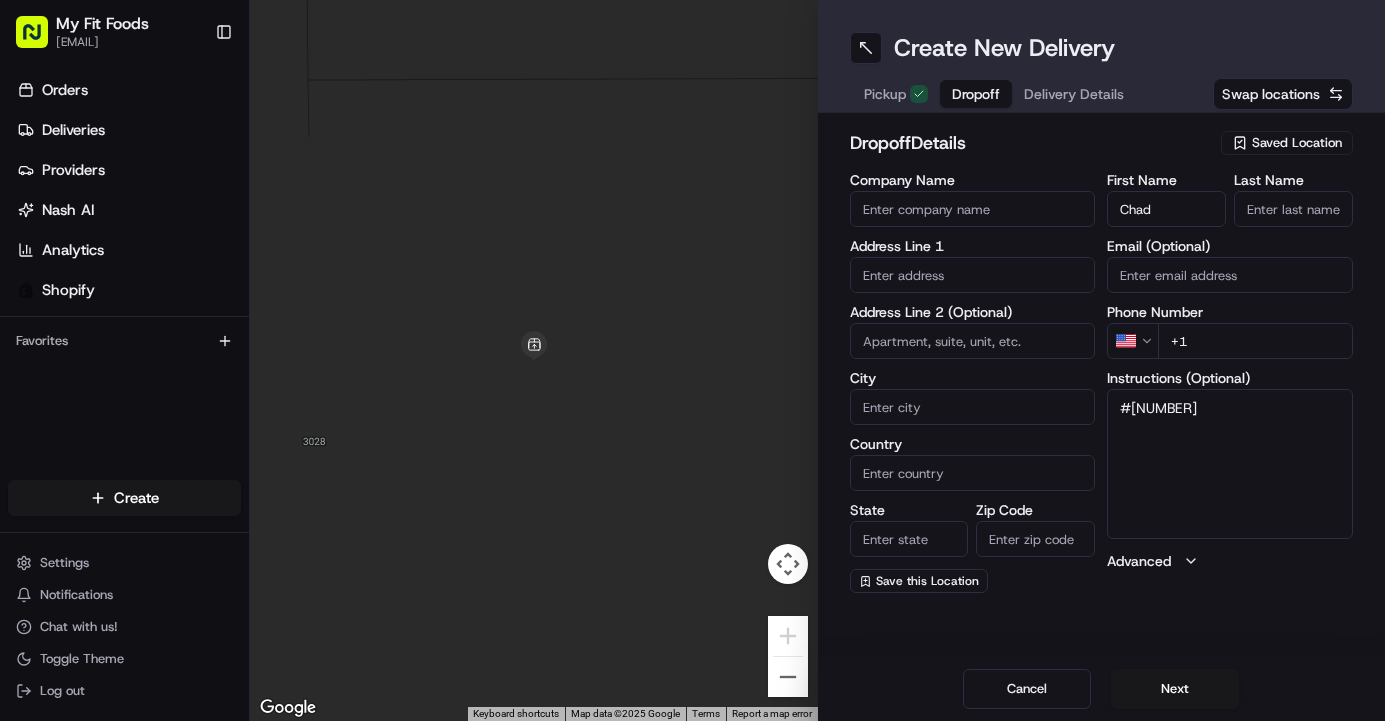 type on "Chad" 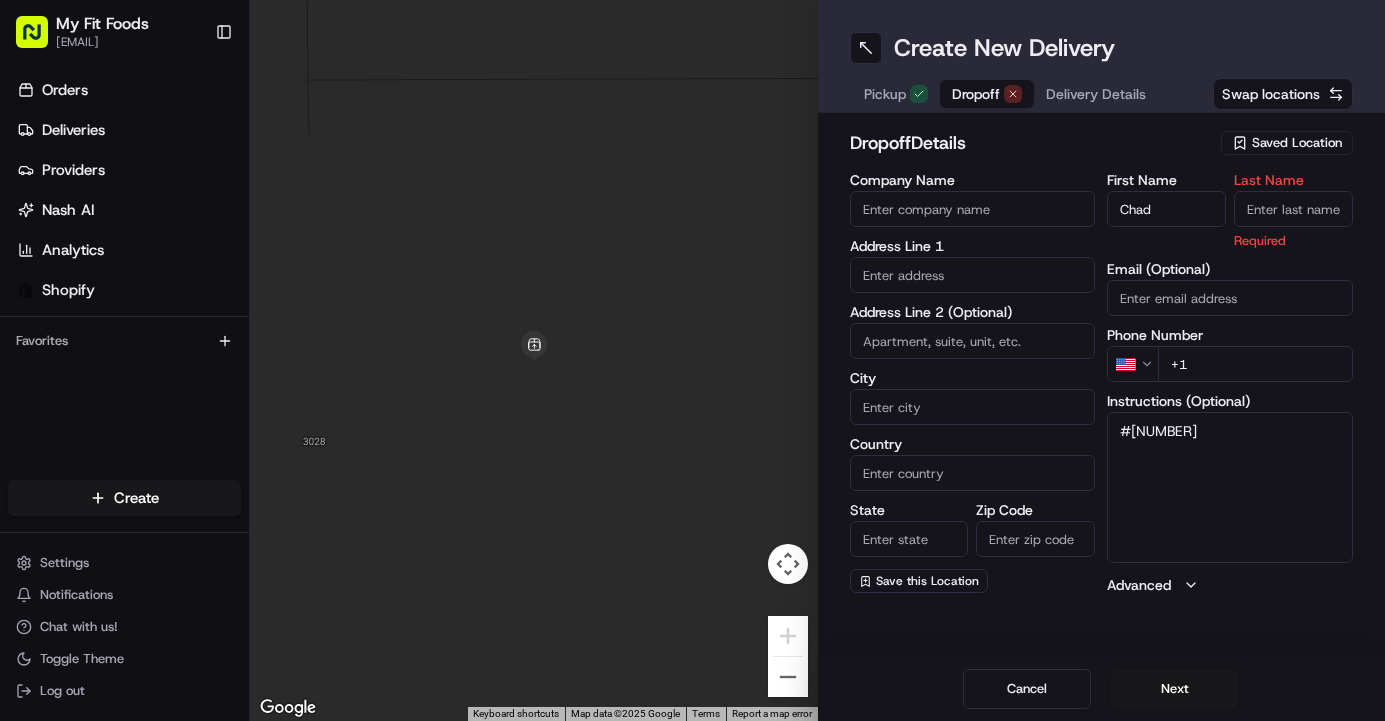 click on "Last Name" at bounding box center [1293, 209] 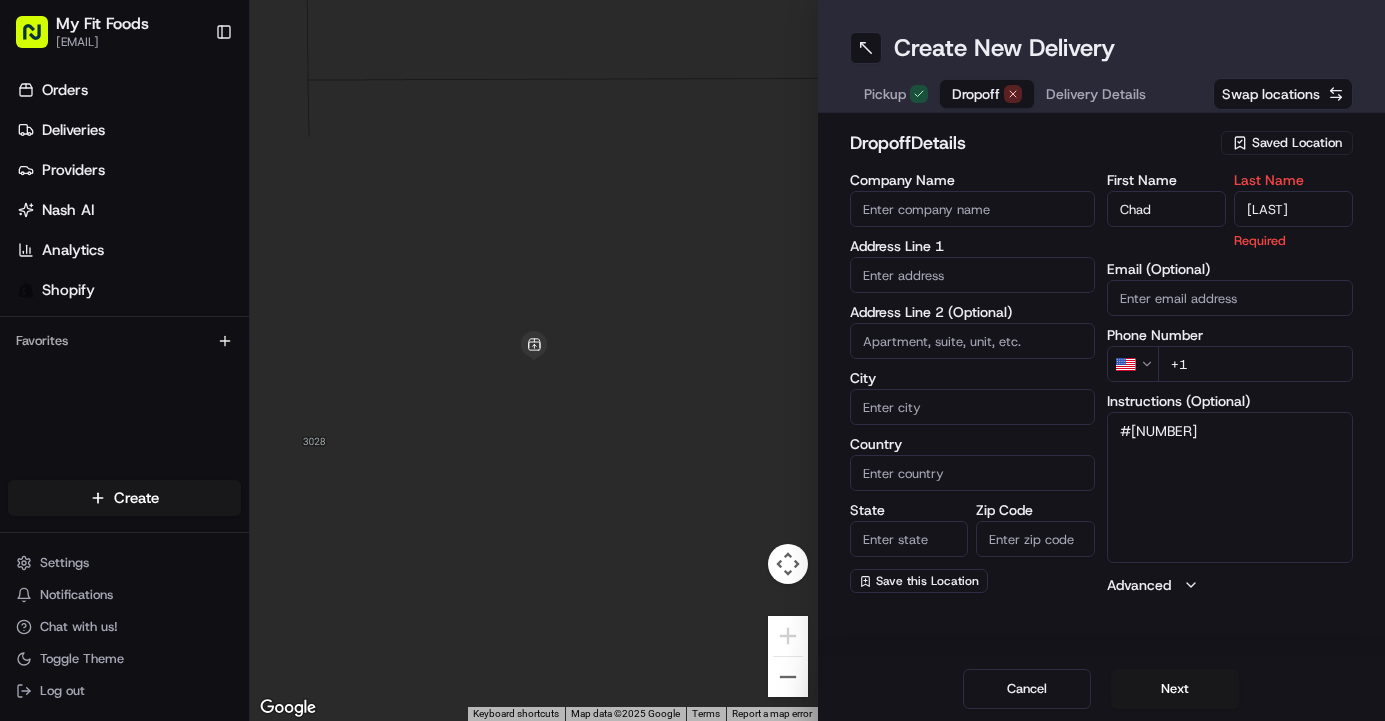 type on "Shoup" 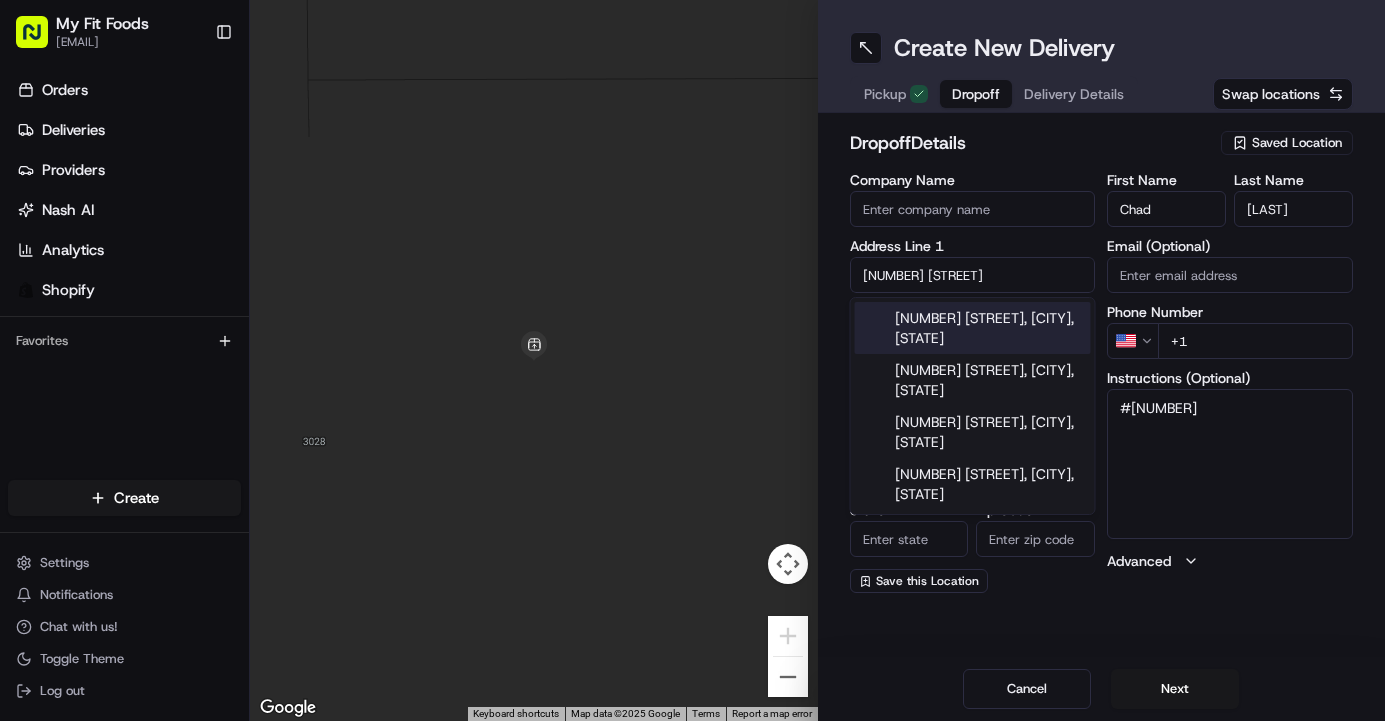 click on "15001 E Alameda Pkwy, Aurora, CO" at bounding box center [973, 328] 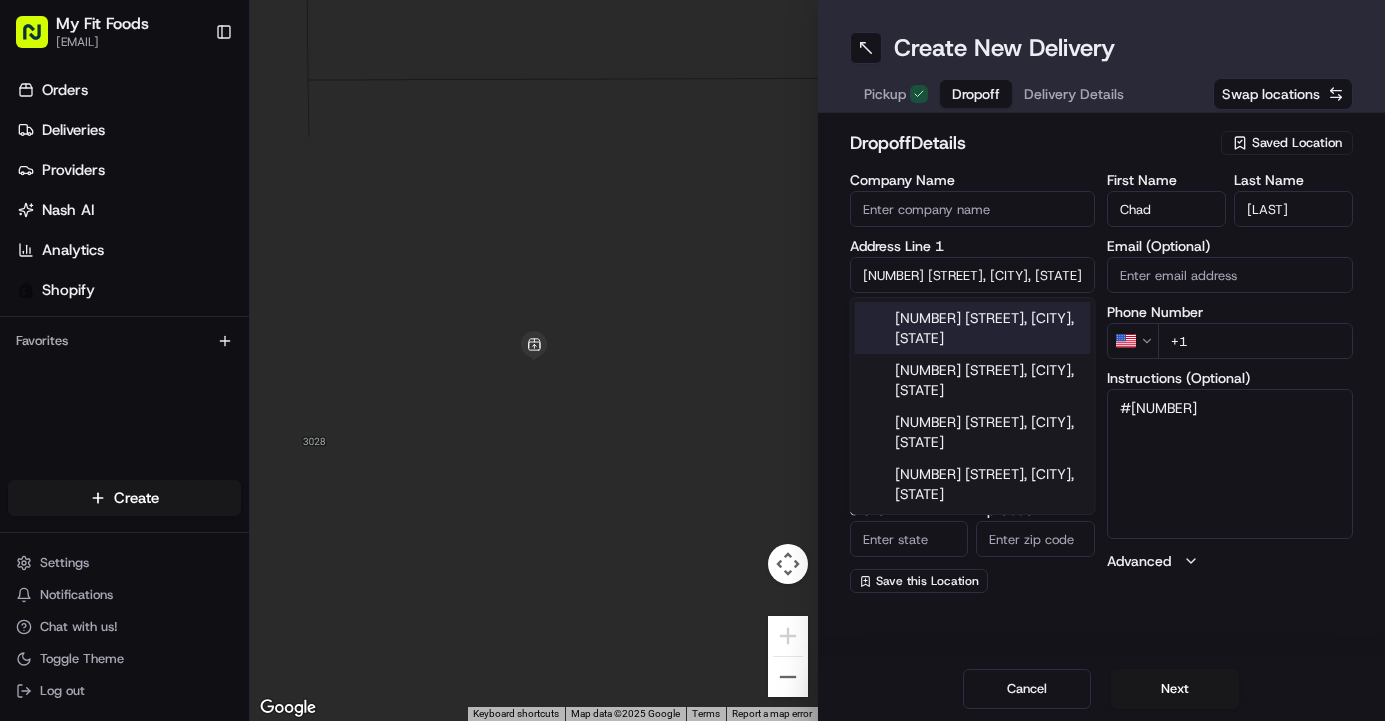 type on "15001 E Alameda Pkwy, Aurora, CO 80012, USA" 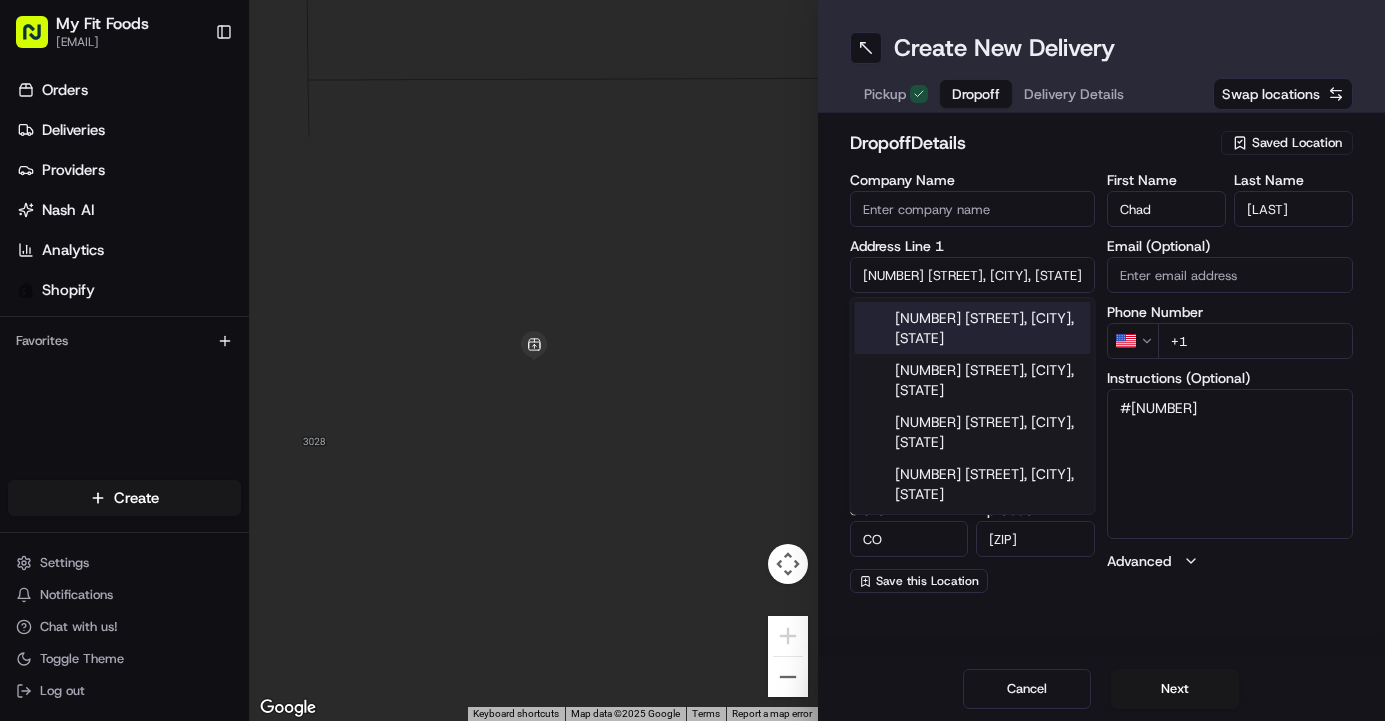type on "15001 East Alameda Parkway" 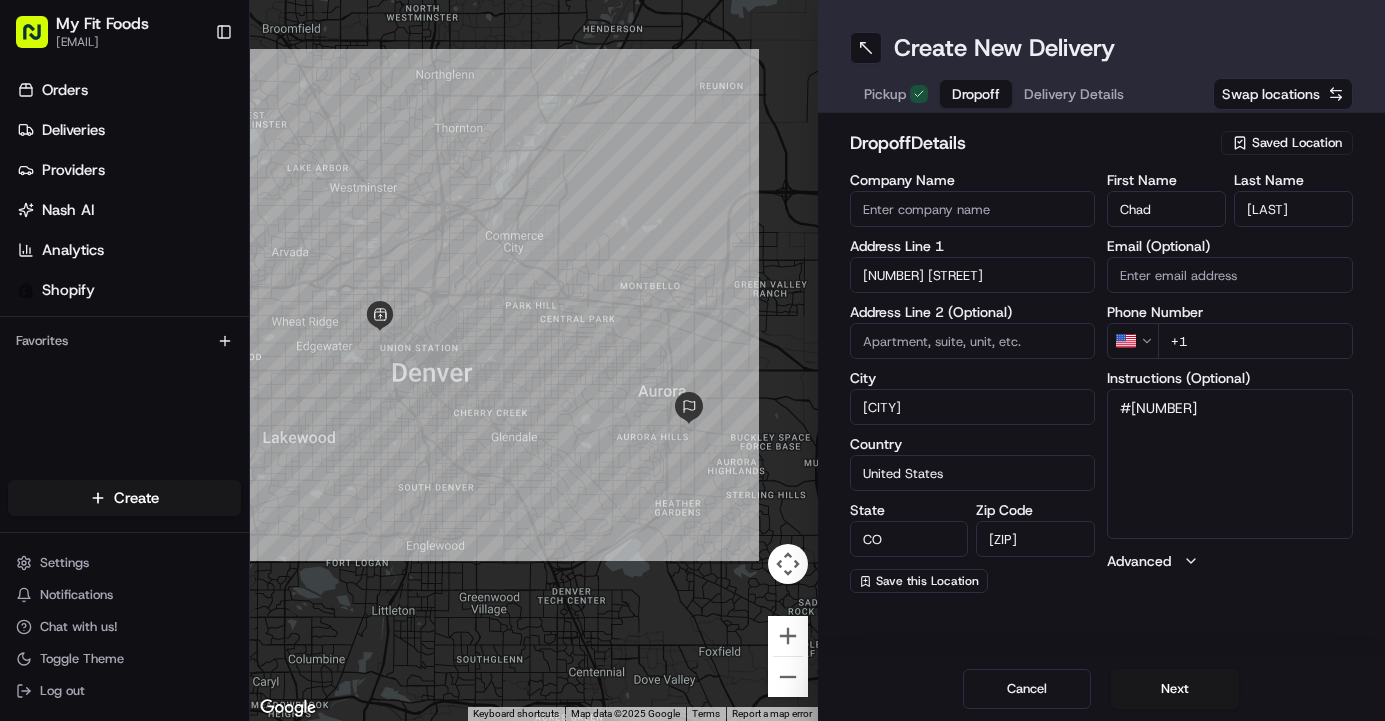 click on "+1" at bounding box center [1255, 341] 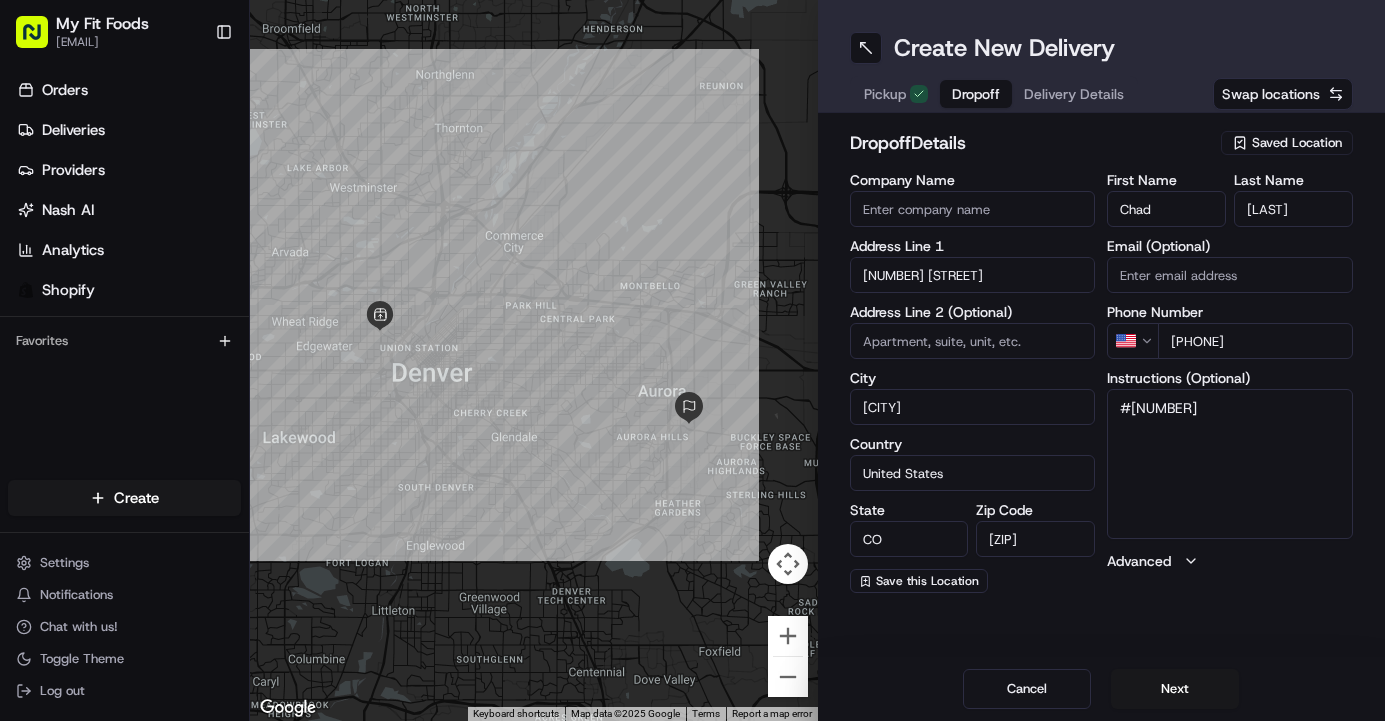 type on "+1 720 635 3454" 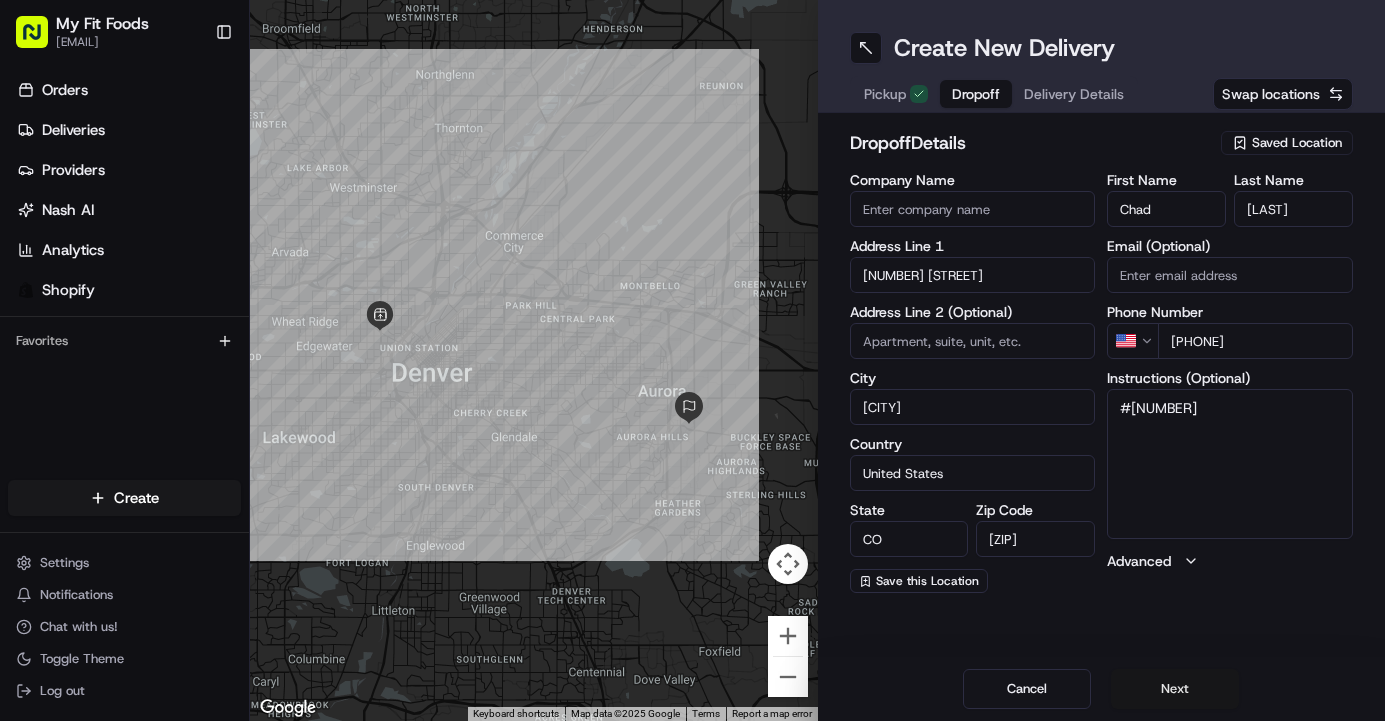 click on "Next" at bounding box center (1175, 689) 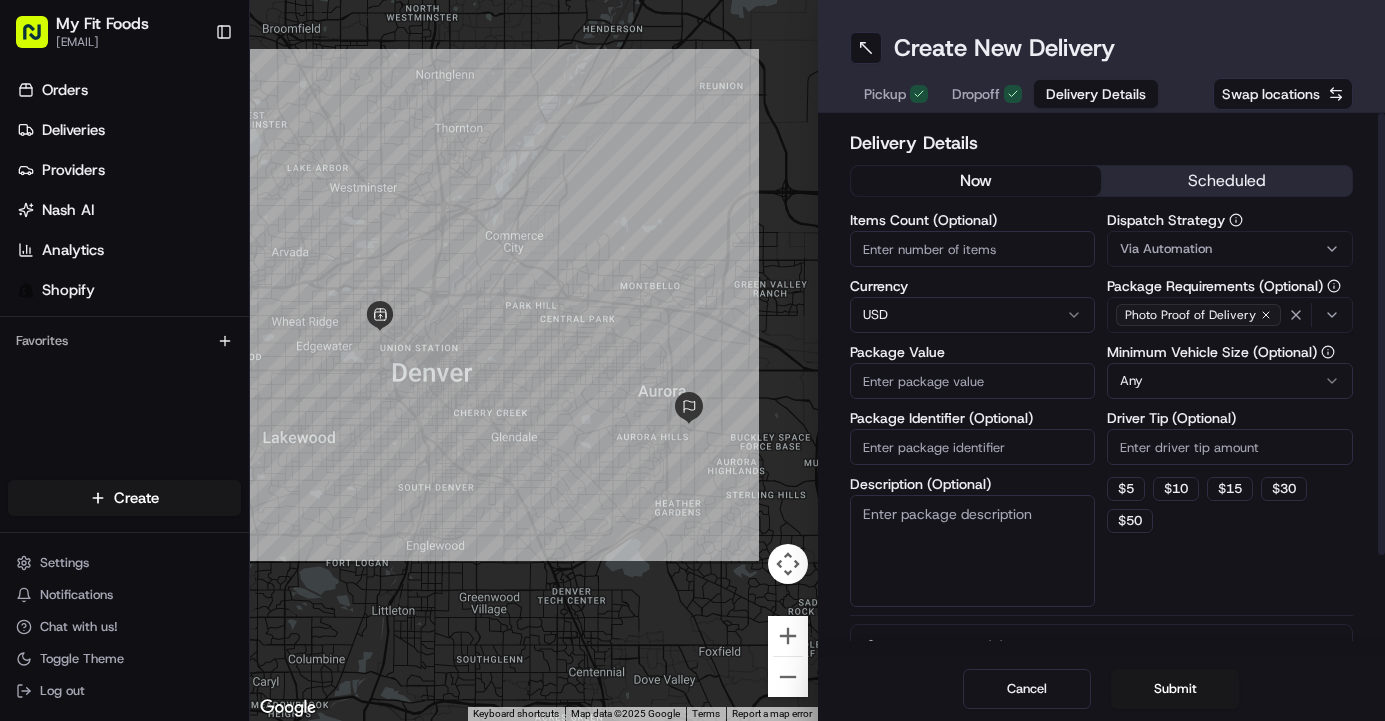 click on "Items Count (Optional)" at bounding box center (973, 249) 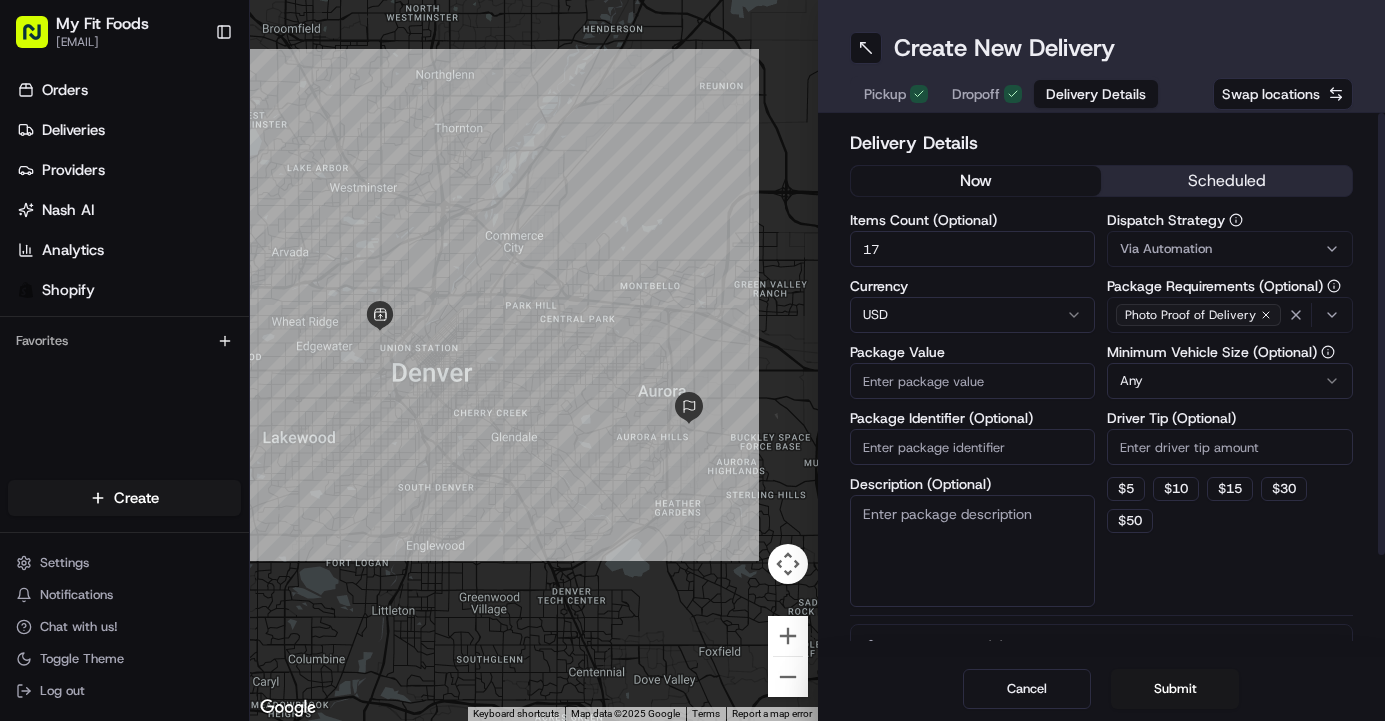 type on "17" 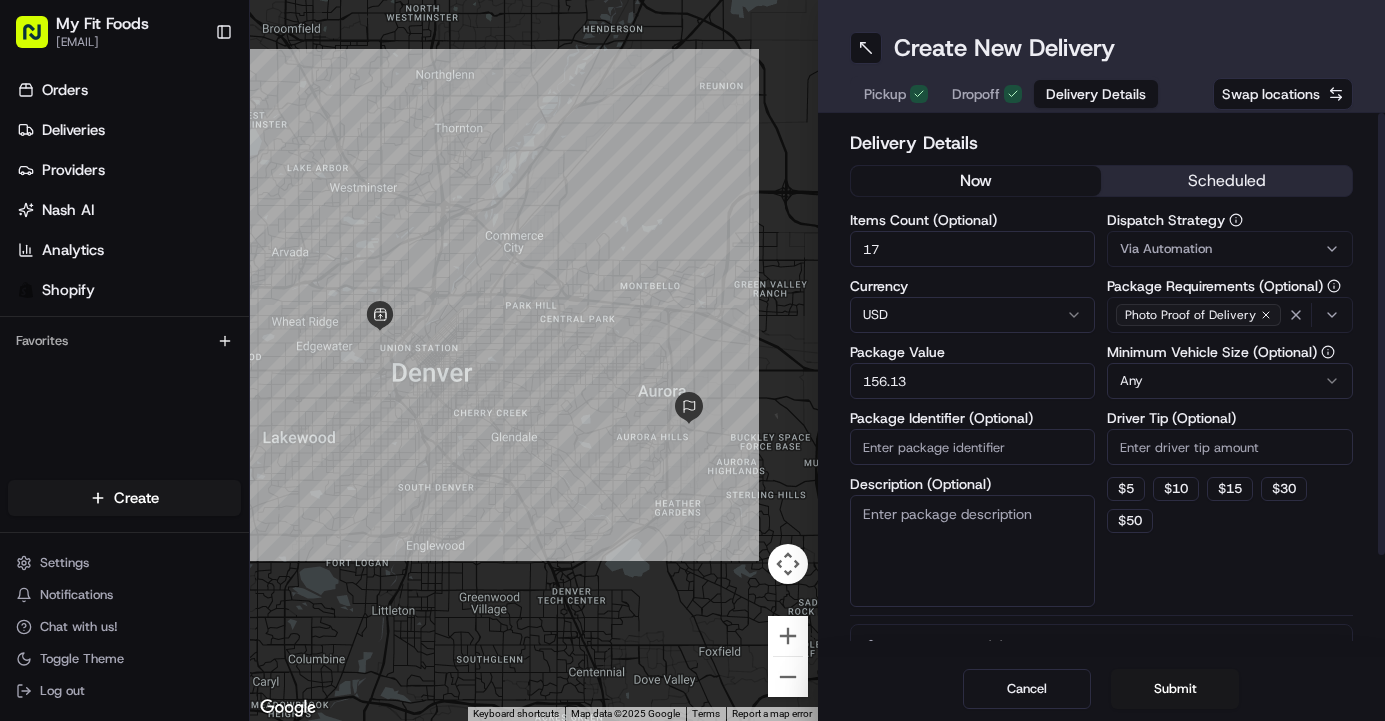 type on "156.13" 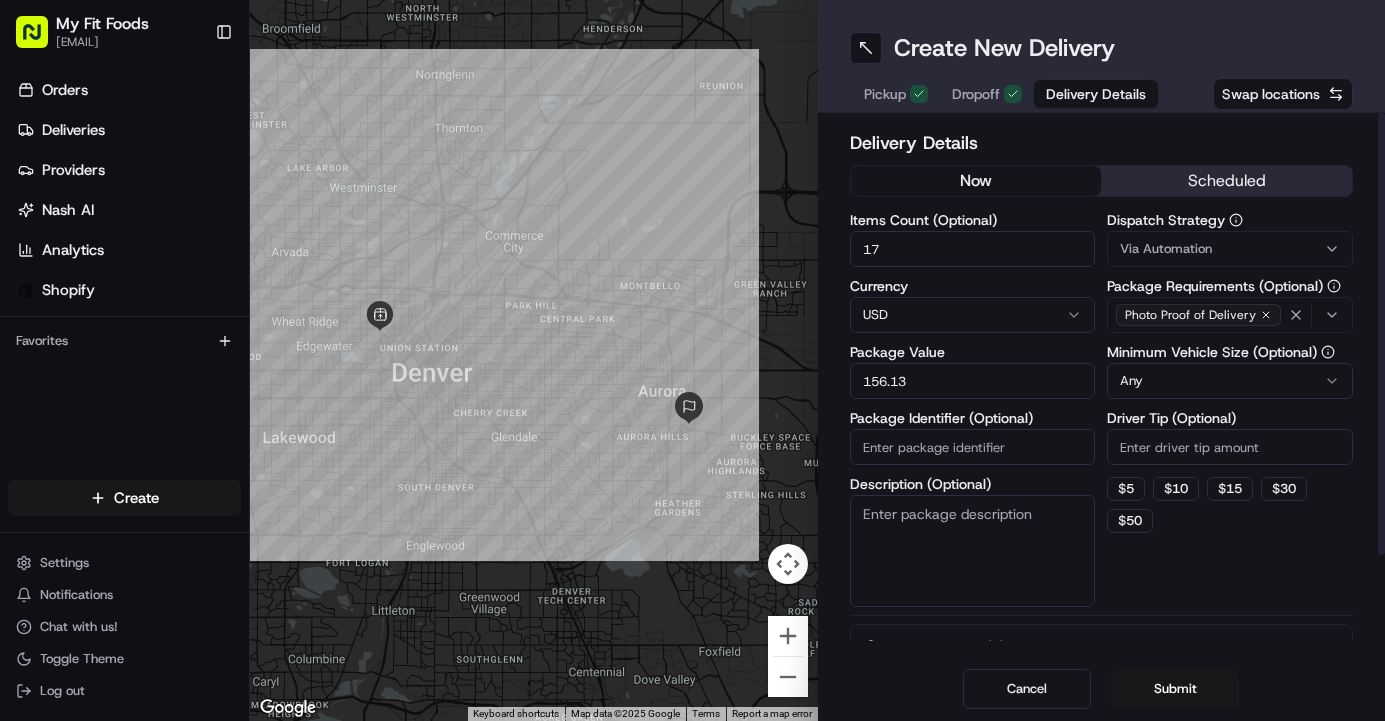 click on "Via Automation" at bounding box center [1230, 249] 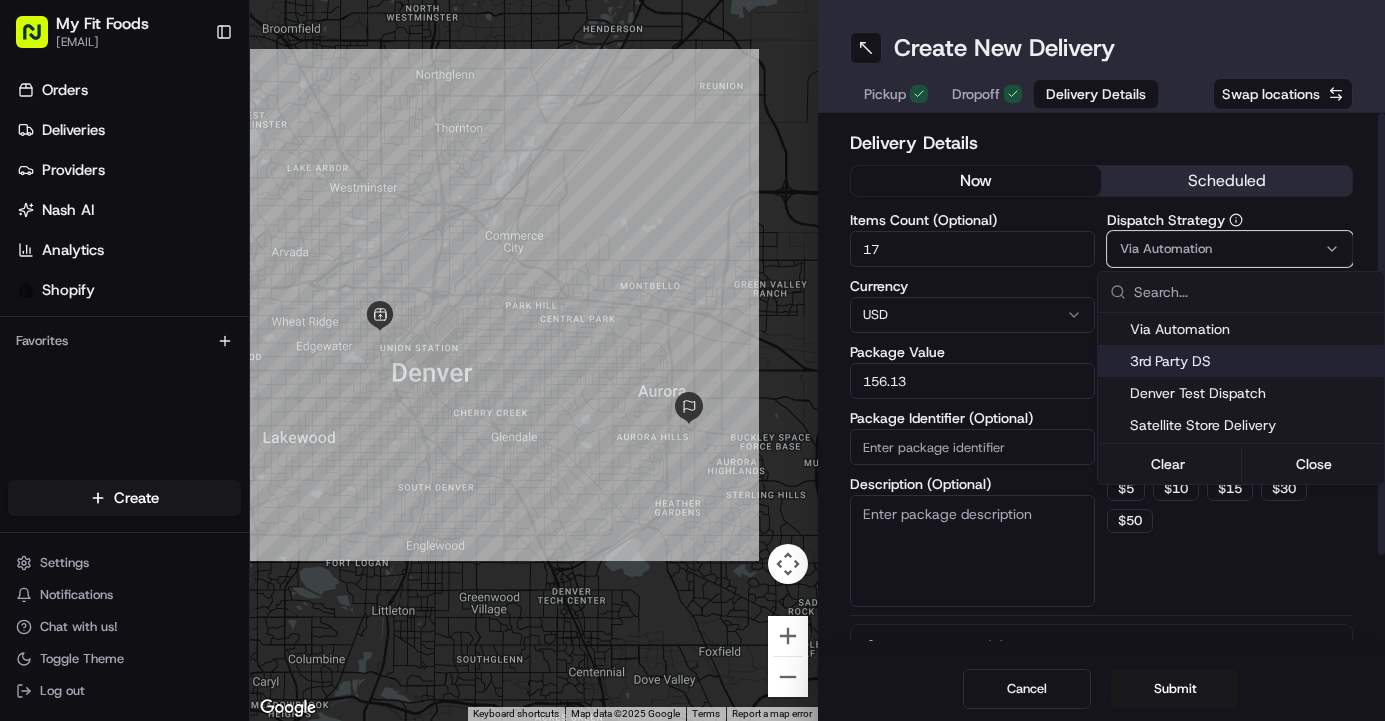 click on "3rd Party DS" at bounding box center (1253, 361) 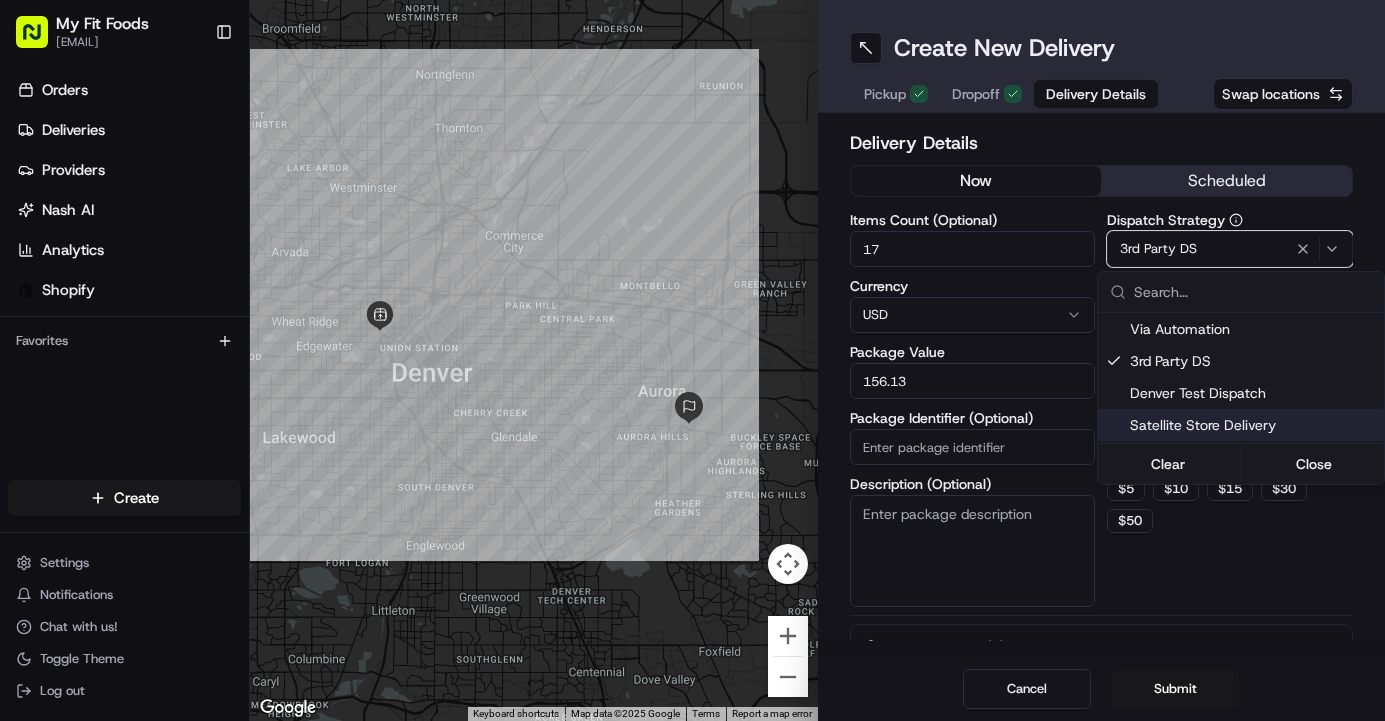 click on "My Fit Foods support@myfitfoods.com Toggle Sidebar Orders Deliveries Providers Nash AI Analytics Shopify Favorites Main Menu Members & Organization Organization Users Roles Preferences Customization Tracking Orchestration Automations Dispatch Strategy Optimization Strategy Locations Pickup Locations Dropoff Locations Shifts Billing Billing Refund Requests Integrations Notification Triggers Webhooks API Keys Request Logs Create Settings Notifications Chat with us! Toggle Theme Log out ← Move left → Move right ↑ Move up ↓ Move down + Zoom in - Zoom out Home Jump left by 75% End Jump right by 75% Page Up Jump up by 75% Page Down Jump down by 75% Keyboard shortcuts Map Data Map data ©2025 Google Map data ©2025 Google 2 km  Click to toggle between metric and imperial units Terms Report a map error Create New Delivery Pickup Dropoff Delivery Details Swap locations Delivery Details now scheduled Items Count (Optional) 17 Currency USD Package Value 156.13 Package Identifier (Optional) Any $" at bounding box center (692, 360) 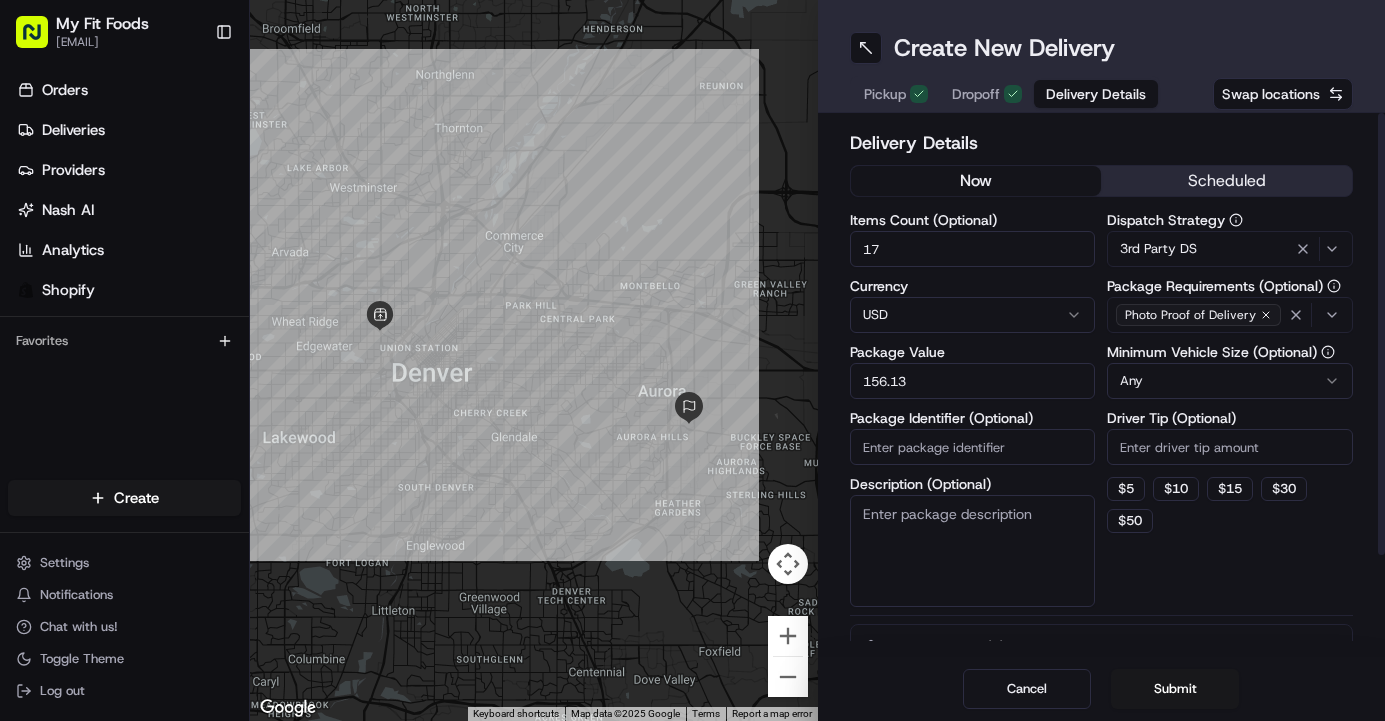 scroll, scrollTop: 118, scrollLeft: 0, axis: vertical 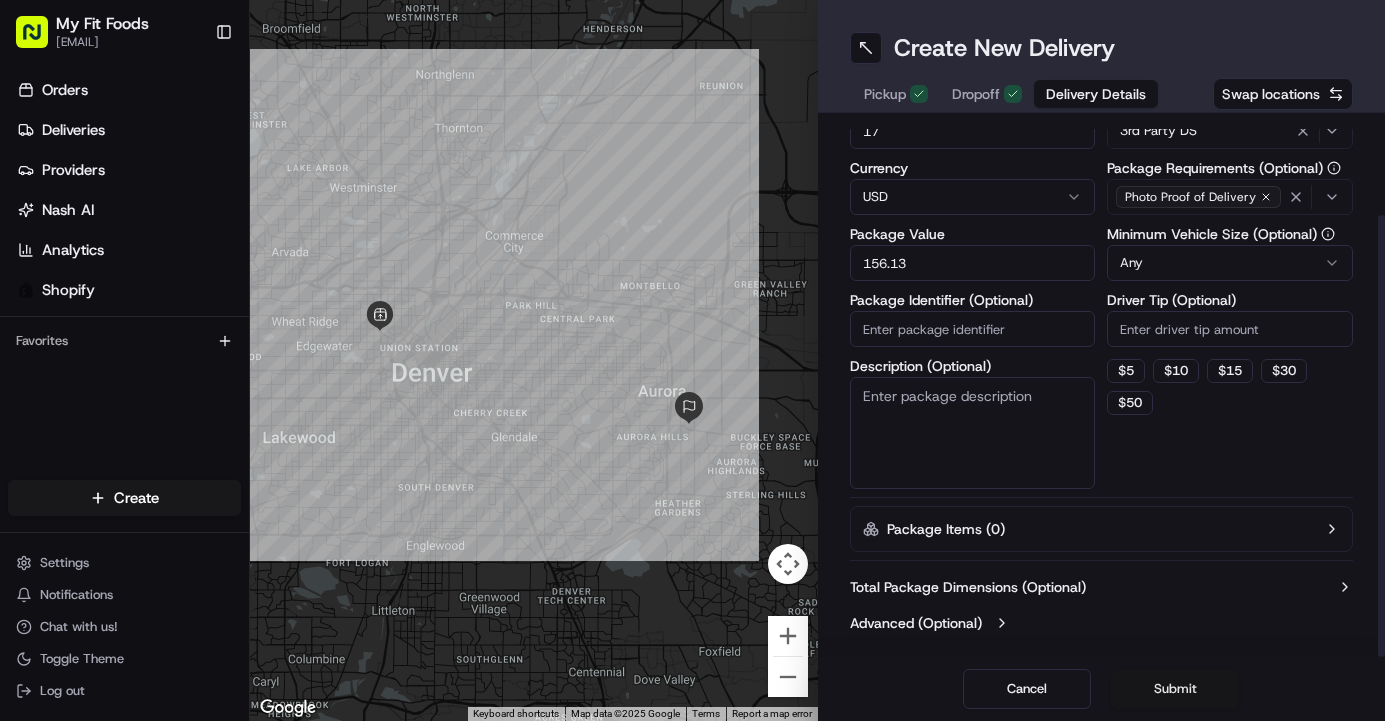 click on "Submit" at bounding box center [1175, 689] 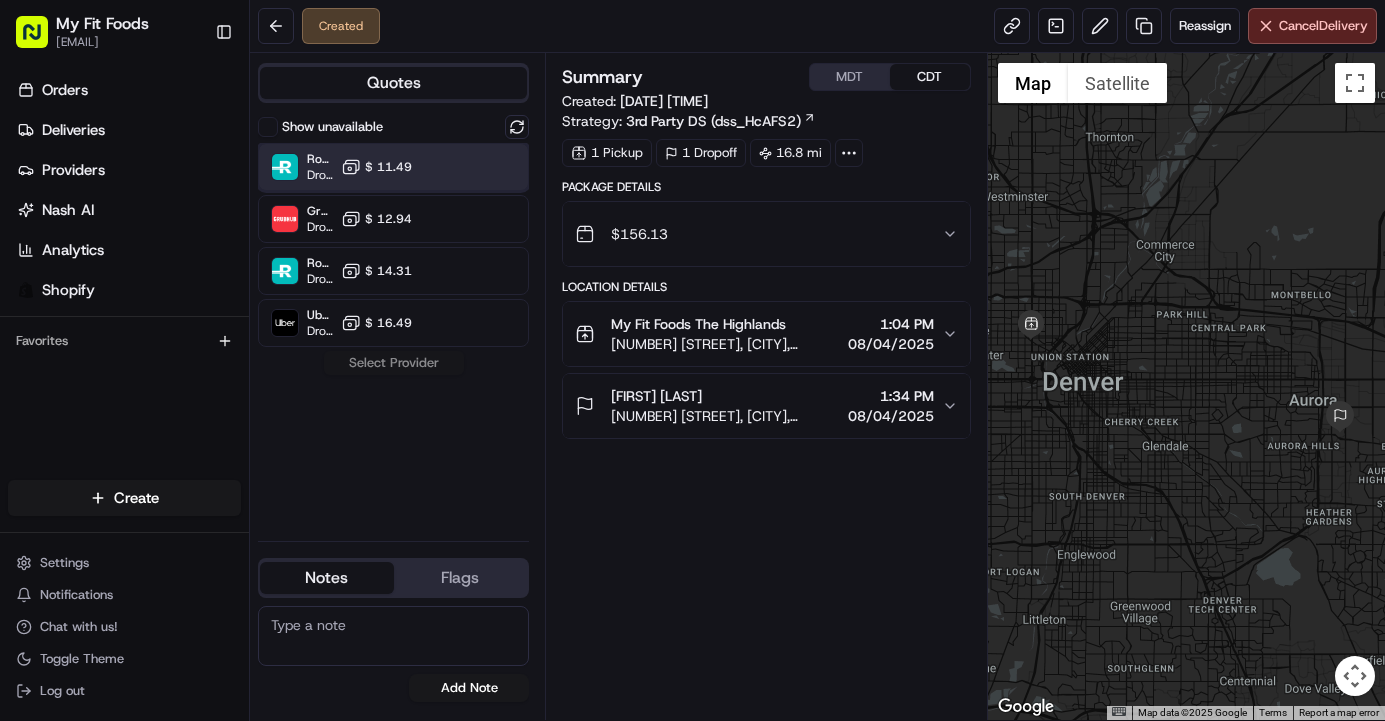 click at bounding box center (468, 167) 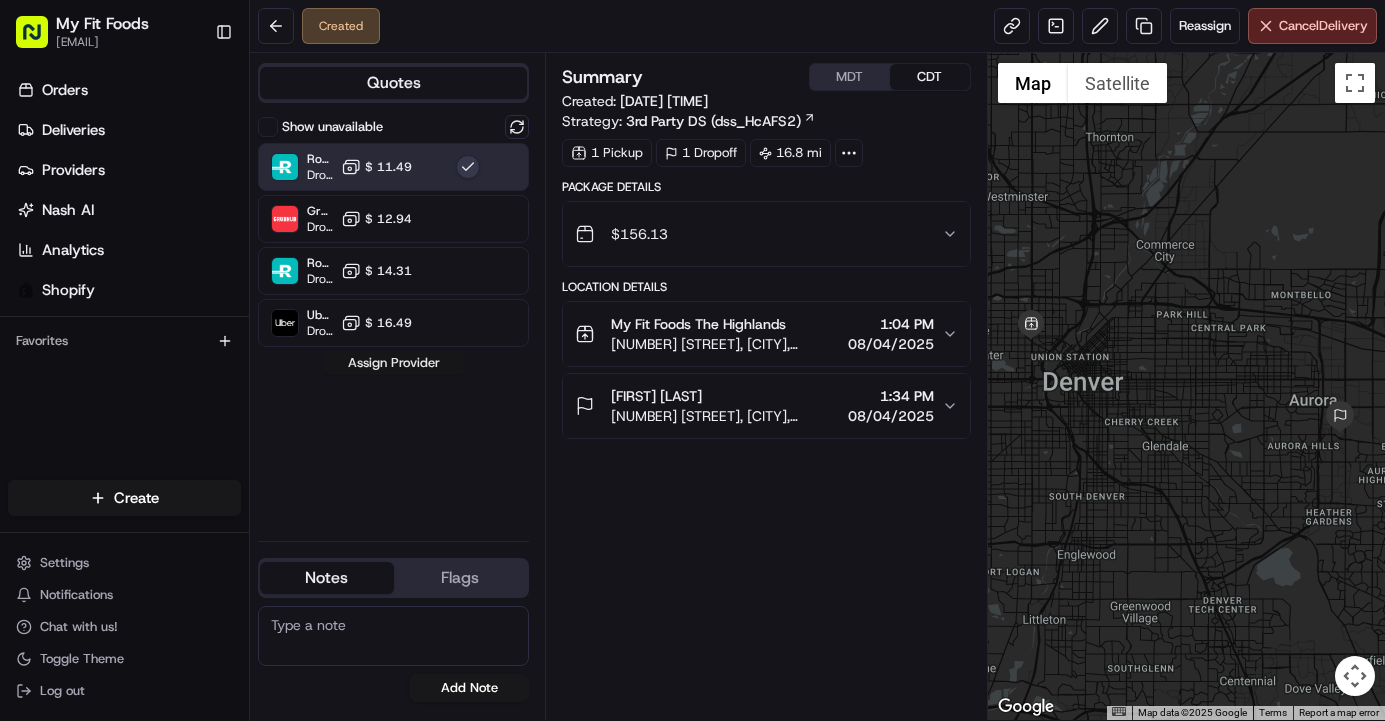 click on "Assign Provider" at bounding box center (394, 363) 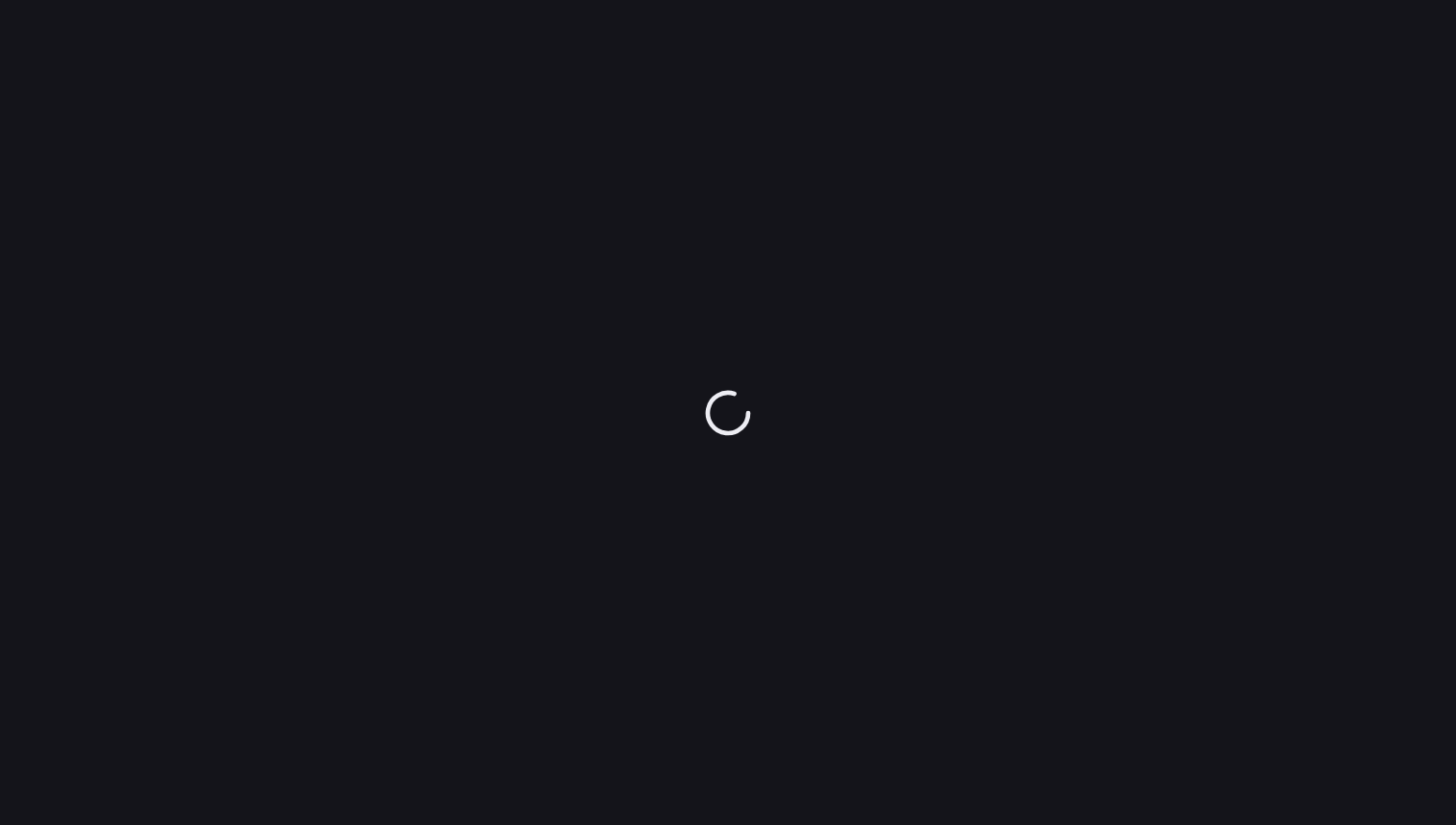 scroll, scrollTop: 0, scrollLeft: 0, axis: both 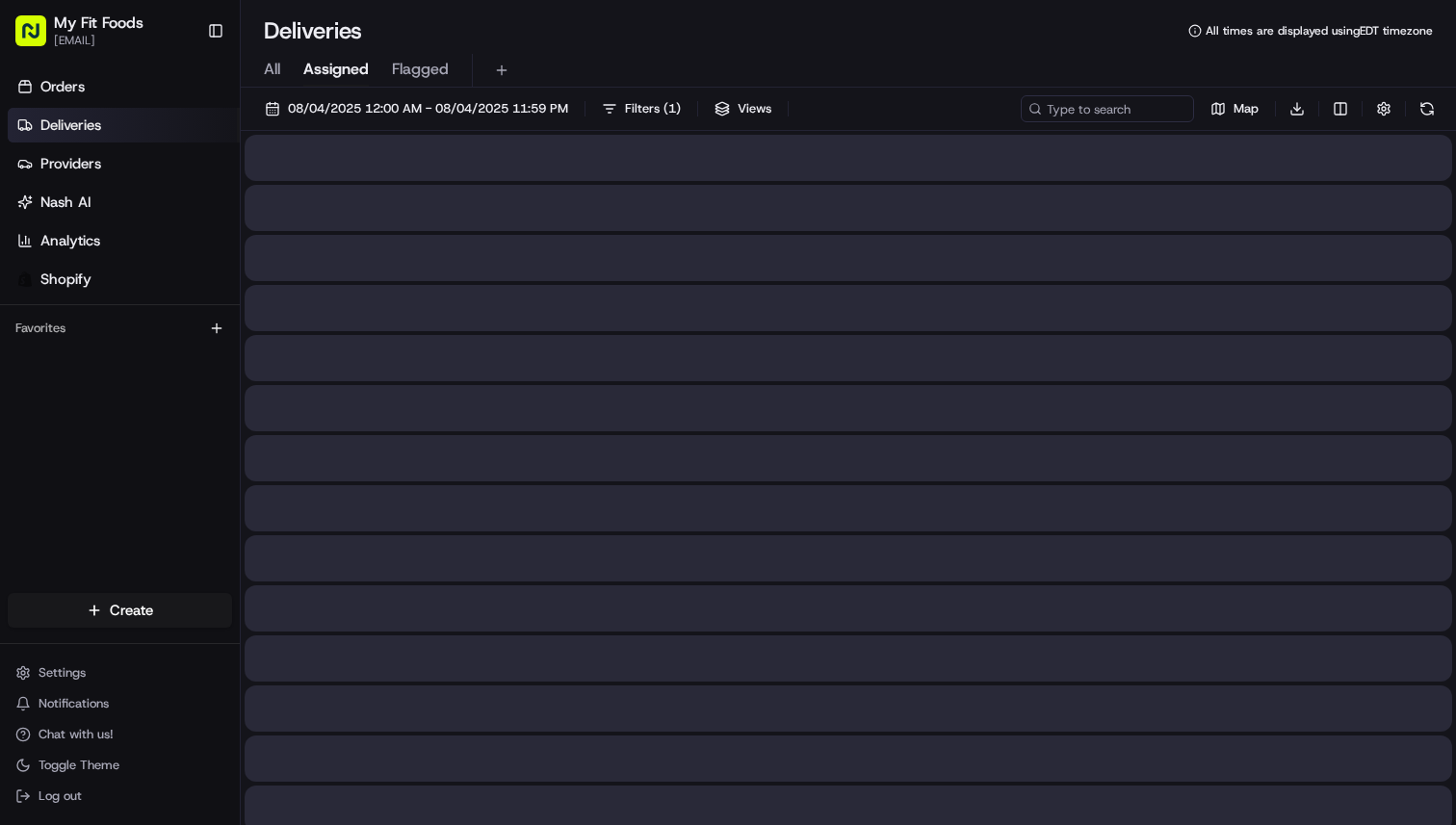 click on "All" at bounding box center [272, 69] 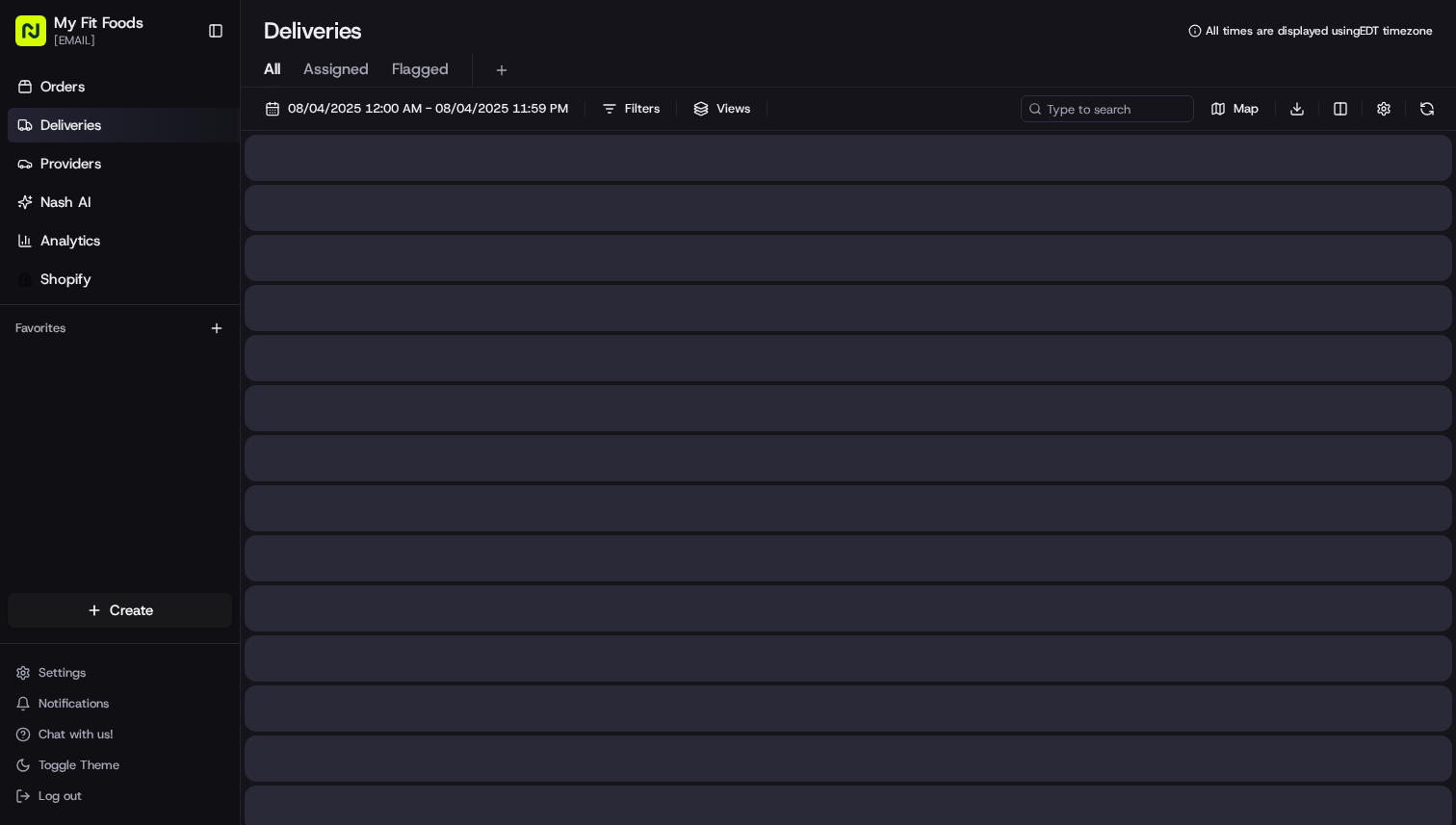 scroll, scrollTop: 0, scrollLeft: 0, axis: both 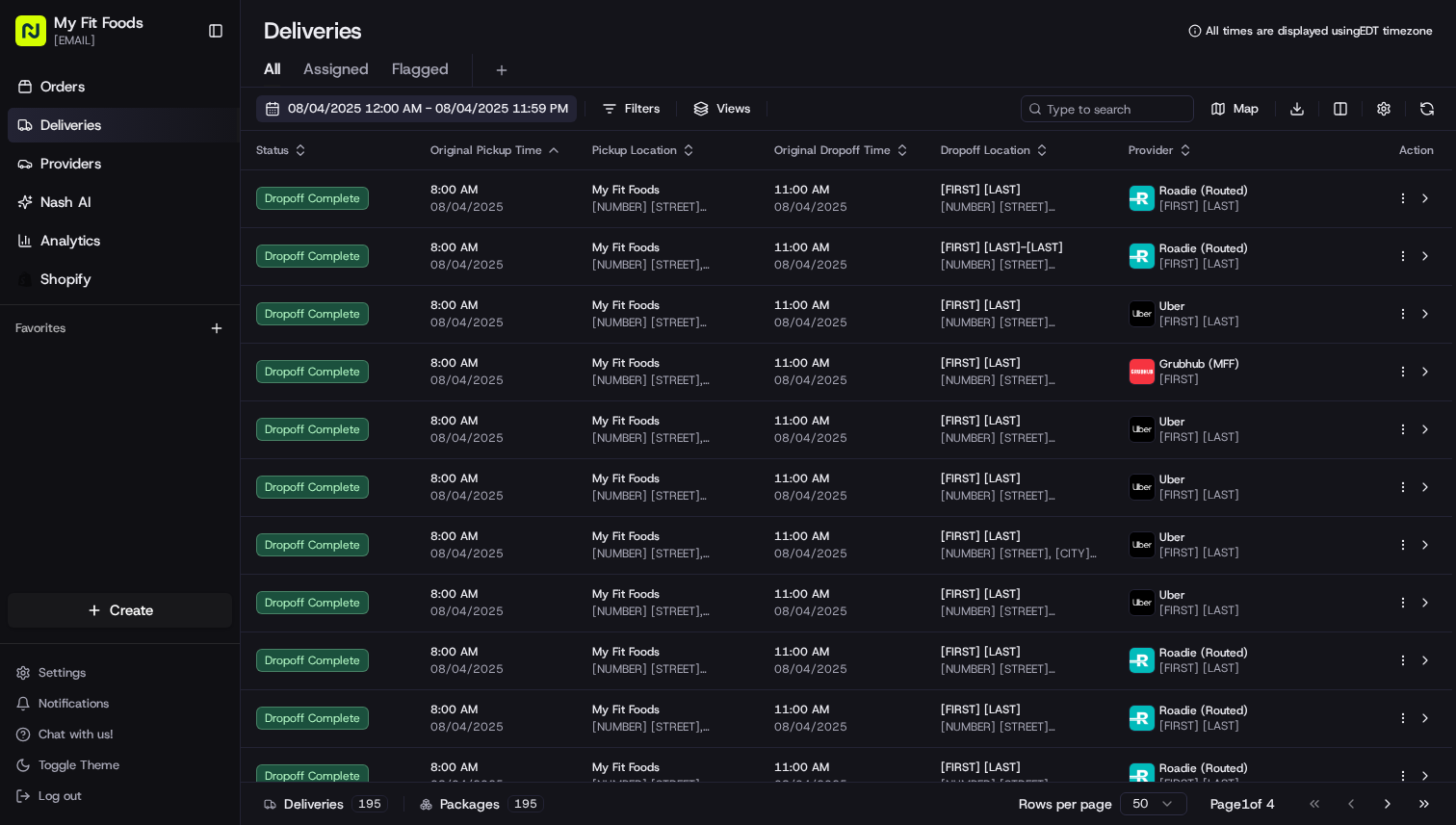 click on "08/04/2025 12:00 AM - 08/04/2025 11:59 PM" at bounding box center [416, 109] 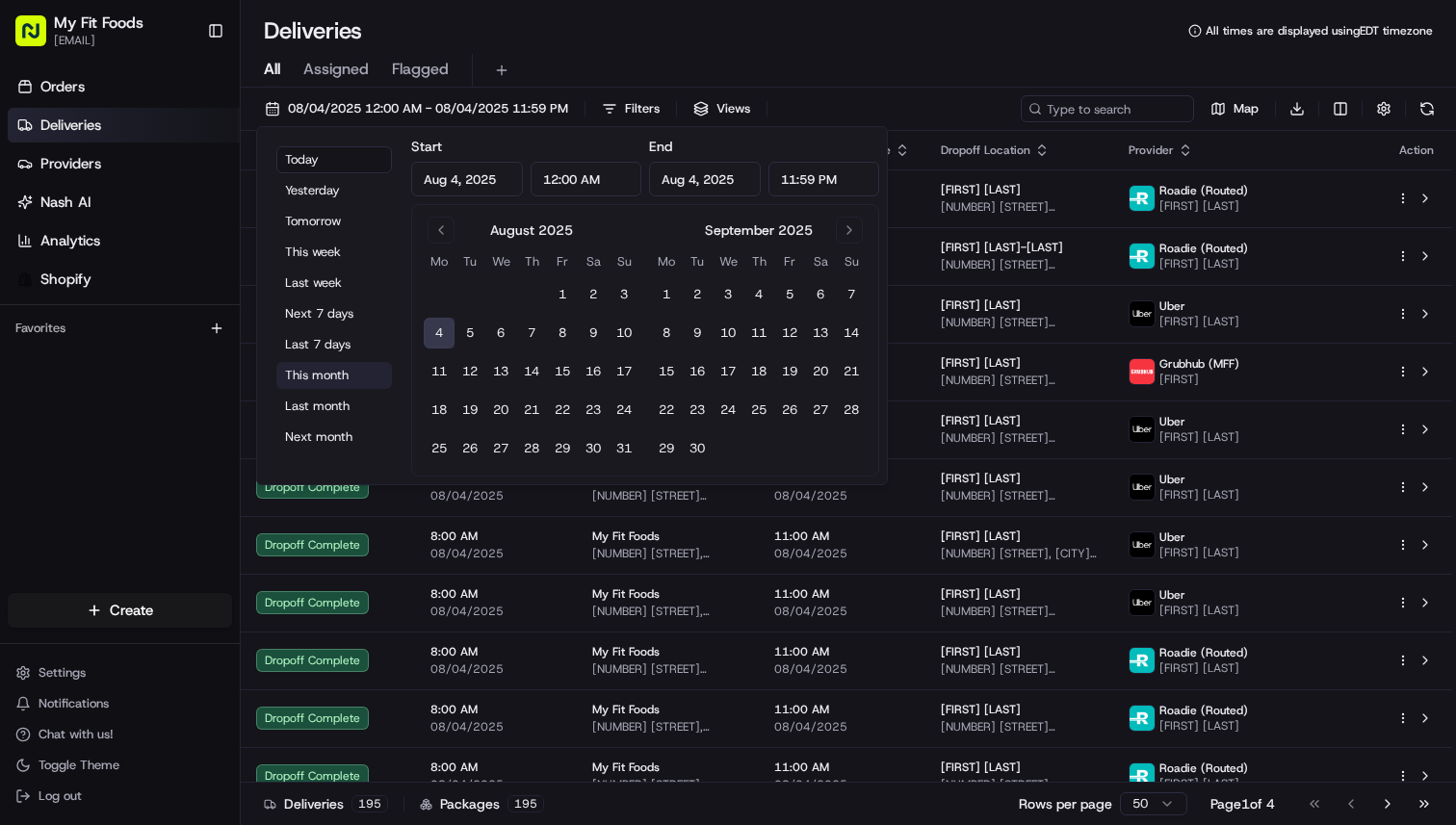 click on "This month" at bounding box center (334, 375) 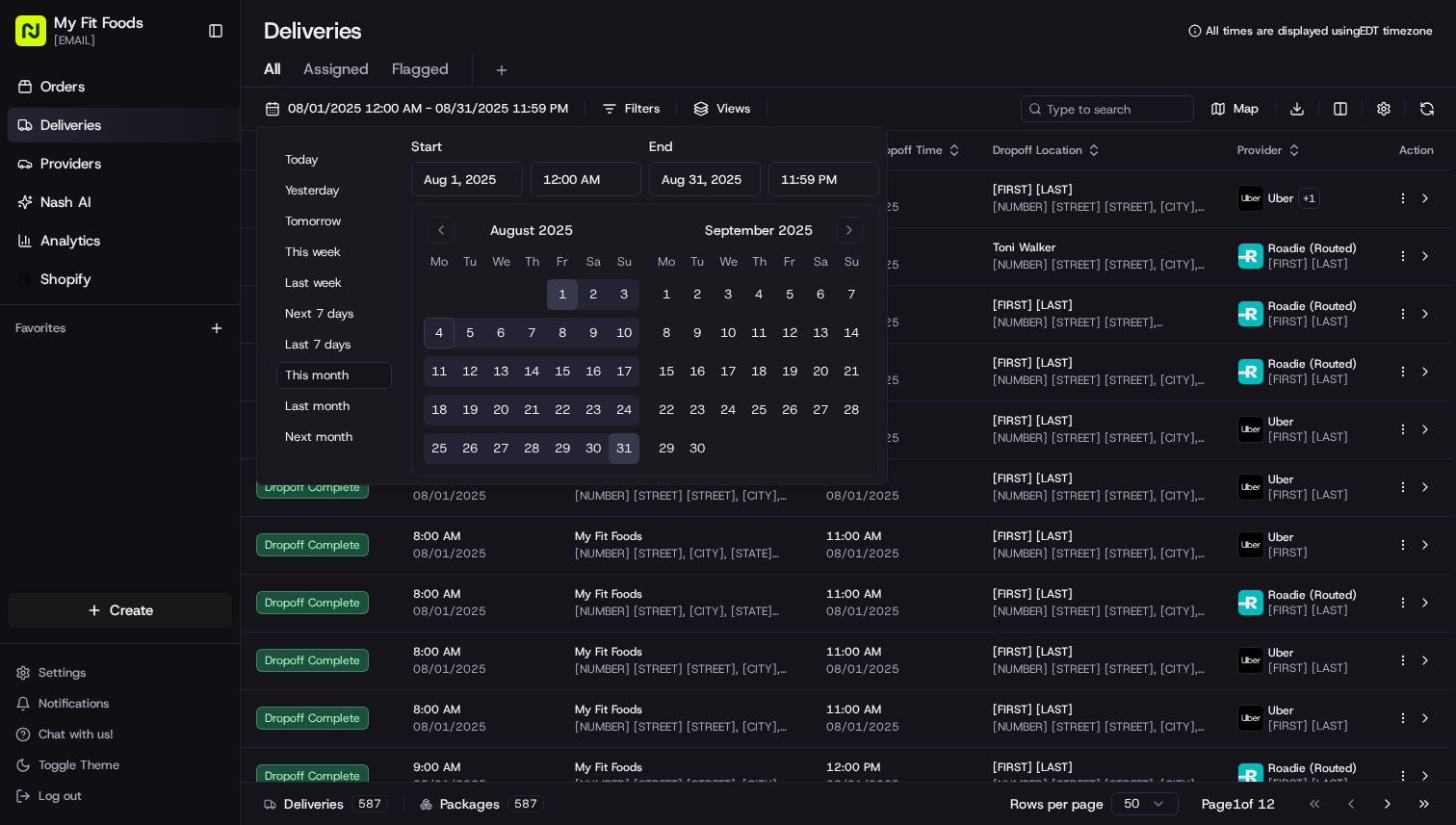 click on "All Assigned Flagged" at bounding box center [848, 66] 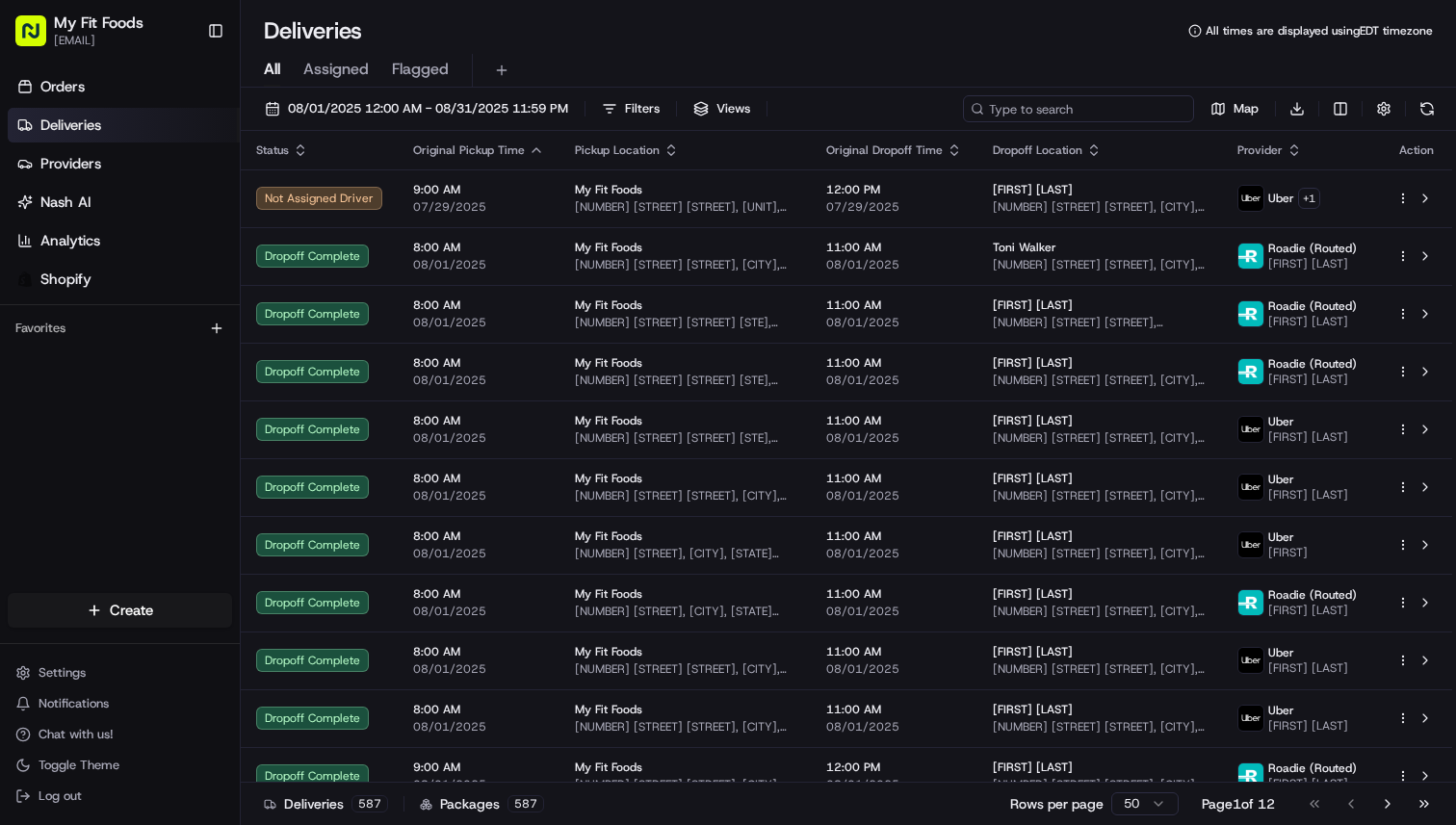 click at bounding box center (1079, 109) 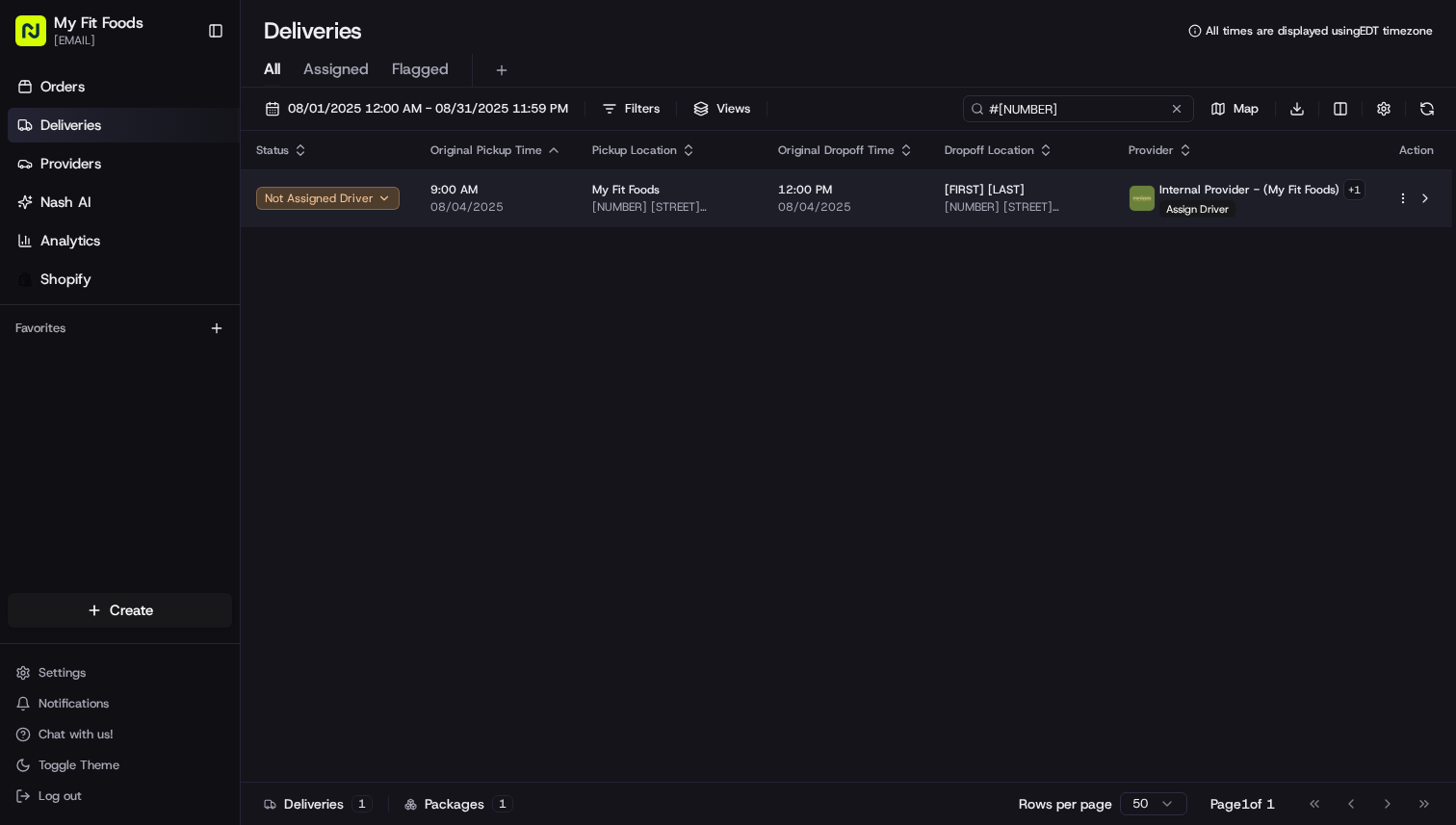 type on "#834956" 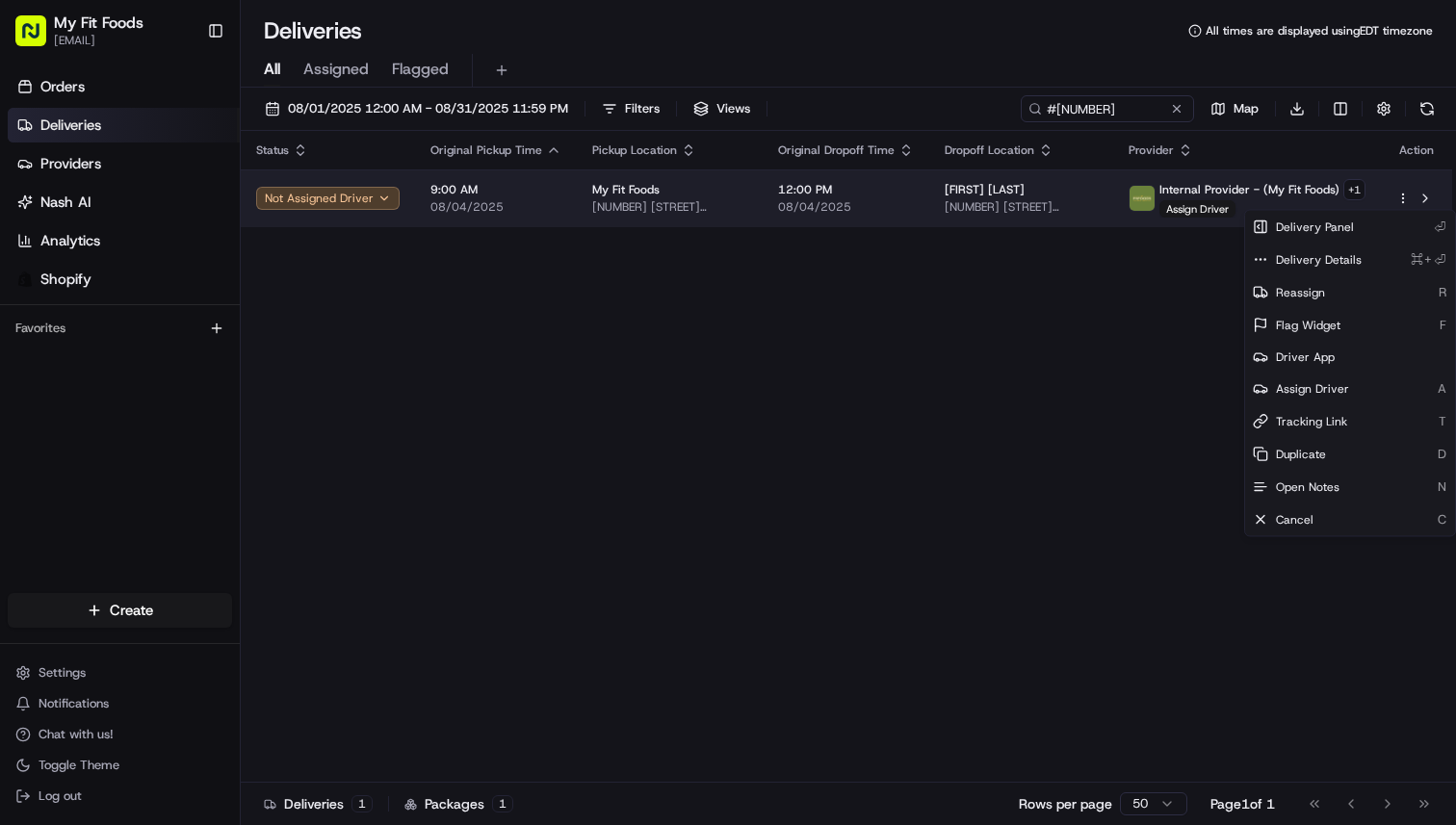 click on "My Fit Foods support@myfitfoods.com Toggle Sidebar Orders Deliveries Providers Nash AI Analytics Shopify Favorites Main Menu Members & Organization Organization Users Roles Preferences Customization Tracking Orchestration Automations Dispatch Strategy Optimization Strategy Locations Pickup Locations Dropoff Locations Shifts Billing Billing Refund Requests Integrations Notification Triggers Webhooks API Keys Request Logs Create Settings Notifications Chat with us! Toggle Theme Log out Deliveries All times are displayed using  EDT   timezone All Assigned Flagged 08/01/2025 12:00 AM - 08/31/2025 11:59 PM Filters Views #834956 Map Download Status Original Pickup Time Pickup Location Original Dropoff Time Dropoff Location Provider Action Not Assigned Driver 9:00 AM 08/04/2025 My Fit Foods 8000 E Belleview Ave d 60, Greenwood Village, CO 80111, USA 12:00 PM 08/04/2025 Amanda Crozier 3978 S Lincoln St, Englewood, CO 80113, US Internal Provider - (My Fit Foods) + 1 Assign Driver Deliveries 1 Packages" at bounding box center (728, 412) 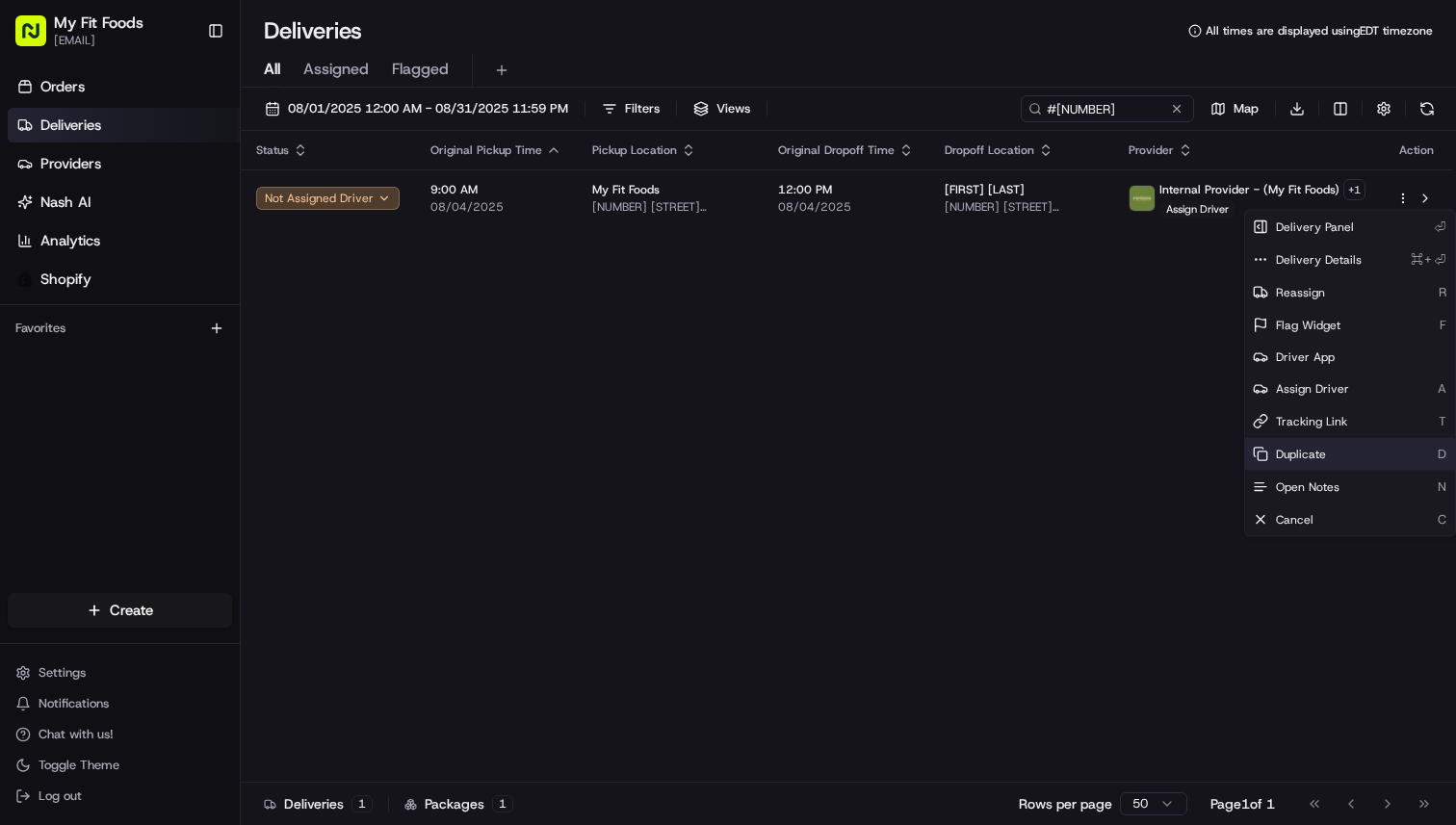 click on "Duplicate" at bounding box center [1301, 454] 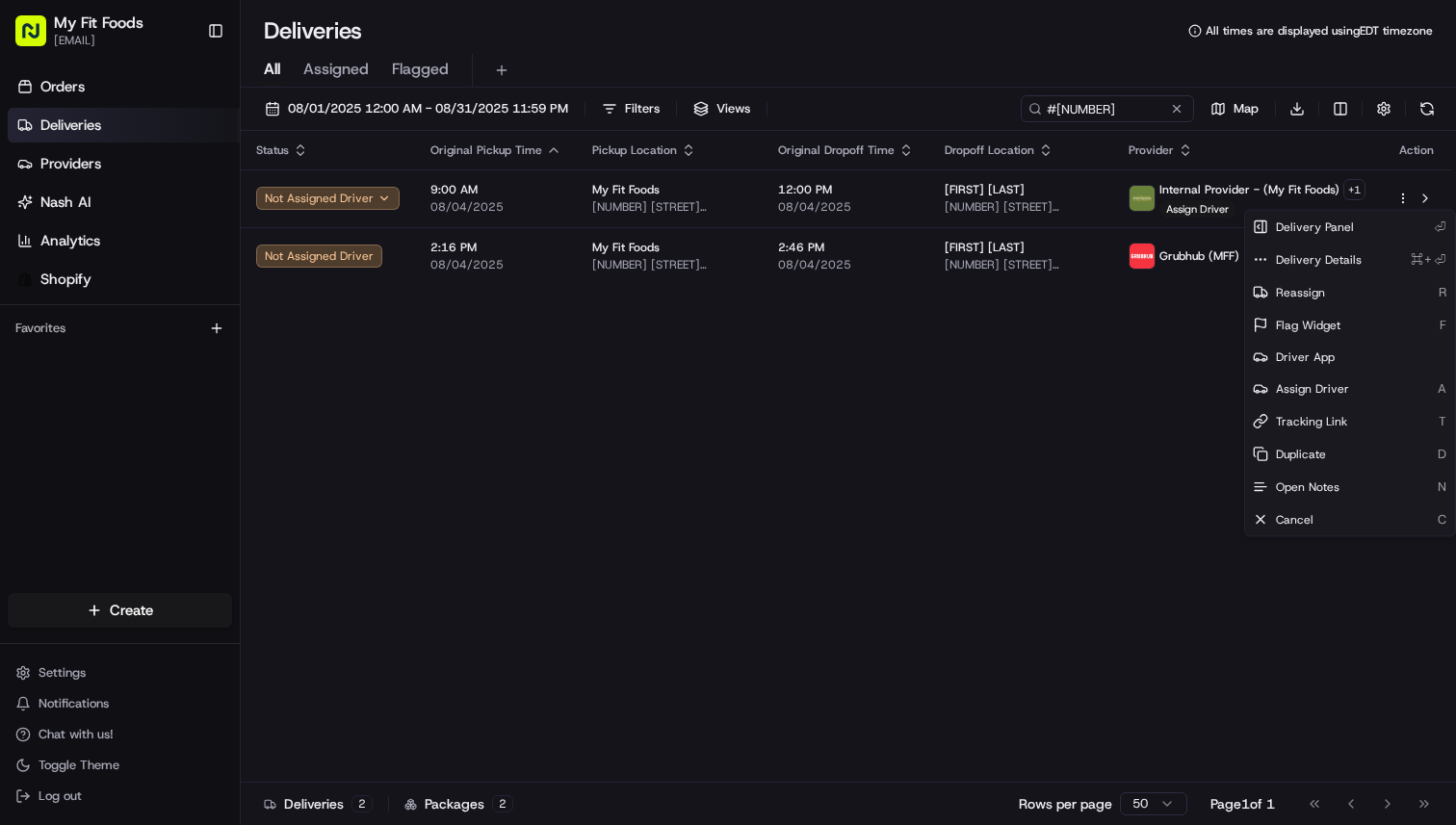 click on "My Fit Foods support@myfitfoods.com Toggle Sidebar Orders Deliveries Providers Nash AI Analytics Shopify Favorites Main Menu Members & Organization Organization Users Roles Preferences Customization Tracking Orchestration Automations Dispatch Strategy Optimization Strategy Locations Pickup Locations Dropoff Locations Shifts Billing Billing Refund Requests Integrations Notification Triggers Webhooks API Keys Request Logs Create Settings Notifications Chat with us! Toggle Theme Log out Deliveries All times are displayed using  EDT   timezone All Assigned Flagged 08/01/2025 12:00 AM - 08/31/2025 11:59 PM Filters Views #834956 Map Download Status Original Pickup Time Pickup Location Original Dropoff Time Dropoff Location Provider Action Not Assigned Driver 9:00 AM 08/04/2025 My Fit Foods 8000 E Belleview Ave d 60, Greenwood Village, CO 80111, USA 12:00 PM 08/04/2025 Amanda Crozier 3978 S Lincoln St, Englewood, CO 80113, US Internal Provider - (My Fit Foods) + 1 Assign Driver Not Assigned Driver 2" at bounding box center [728, 412] 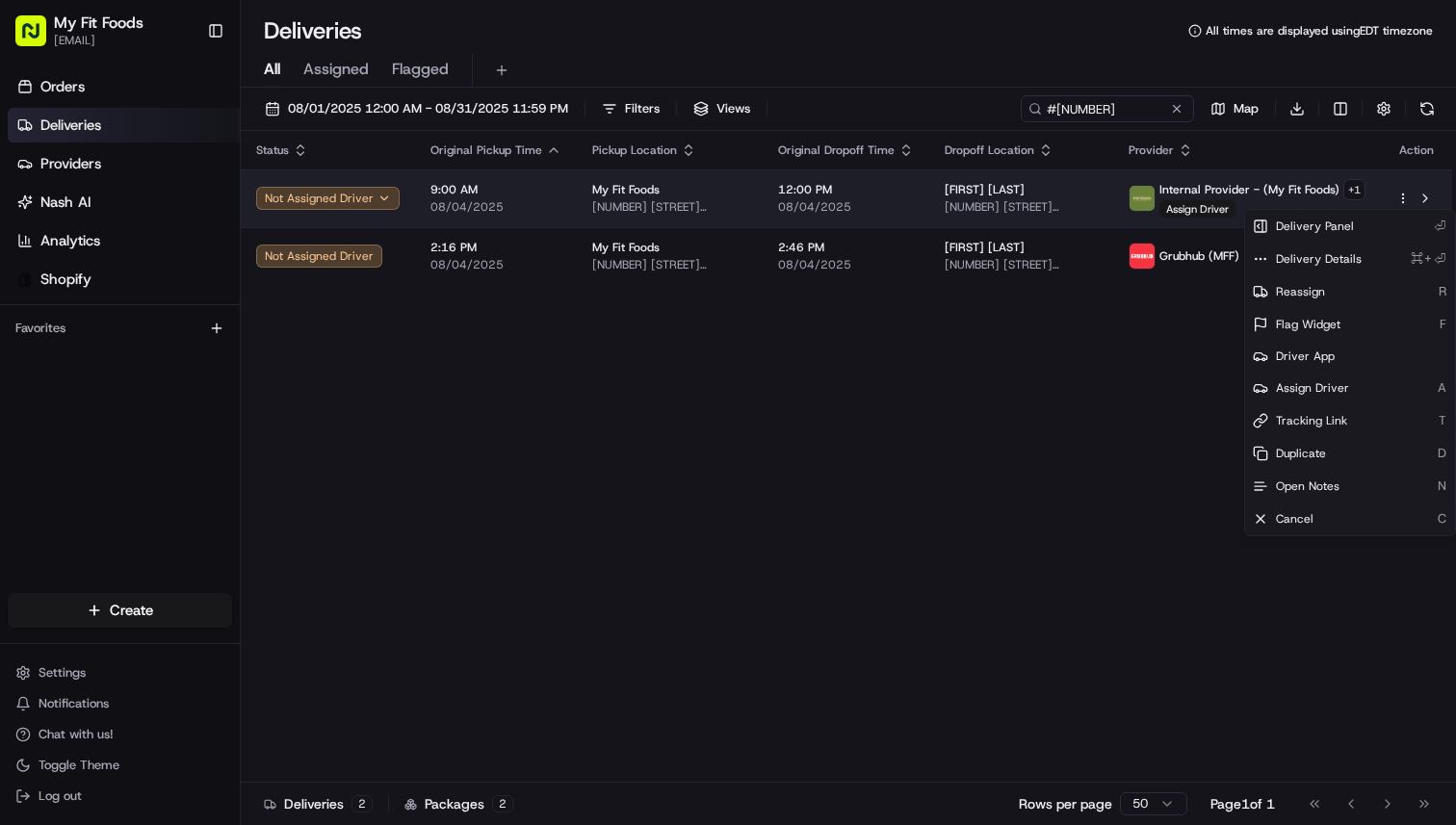 click on "My Fit Foods support@myfitfoods.com Toggle Sidebar Orders Deliveries Providers Nash AI Analytics Shopify Favorites Main Menu Members & Organization Organization Users Roles Preferences Customization Tracking Orchestration Automations Dispatch Strategy Optimization Strategy Locations Pickup Locations Dropoff Locations Shifts Billing Billing Refund Requests Integrations Notification Triggers Webhooks API Keys Request Logs Create Settings Notifications Chat with us! Toggle Theme Log out Deliveries All times are displayed using  EDT   timezone All Assigned Flagged 08/01/2025 12:00 AM - 08/31/2025 11:59 PM Filters Views #834956 Map Download Status Original Pickup Time Pickup Location Original Dropoff Time Dropoff Location Provider Action Not Assigned Driver 9:00 AM 08/04/2025 My Fit Foods 8000 E Belleview Ave d 60, Greenwood Village, CO 80111, USA 12:00 PM 08/04/2025 Amanda Crozier 3978 S Lincoln St, Englewood, CO 80113, US Internal Provider - (My Fit Foods) + 1 Assign Driver Not Assigned Driver 2" at bounding box center (728, 412) 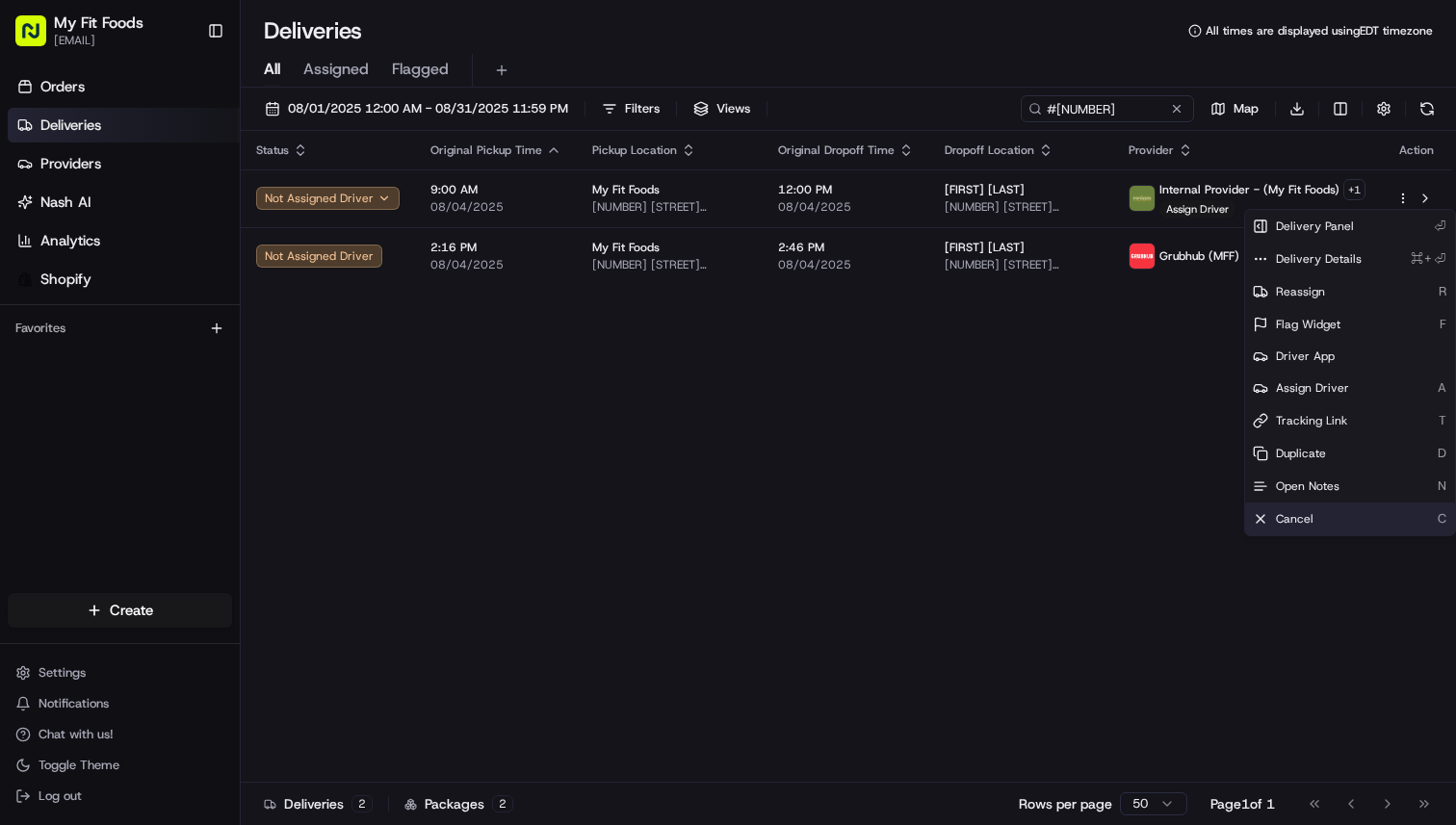 click on "Cancel" at bounding box center [1294, 519] 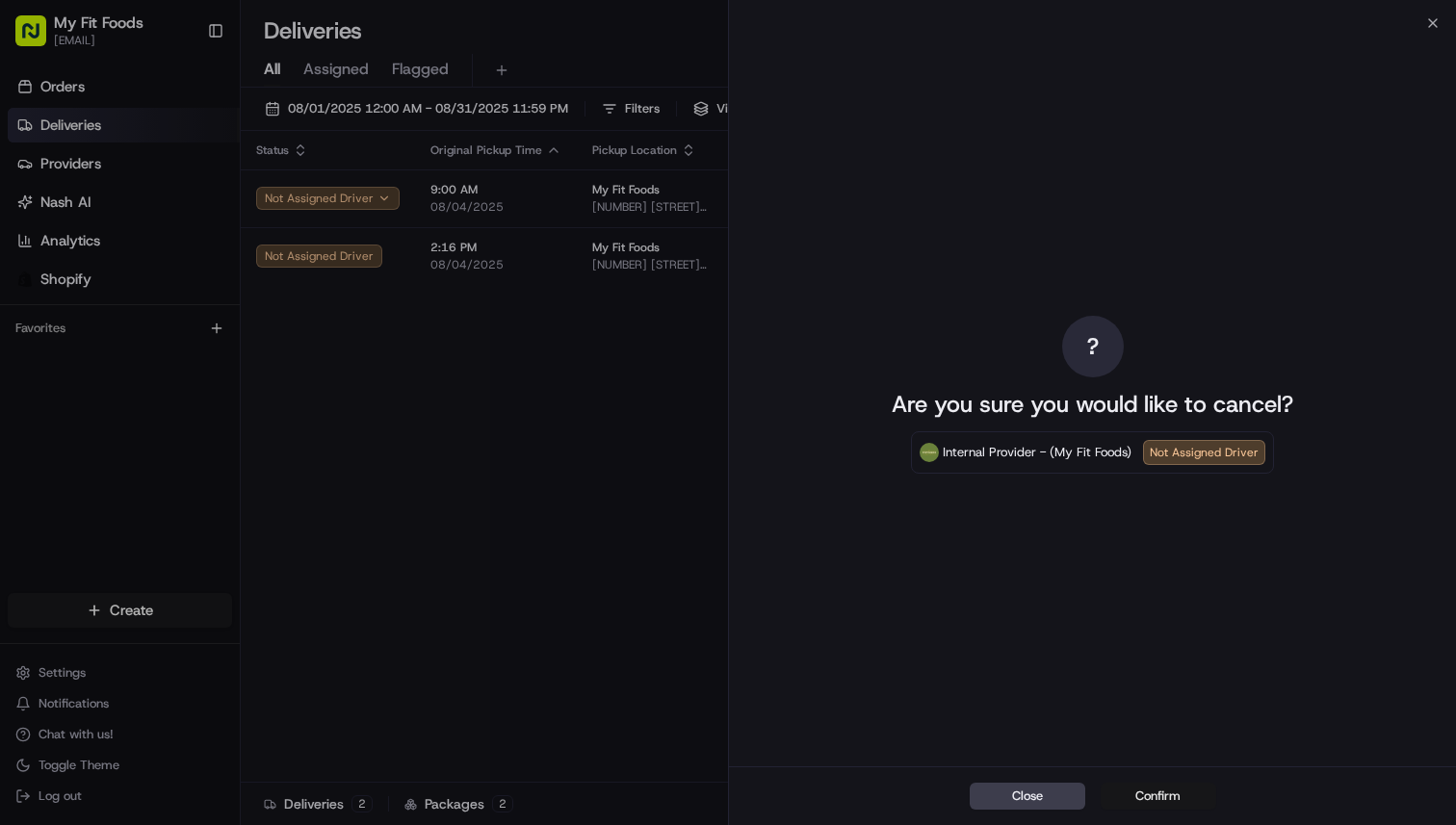 click on "Confirm" at bounding box center [1158, 796] 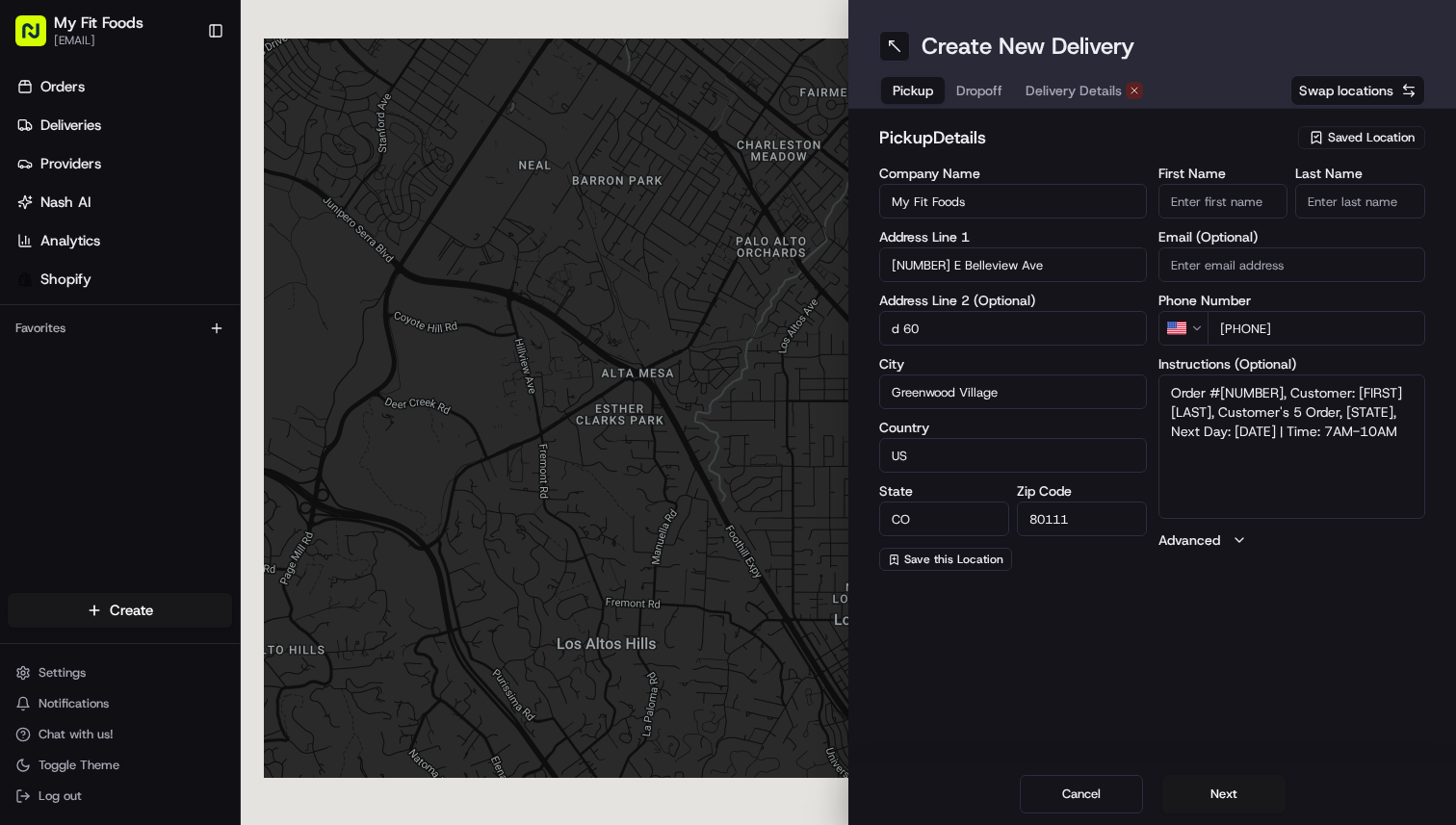 scroll, scrollTop: 0, scrollLeft: 0, axis: both 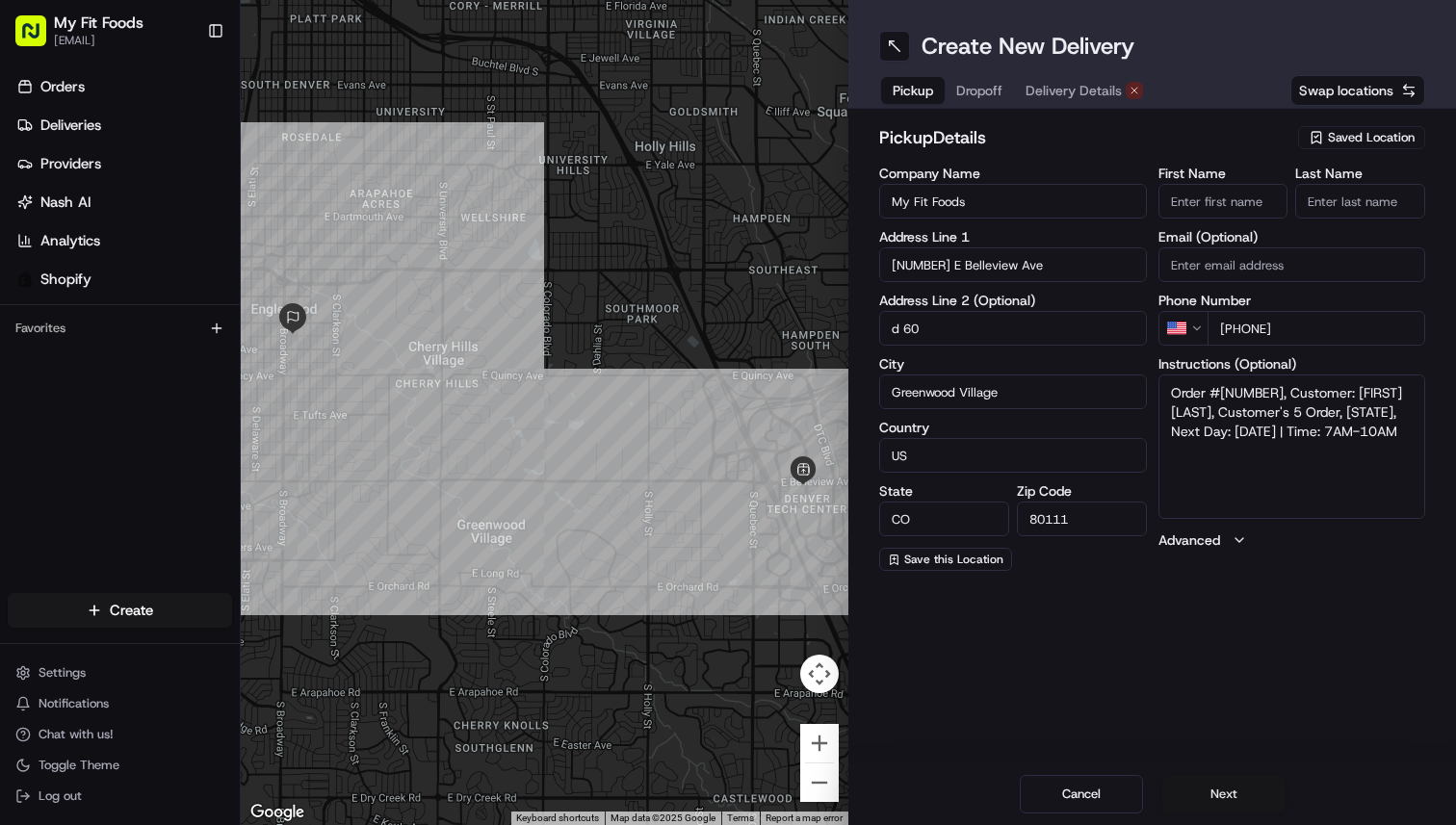 click on "Next" at bounding box center [1224, 794] 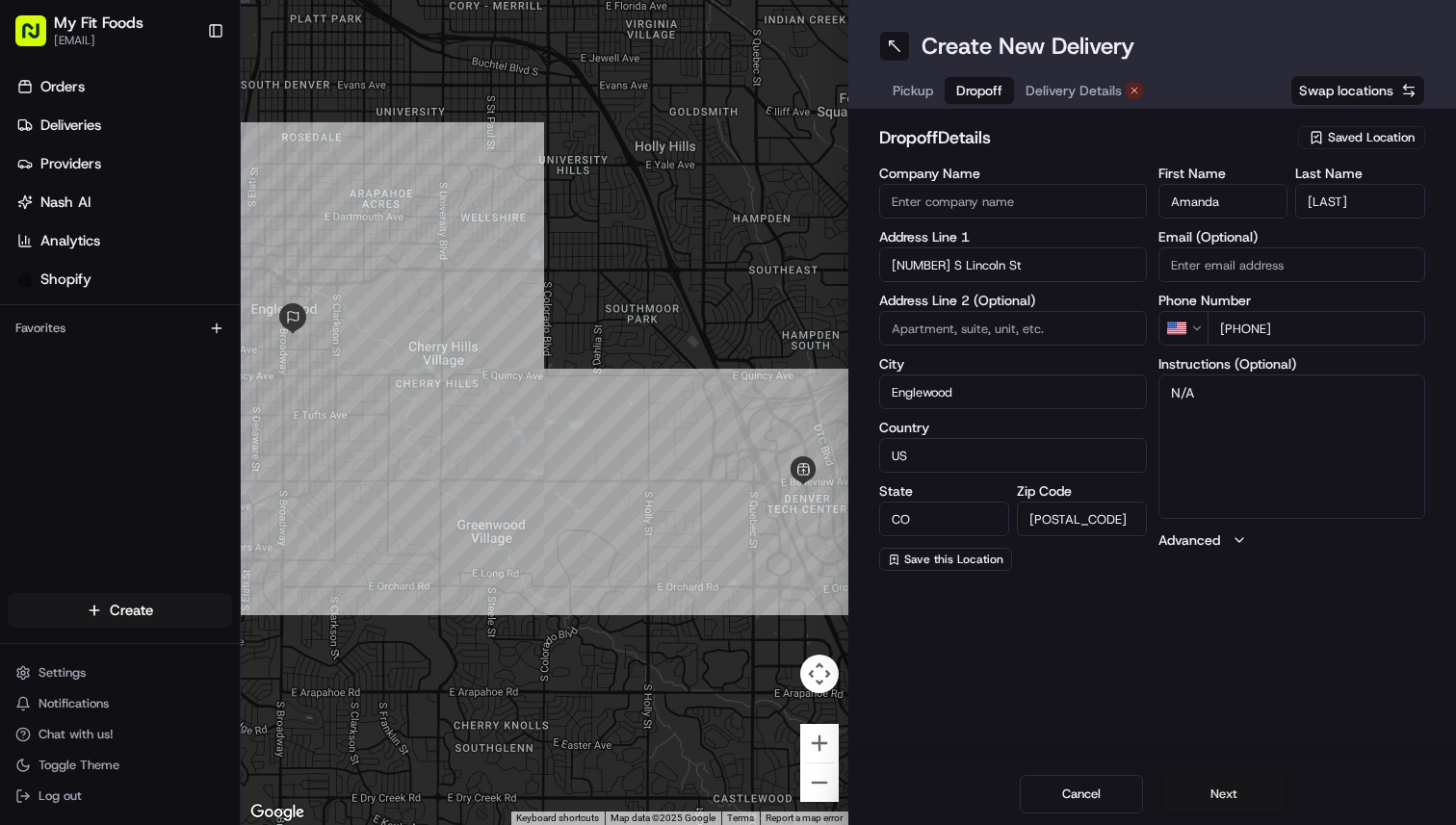 click on "Next" at bounding box center (1224, 794) 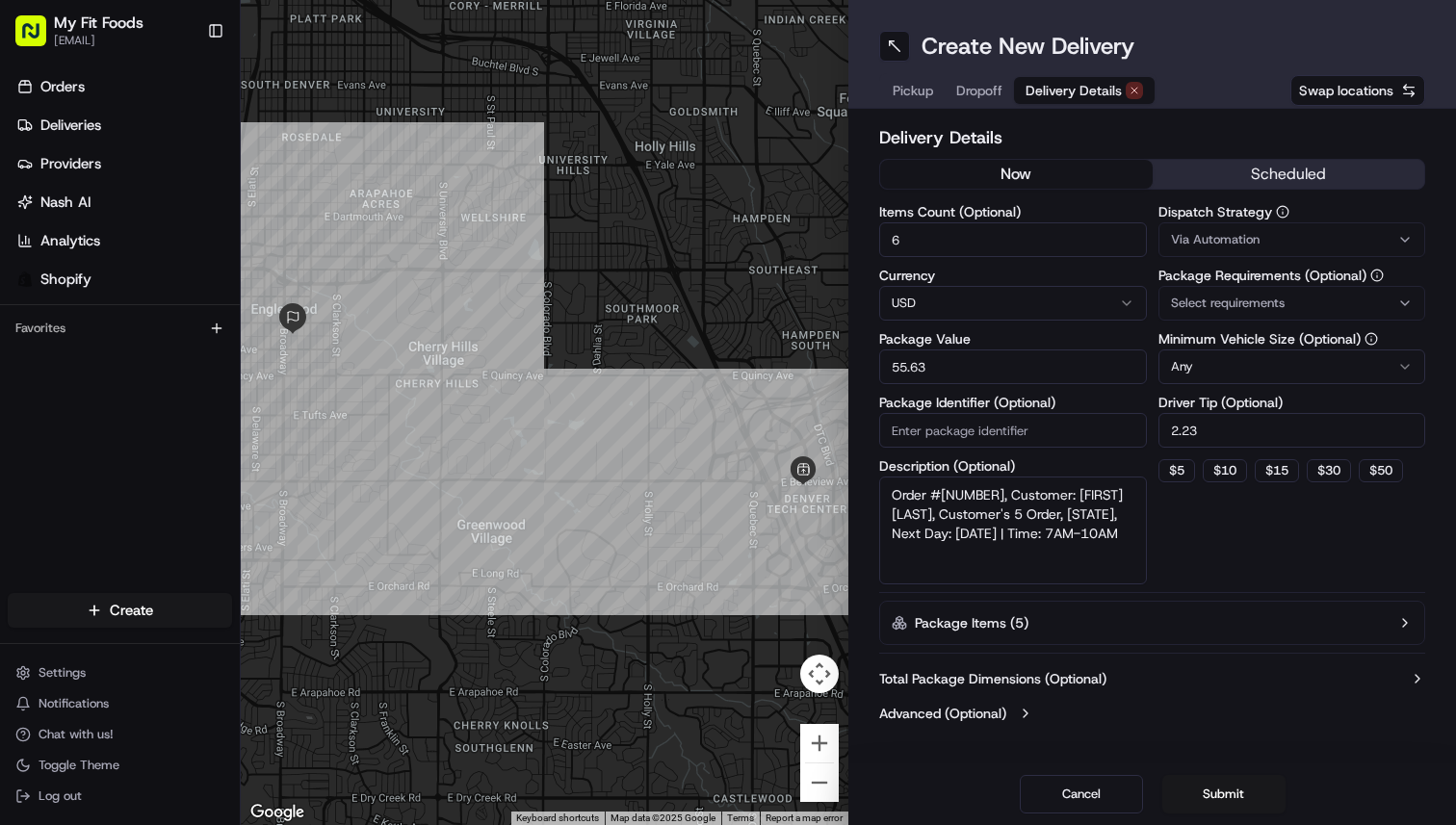 click on "now" at bounding box center (1016, 174) 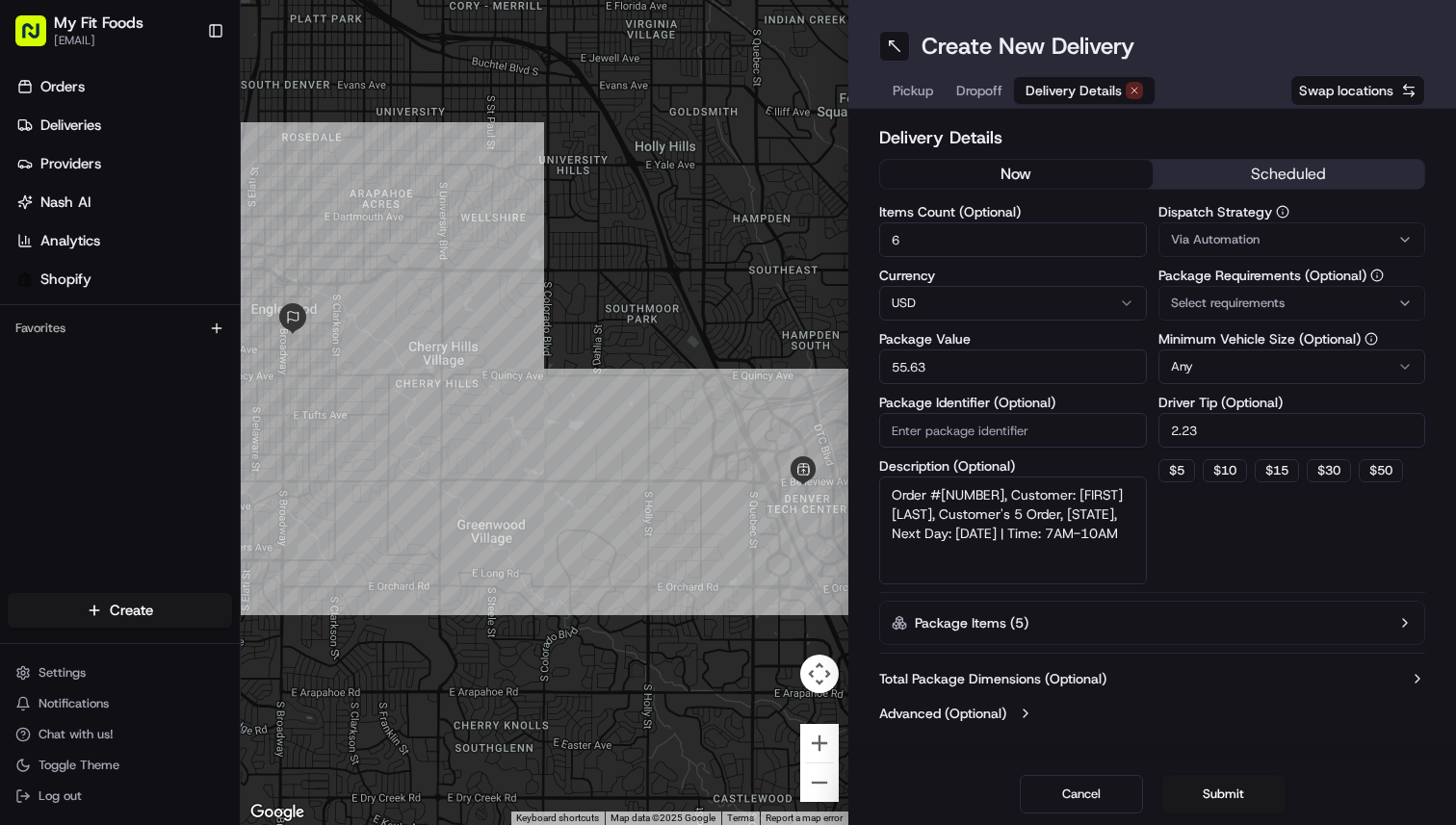click on "Via Automation" at bounding box center [1215, 240] 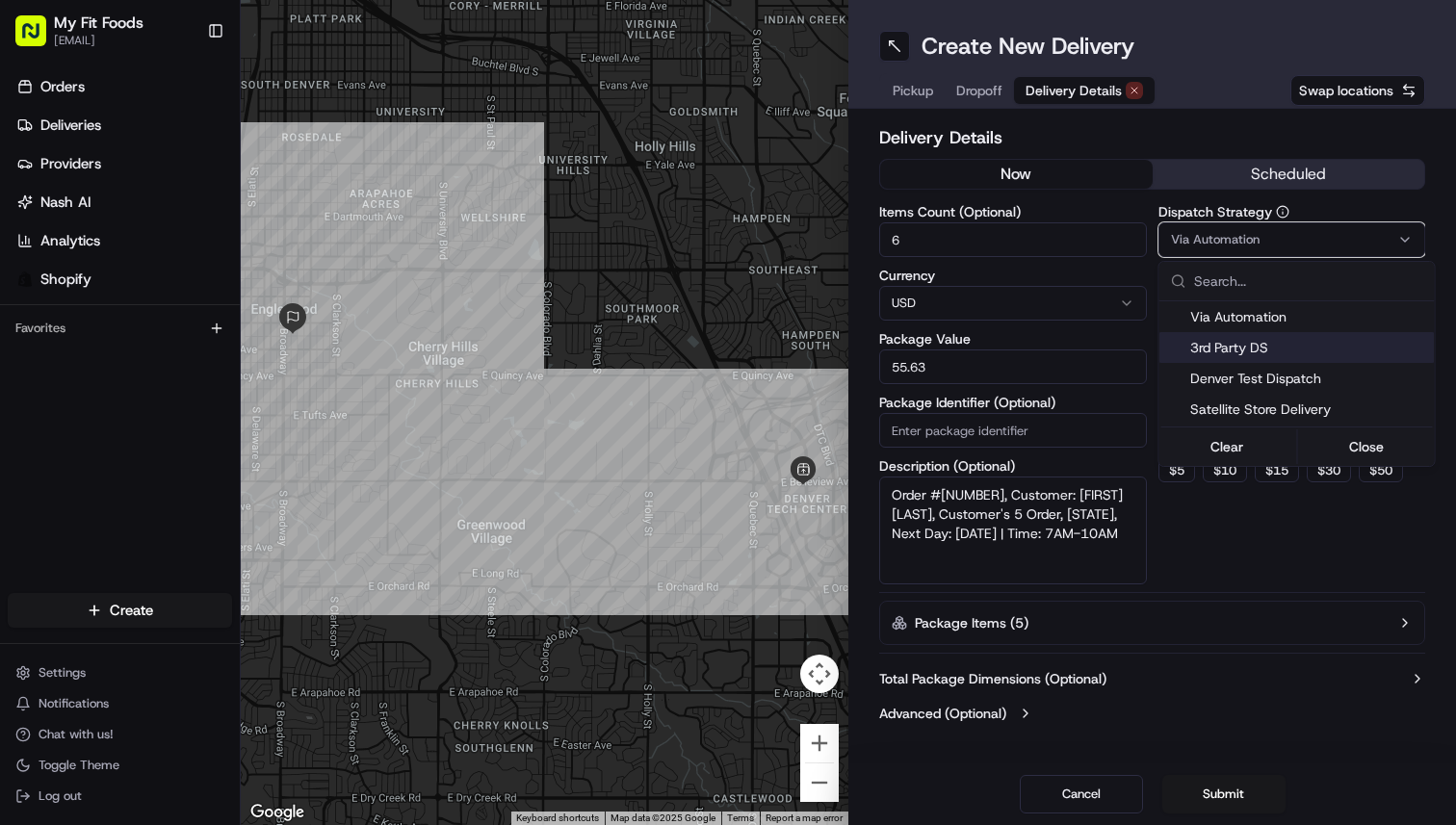 click on "3rd Party DS" at bounding box center [1309, 348] 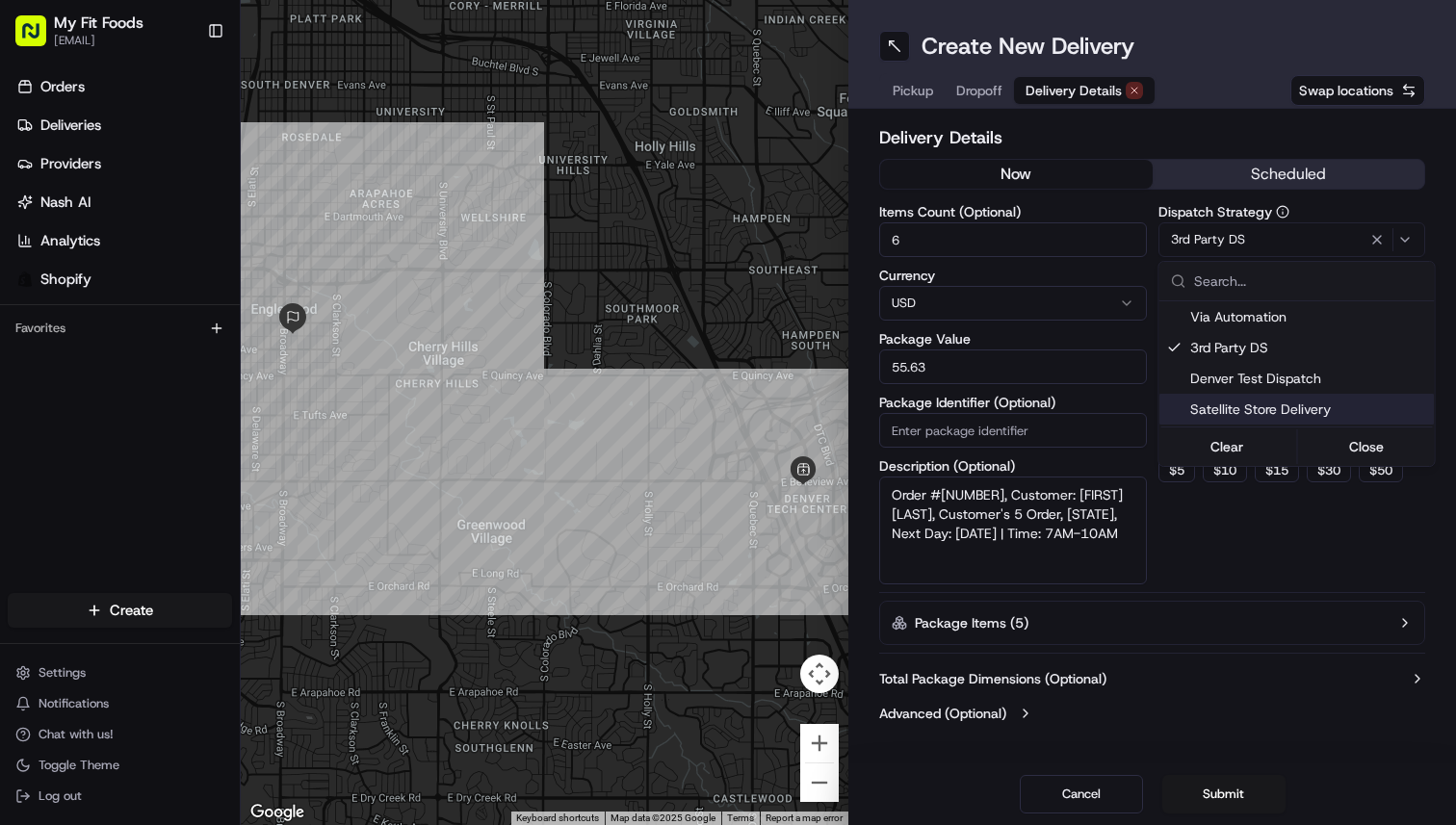 click on "My Fit Foods support@myfitfoods.com Toggle Sidebar Orders Deliveries Providers Nash AI Analytics Shopify Favorites Main Menu Members & Organization Organization Users Roles Preferences Customization Tracking Orchestration Automations Dispatch Strategy Optimization Strategy Locations Pickup Locations Dropoff Locations Shifts Billing Billing Refund Requests Integrations Notification Triggers Webhooks API Keys Request Logs Create Settings Notifications Chat with us! Toggle Theme Log out ← Move left → Move right ↑ Move up ↓ Move down + Zoom in - Zoom out Home Jump left by 75% End Jump right by 75% Page Up Jump up by 75% Page Down Jump down by 75% Keyboard shortcuts Map Data Map data ©2025 Google Map data ©2025 Google 1 km  Click to toggle between metric and imperial units Terms Report a map error Create New Delivery Pickup Dropoff Delivery Details Swap locations Delivery Details now scheduled Items Count (Optional) 6 Currency USD Package Value 55.63 Package Identifier (Optional) Any $ 5" at bounding box center (728, 412) 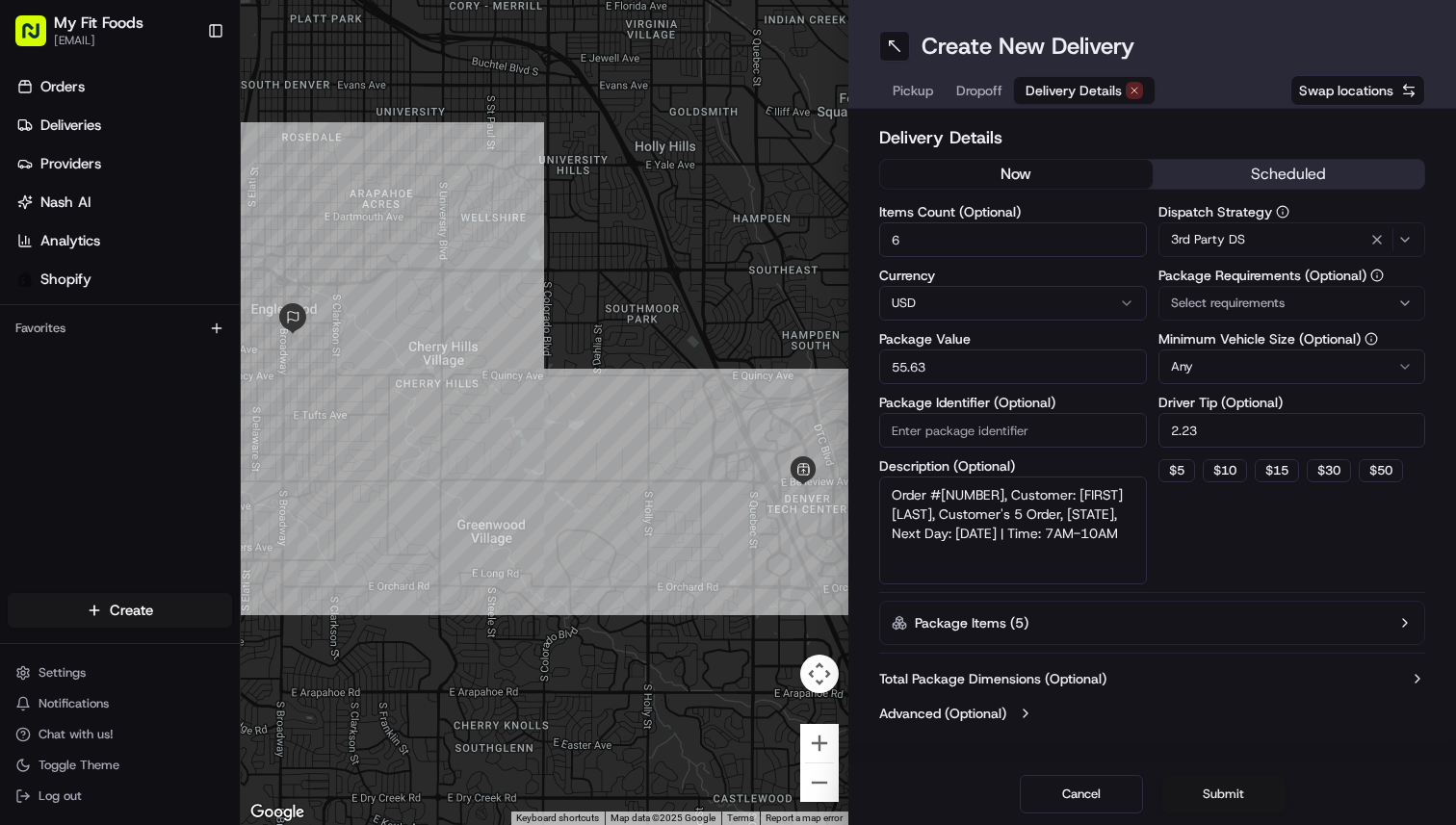 click on "Submit" at bounding box center [1224, 794] 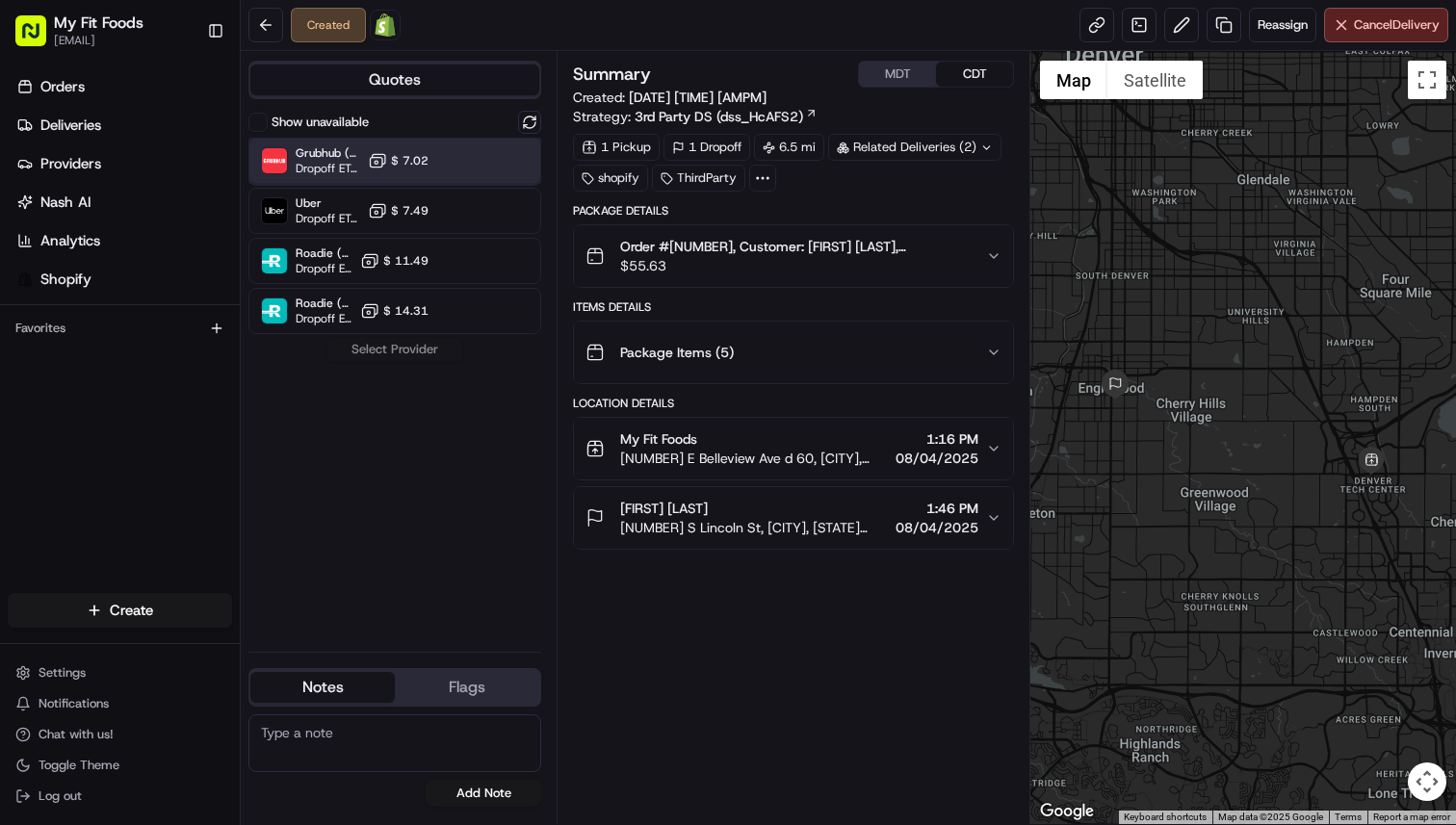 click on "Grubhub (MFF) Dropoff ETA   34 minutes $   7.02" at bounding box center [395, 161] 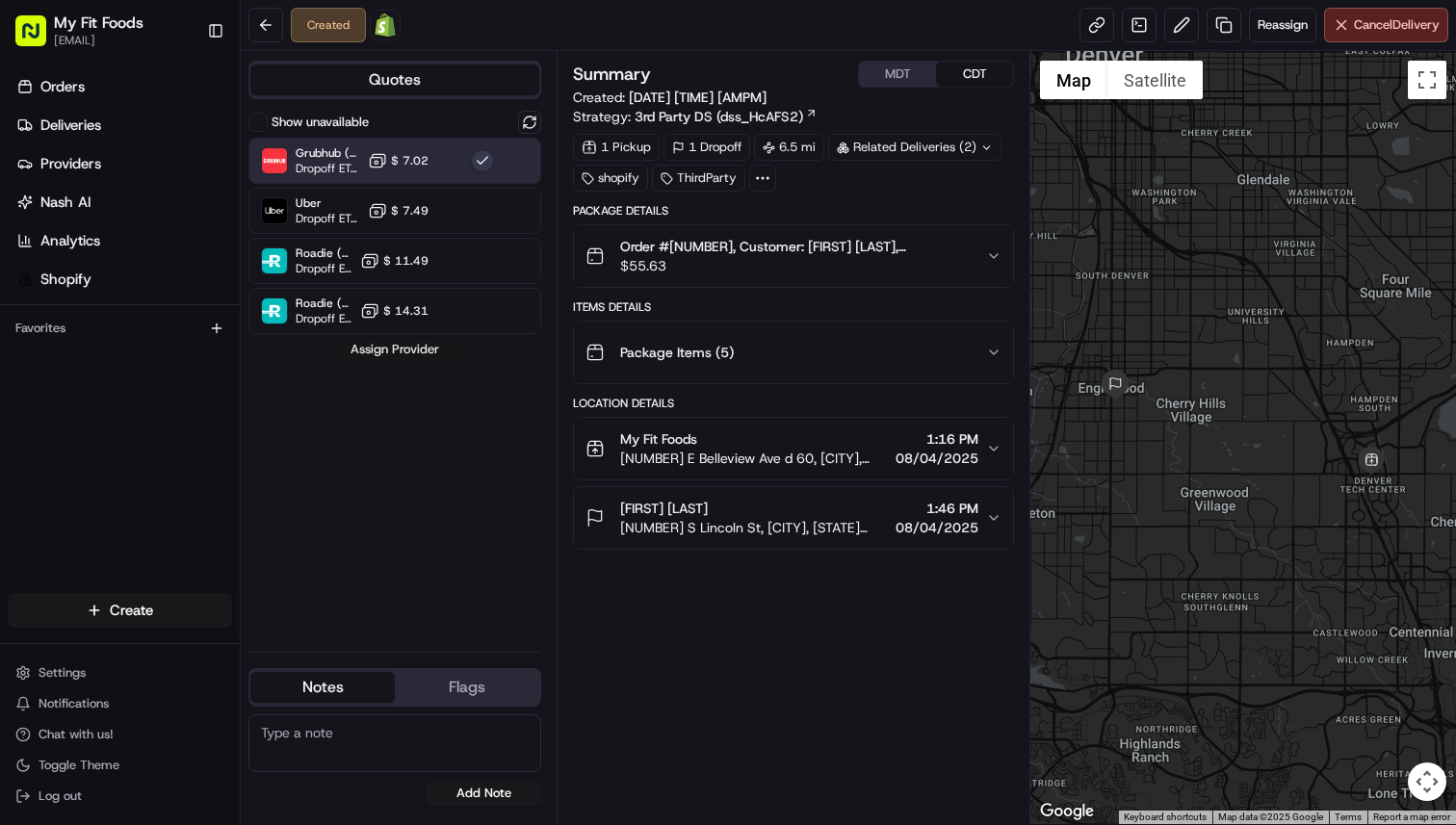 click on "Assign Provider" at bounding box center (395, 349) 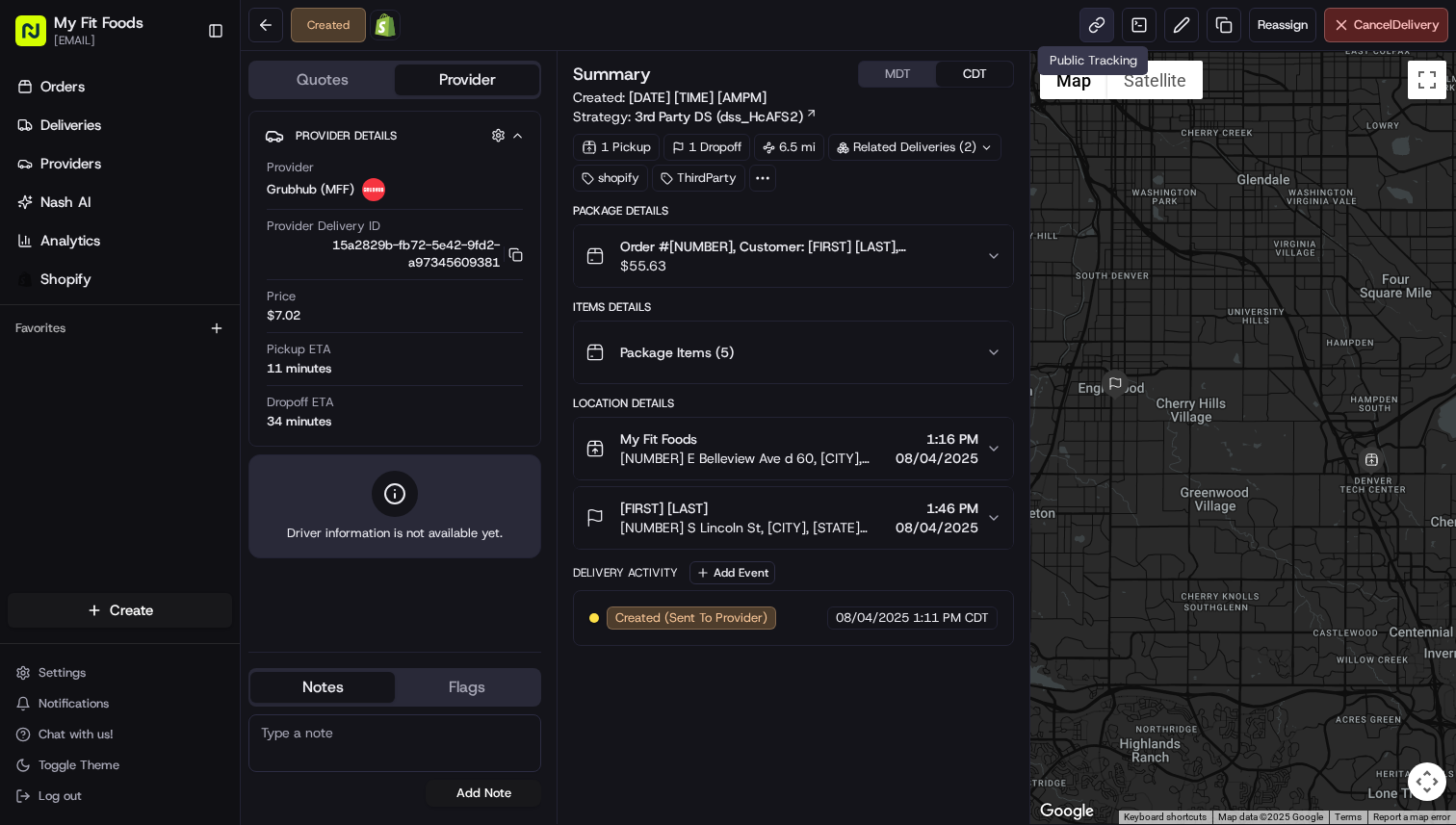 click at bounding box center [1097, 25] 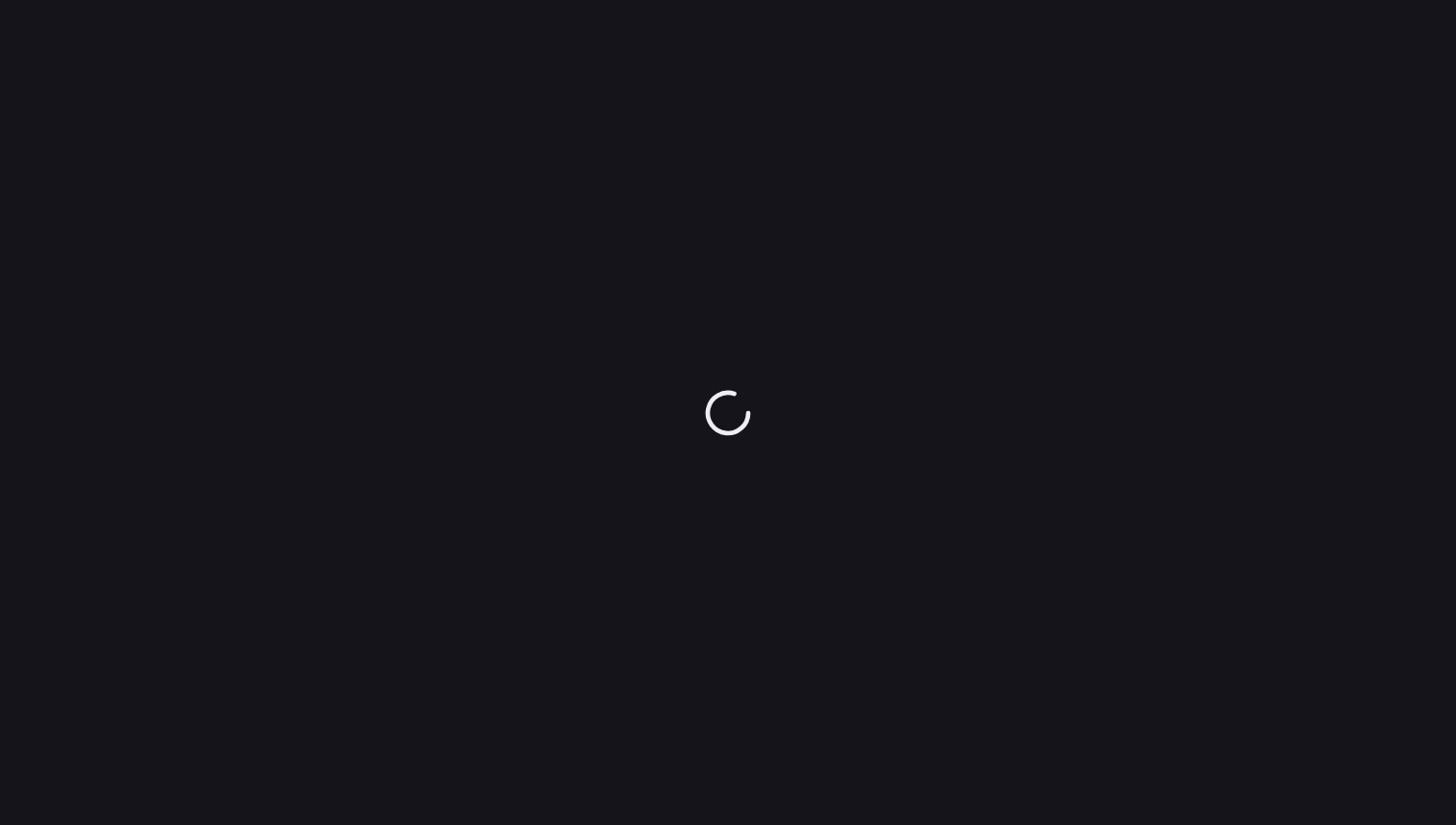 scroll, scrollTop: 0, scrollLeft: 0, axis: both 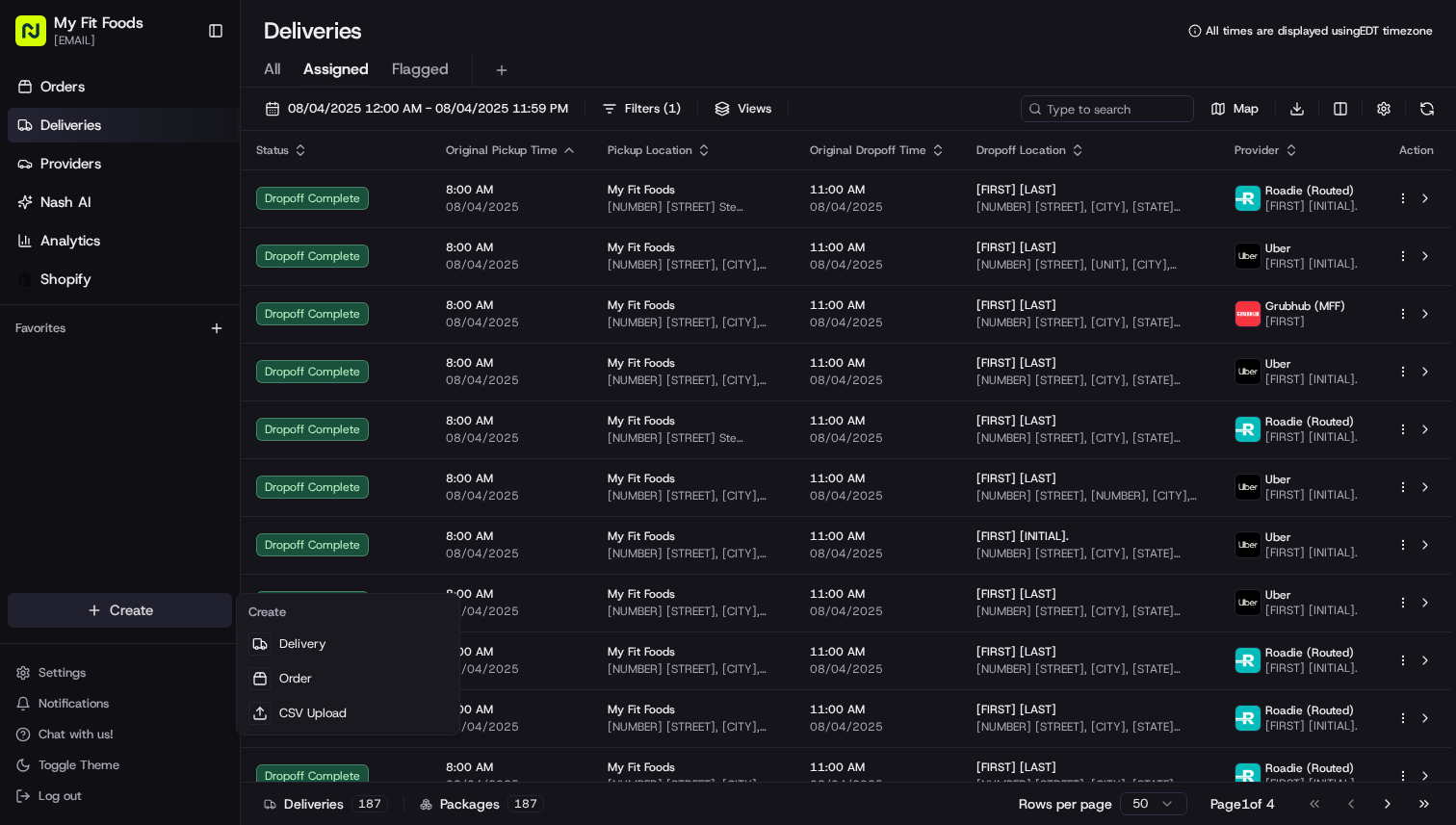 click on "Close Delivery Details Open Order in Shopify Dropoff Complete Check the progress of the delivery. Provider Roadie (Routed) [FIRST] [LAST]. Provider Id [NUMBER] Dropoff ETA - Price $10.28 Distance 16.9 mi ← Move left → Move right ↑ Move up ↓ Move down + Zoom in - Zoom out Home Jump left by 75% End Jump right by 75% Page Up Jump up by 75% Page Down Jump down by 75% Keyboard shortcuts Map Data Map data ©2025 Google, INEGI Map data ©2025 Google, INEGI 10 km  Click to toggle between metric and imperial units Terms Report a map error Location Not Live Package Details Order #[NUMBER], Customer: [FIRST] [LAST], 1st Order, [STATE], Next Day: [DATE] | Time: [TIME] $ 65.63 Items Details Package Items ( 1 ) Location Details My Fit Foods [NUMBER] [STREET] Ste [NUMBER], [CITY], [STATE] [ZIP], USA [TIME] [DATE]  [FIRST] [LAST] [TIME] [DATE]" at bounding box center (728, 412) 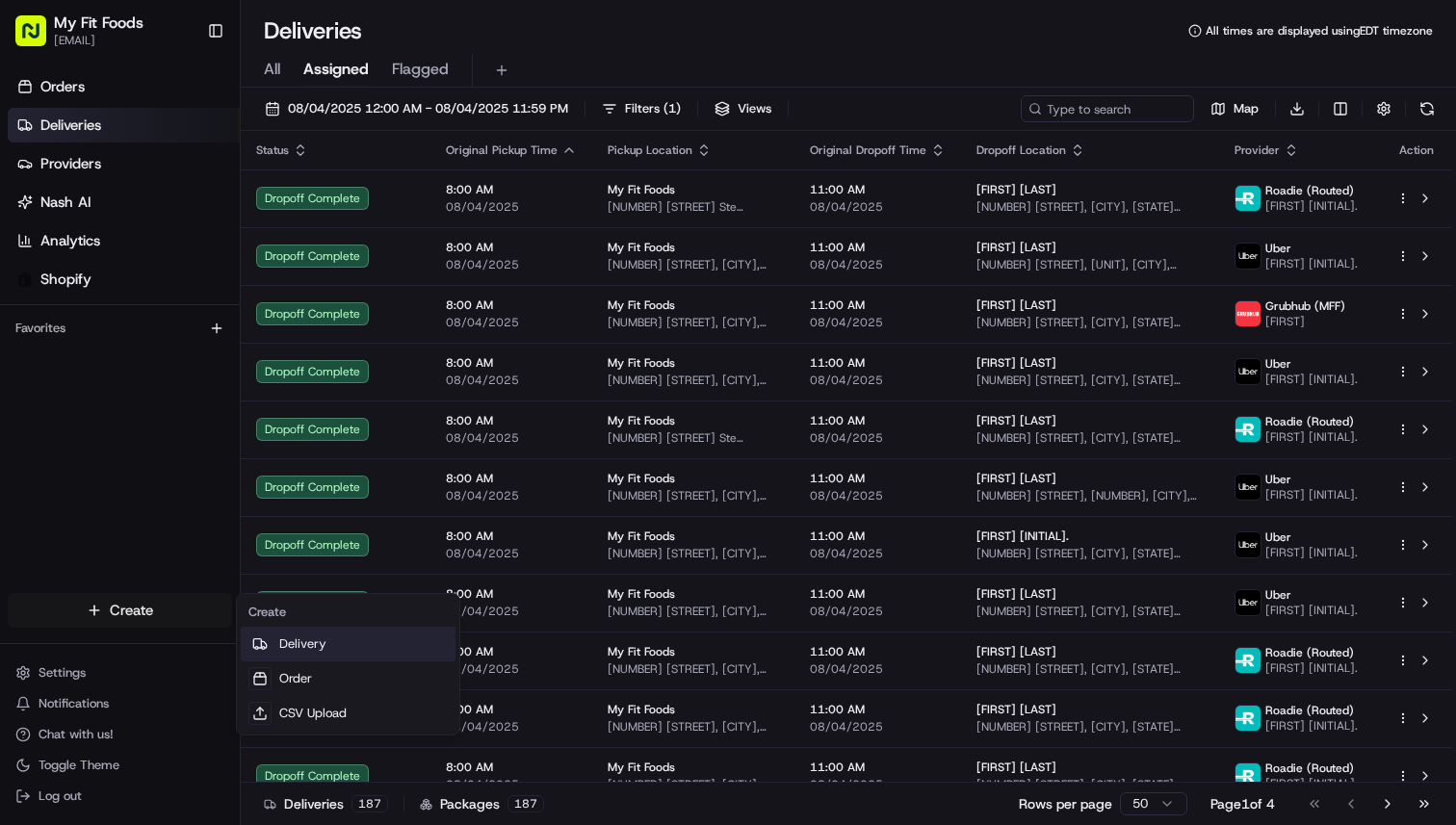click on "Delivery" at bounding box center [348, 644] 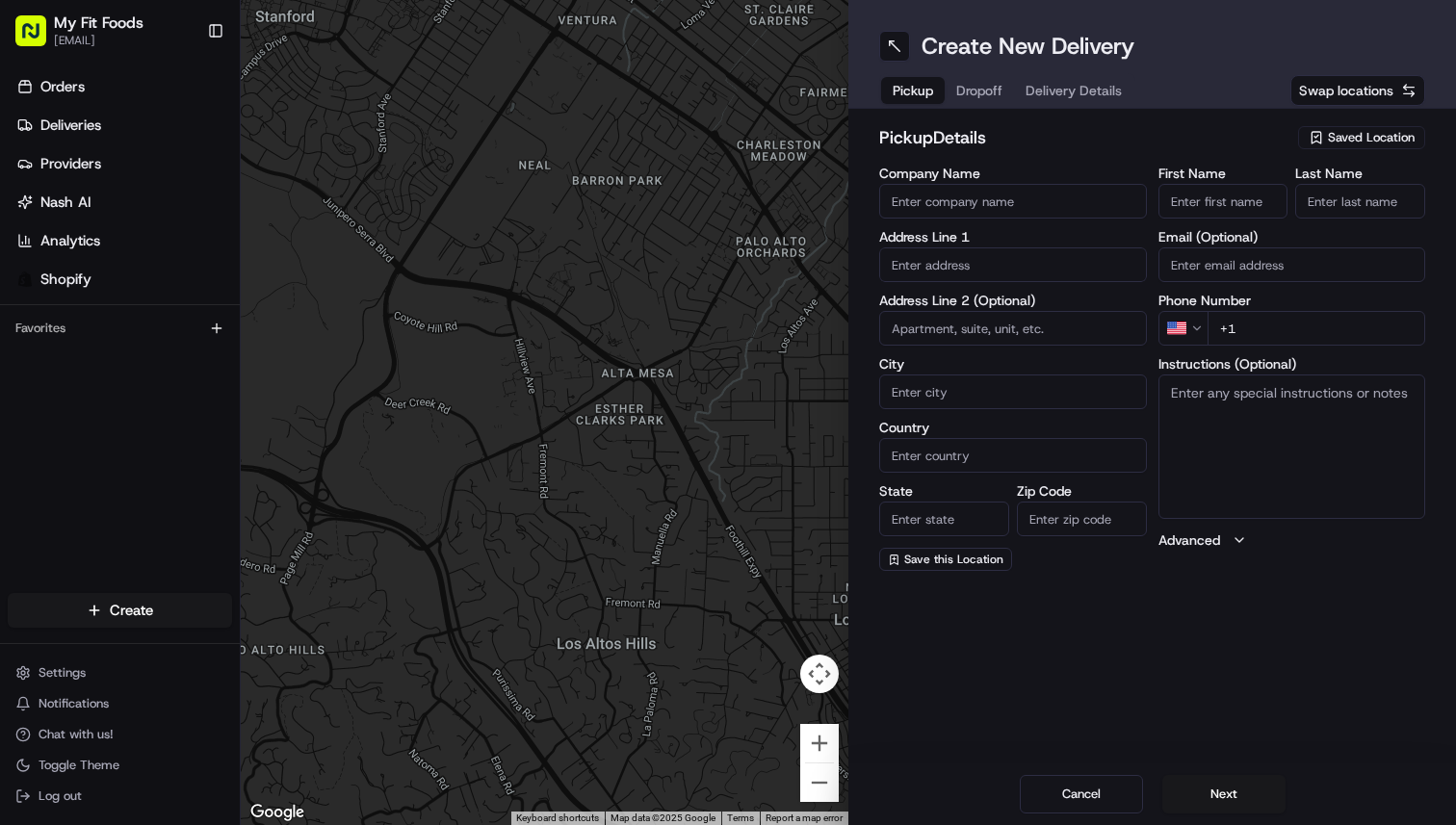 click on "Saved Location" at bounding box center (1371, 138) 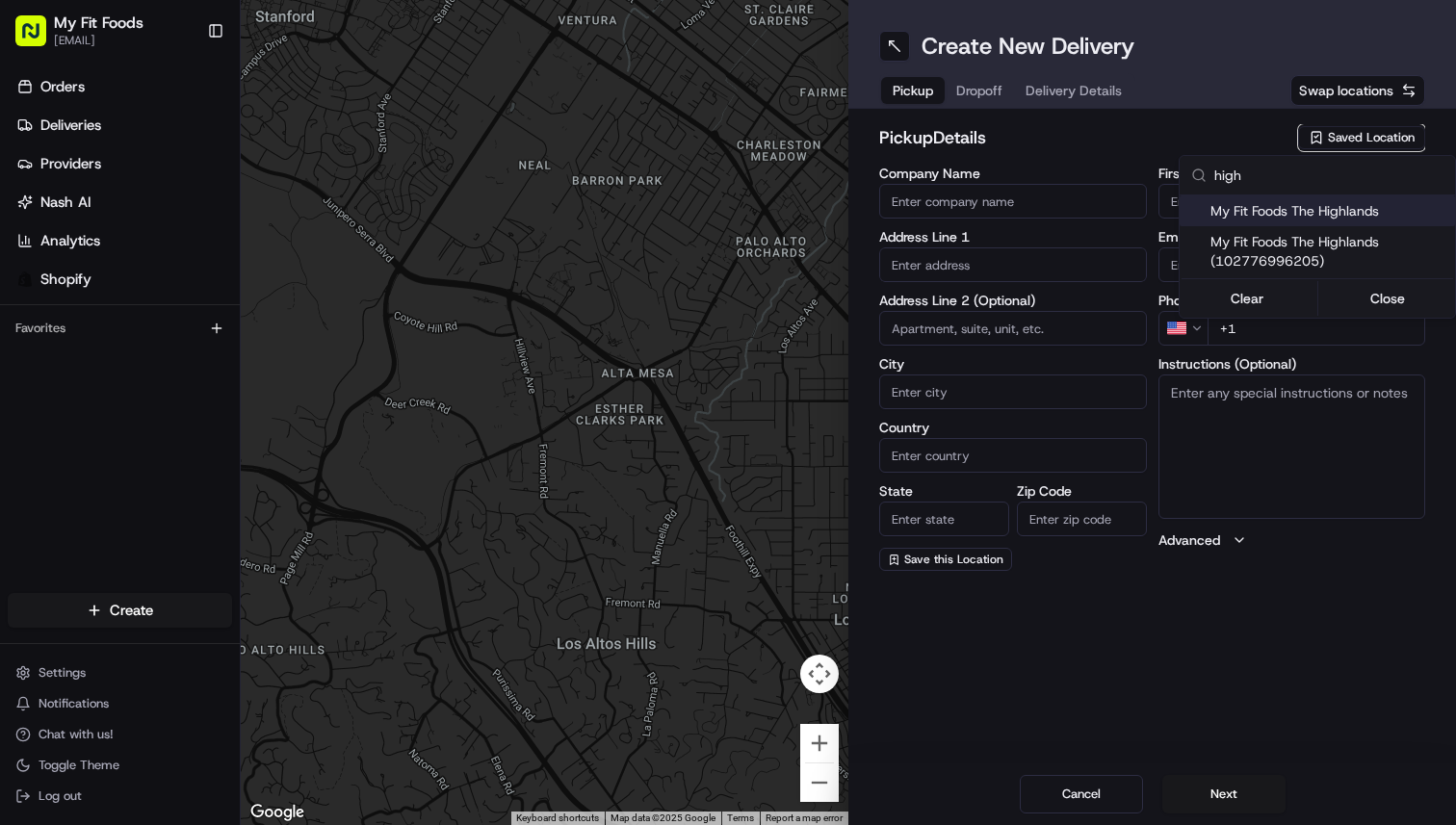 type on "high" 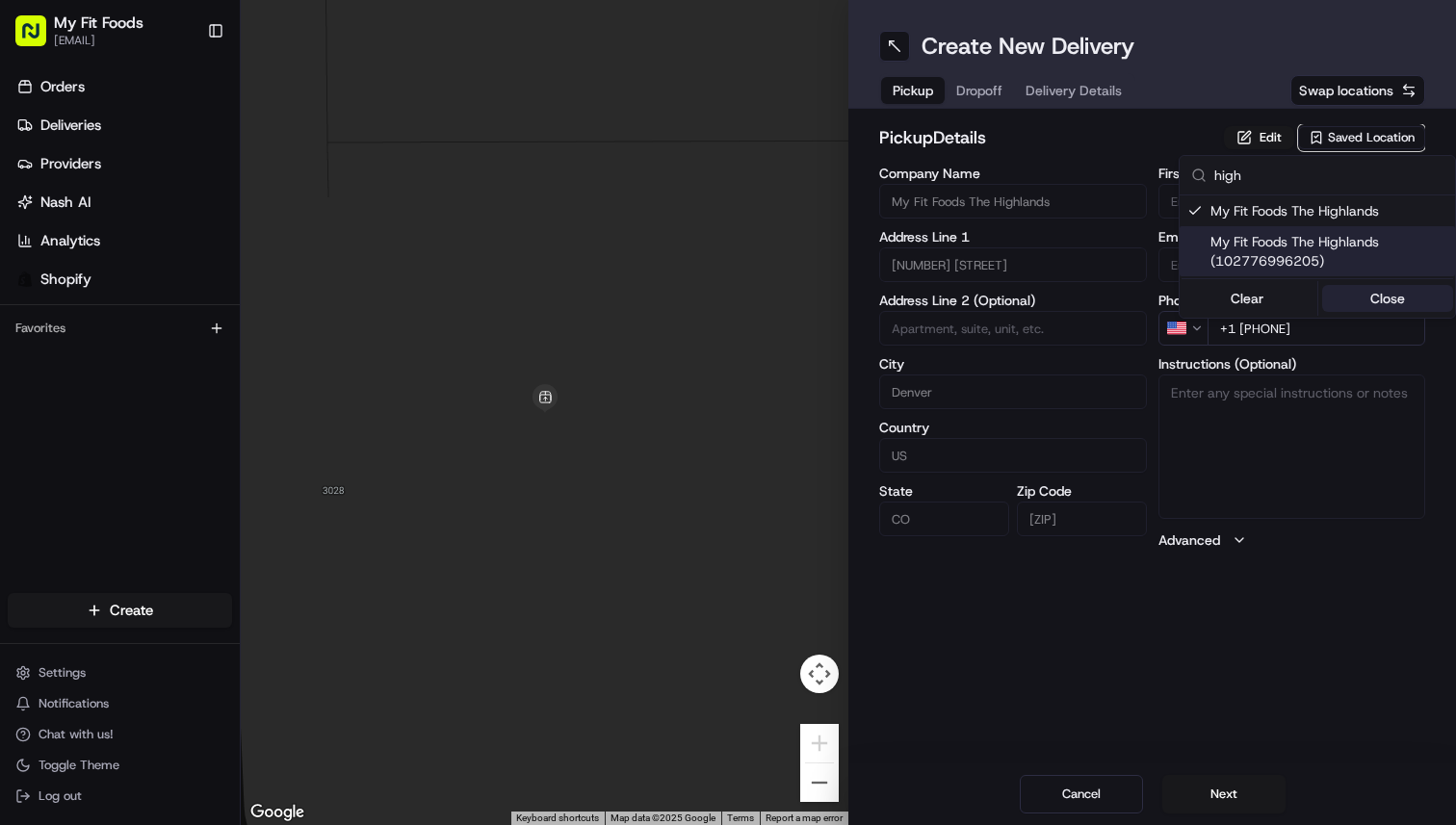 click on "Close" at bounding box center [1388, 298] 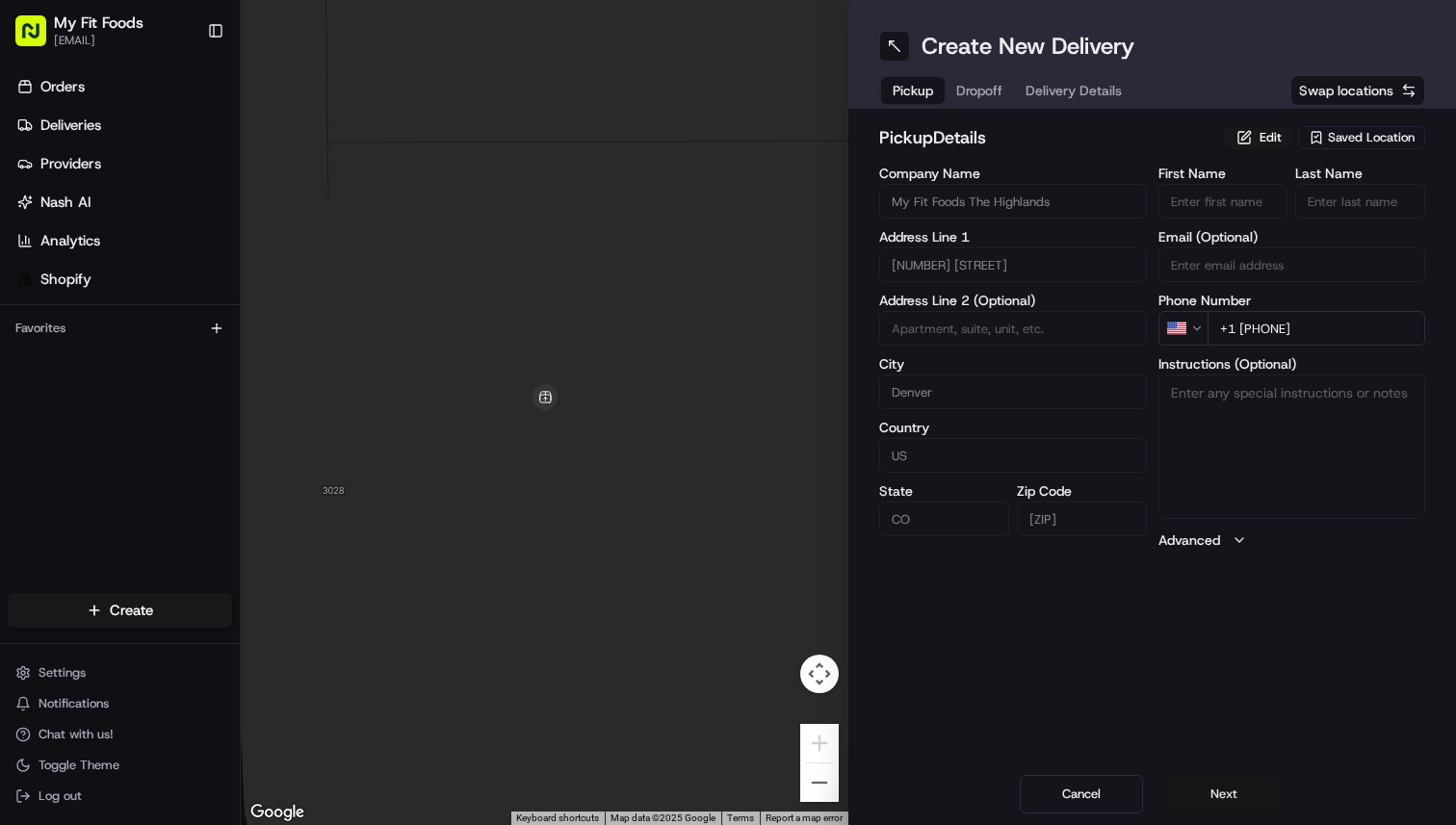 click on "Next" at bounding box center [1224, 794] 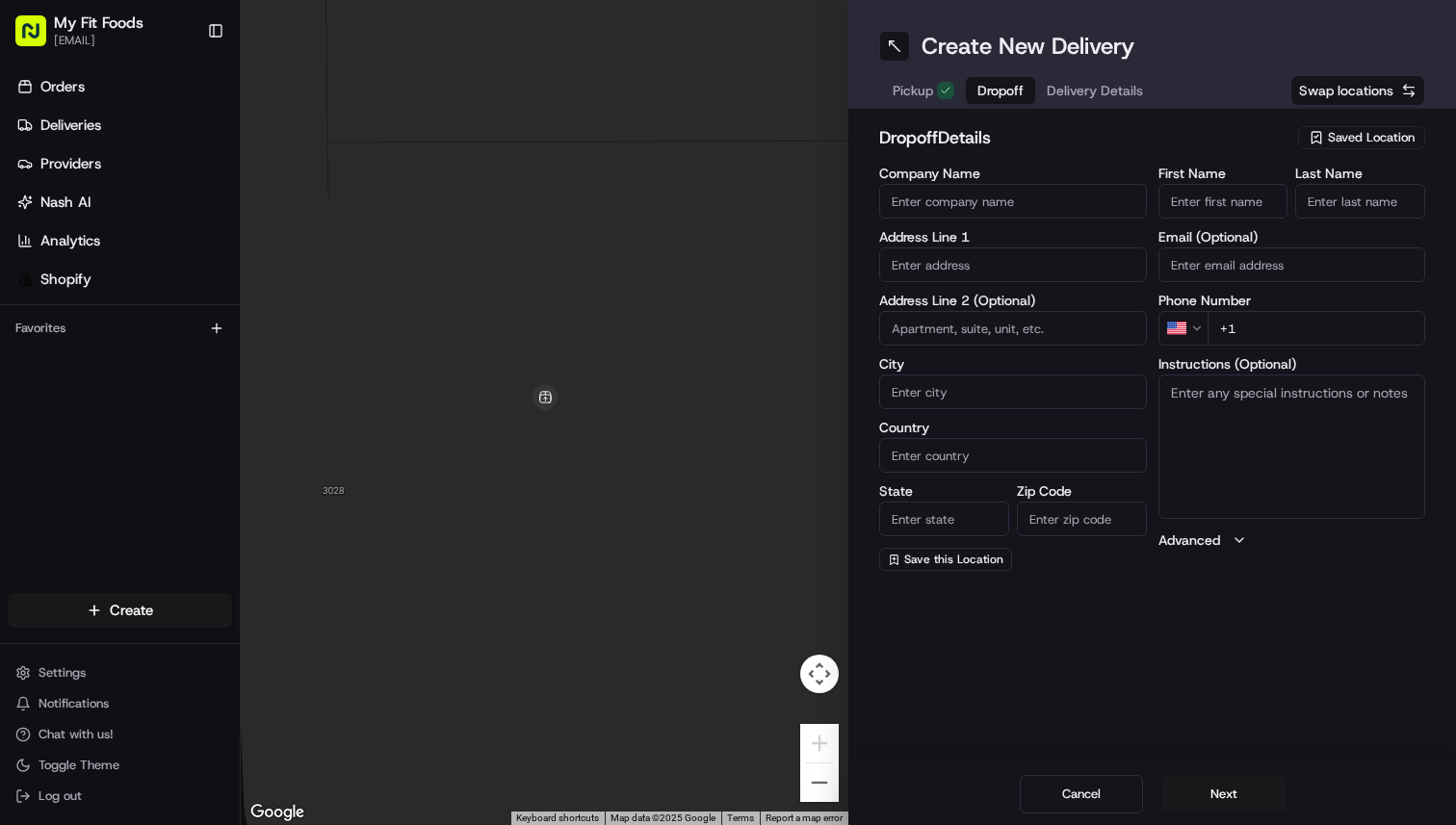 click on "Instructions (Optional)" at bounding box center [1292, 447] 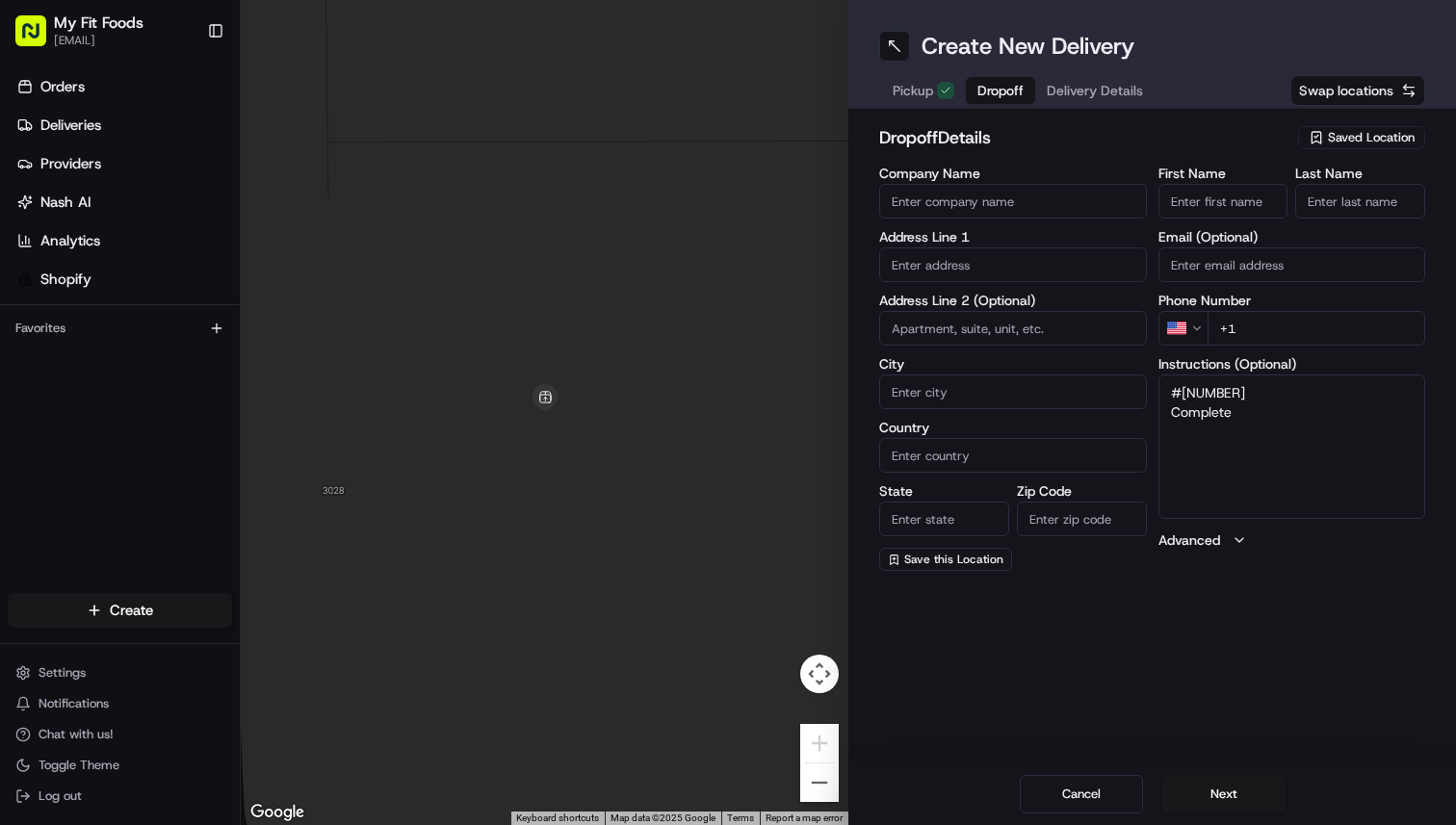 drag, startPoint x: 1209, startPoint y: 404, endPoint x: 1153, endPoint y: 404, distance: 56 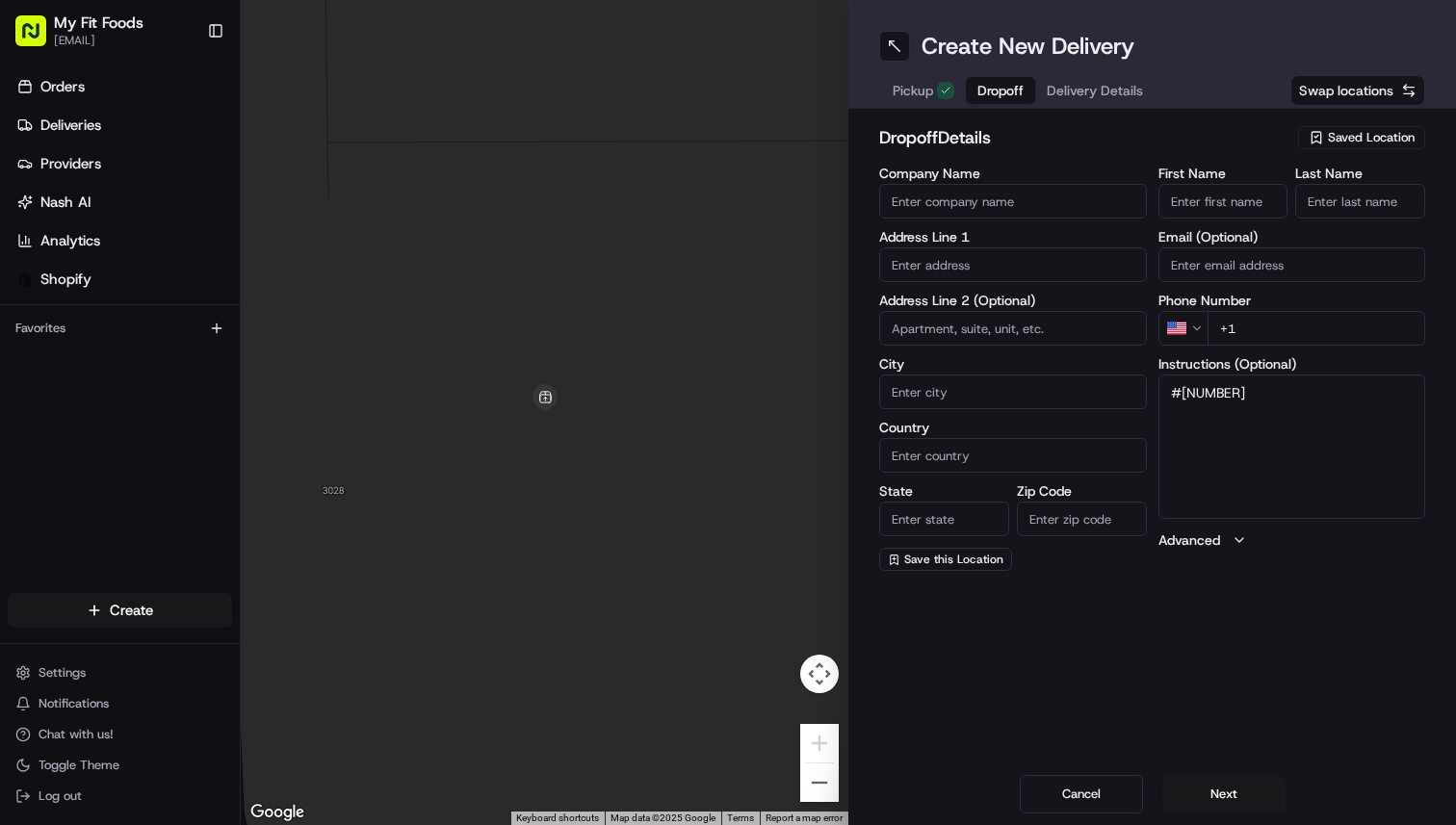 type on "#[NUMBER]" 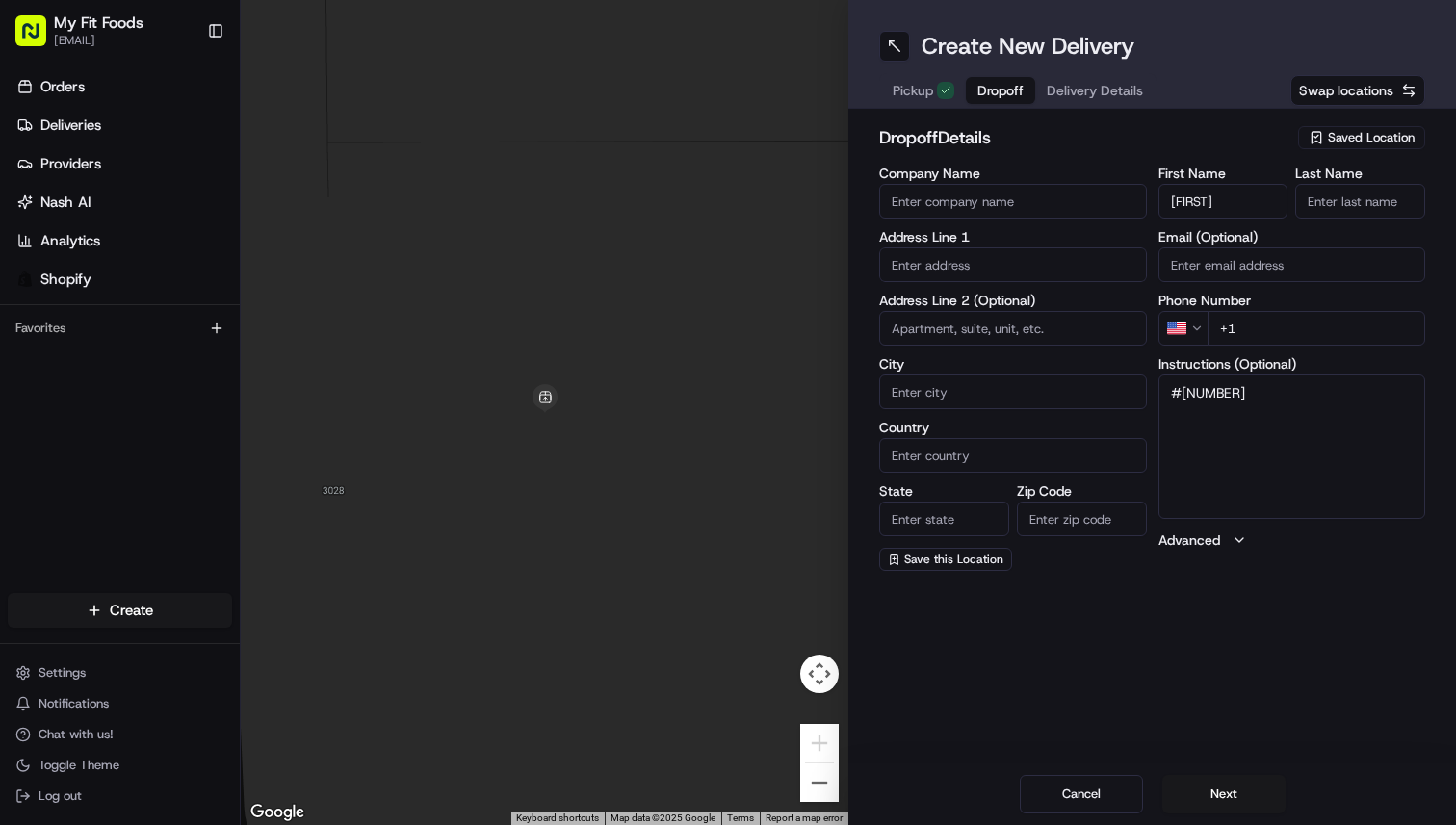 type on "Emma" 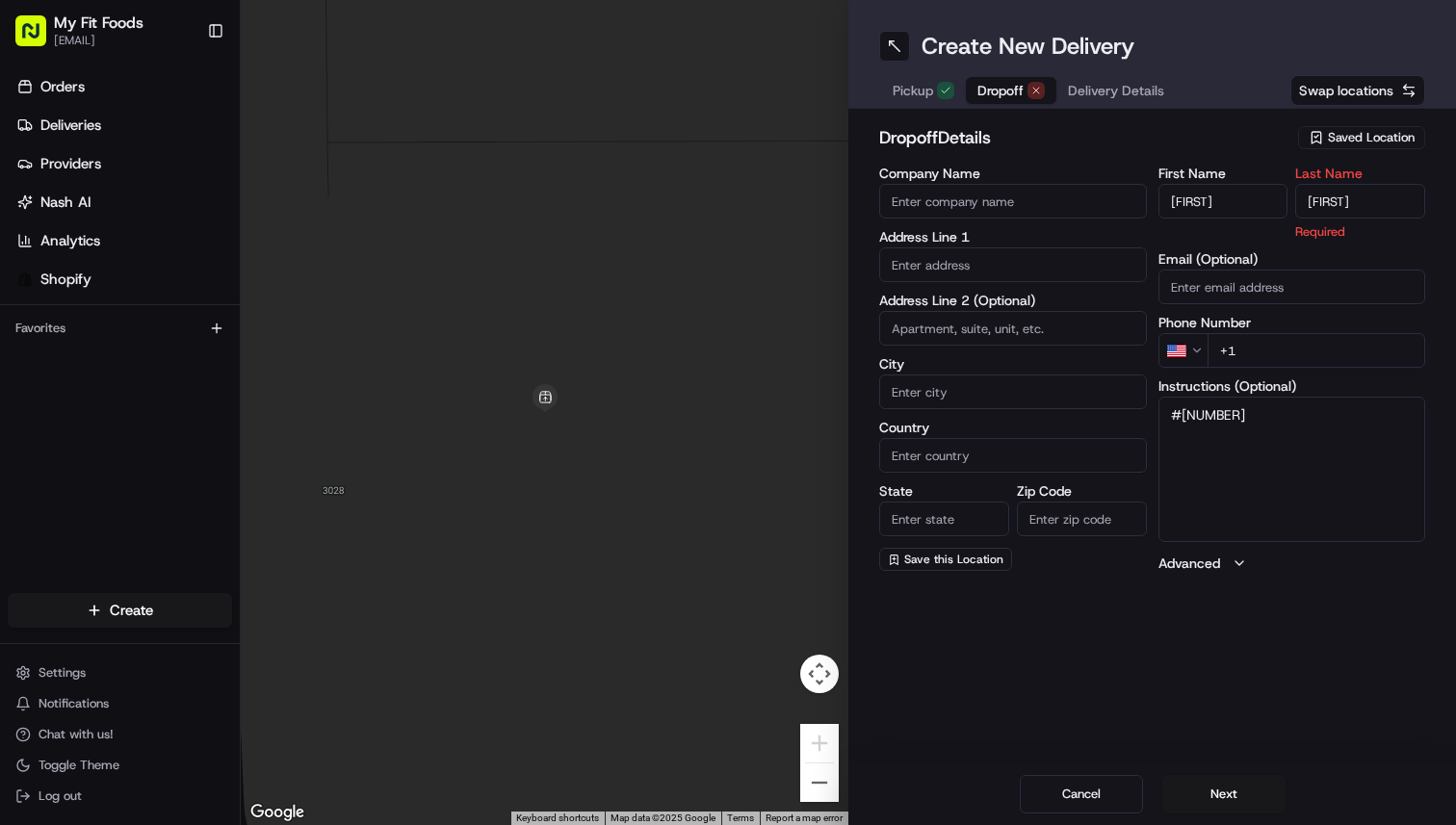 click on "DOuglas" at bounding box center (1360, 201) 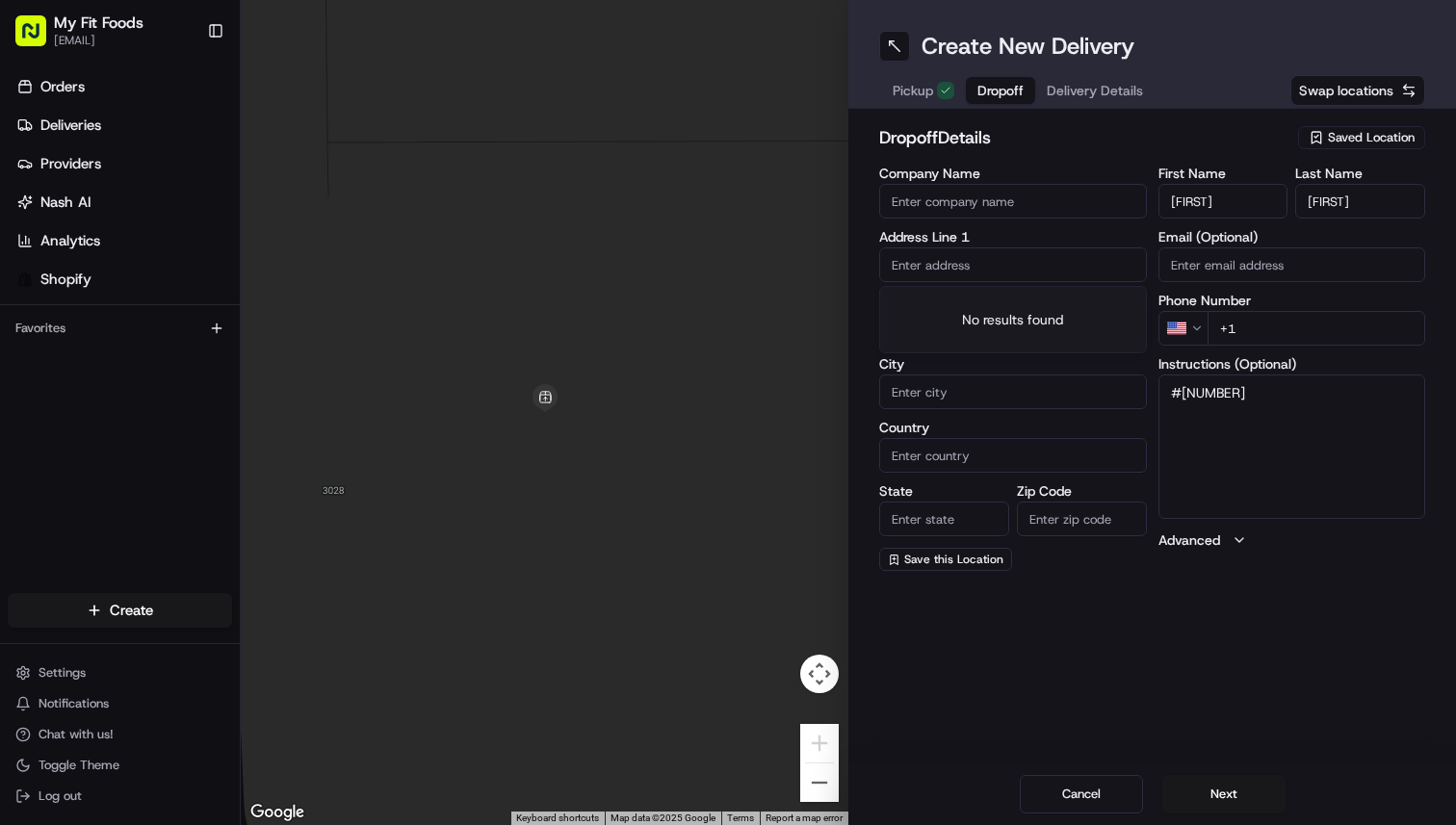 click at bounding box center [1013, 265] 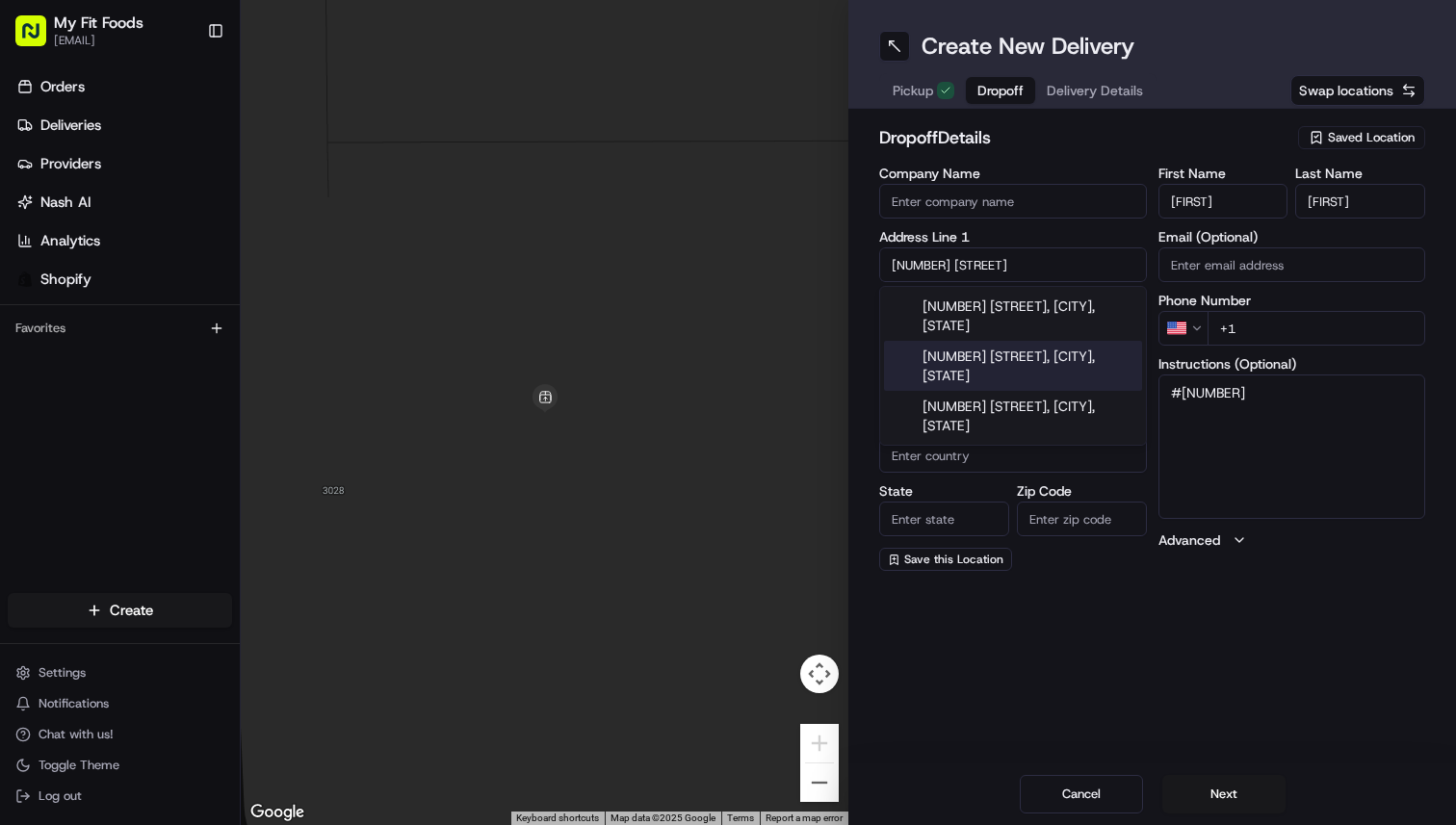 click on "13263 Holly Street, Thornton, CO" at bounding box center [1013, 366] 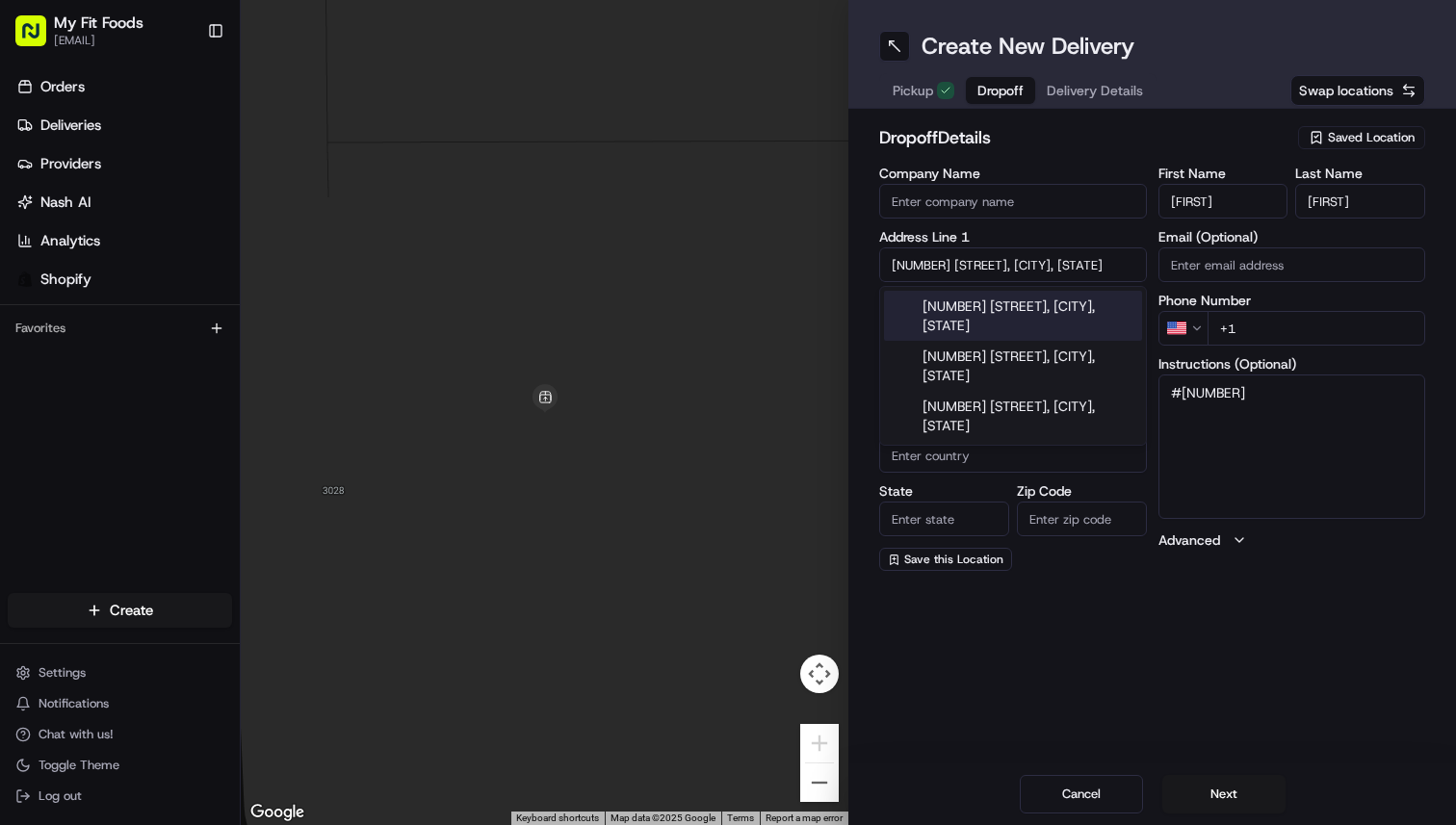 type on "13263 Holly St, Thornton, CO 80241, USA" 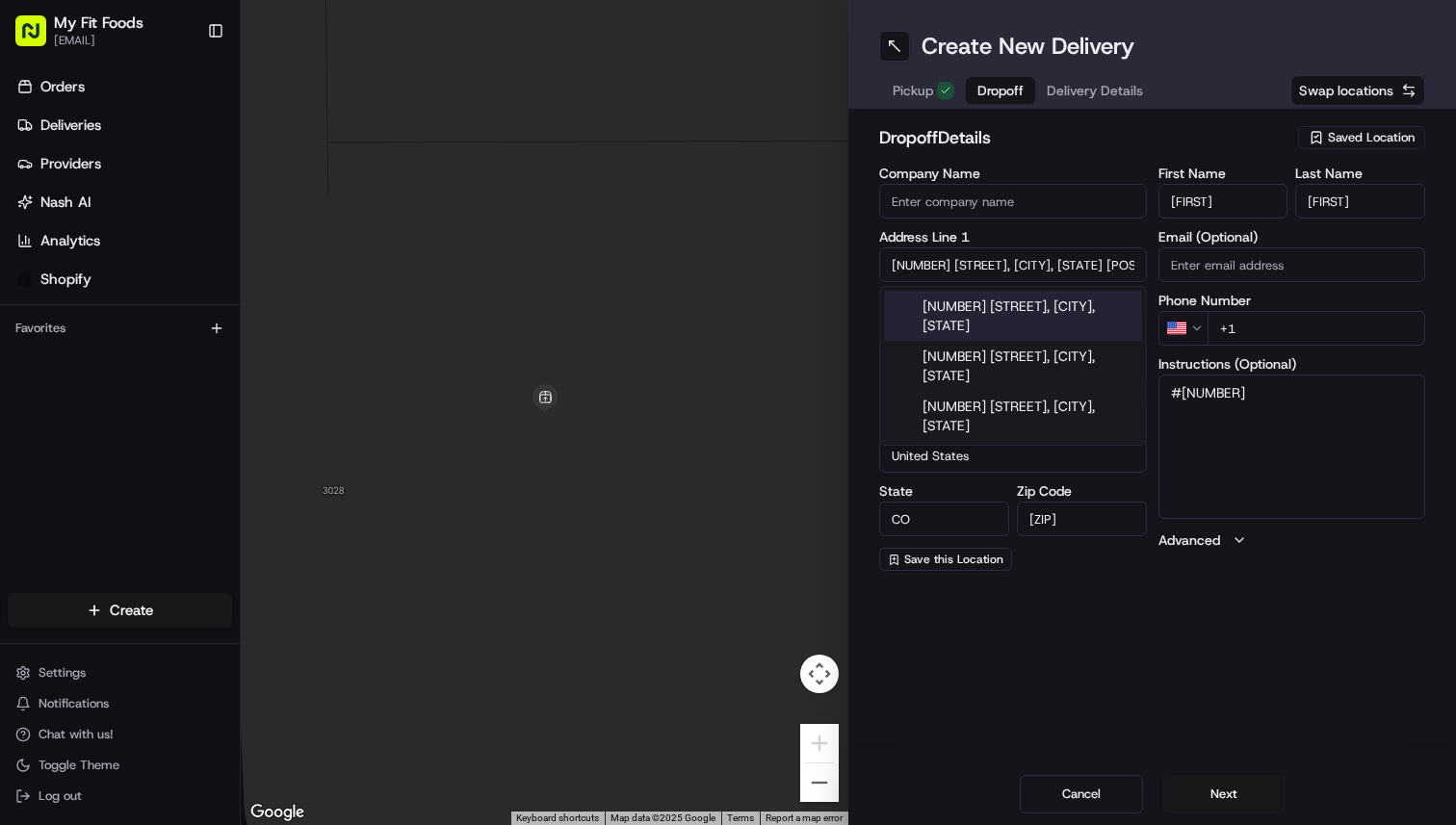 type on "13263 Holly Street" 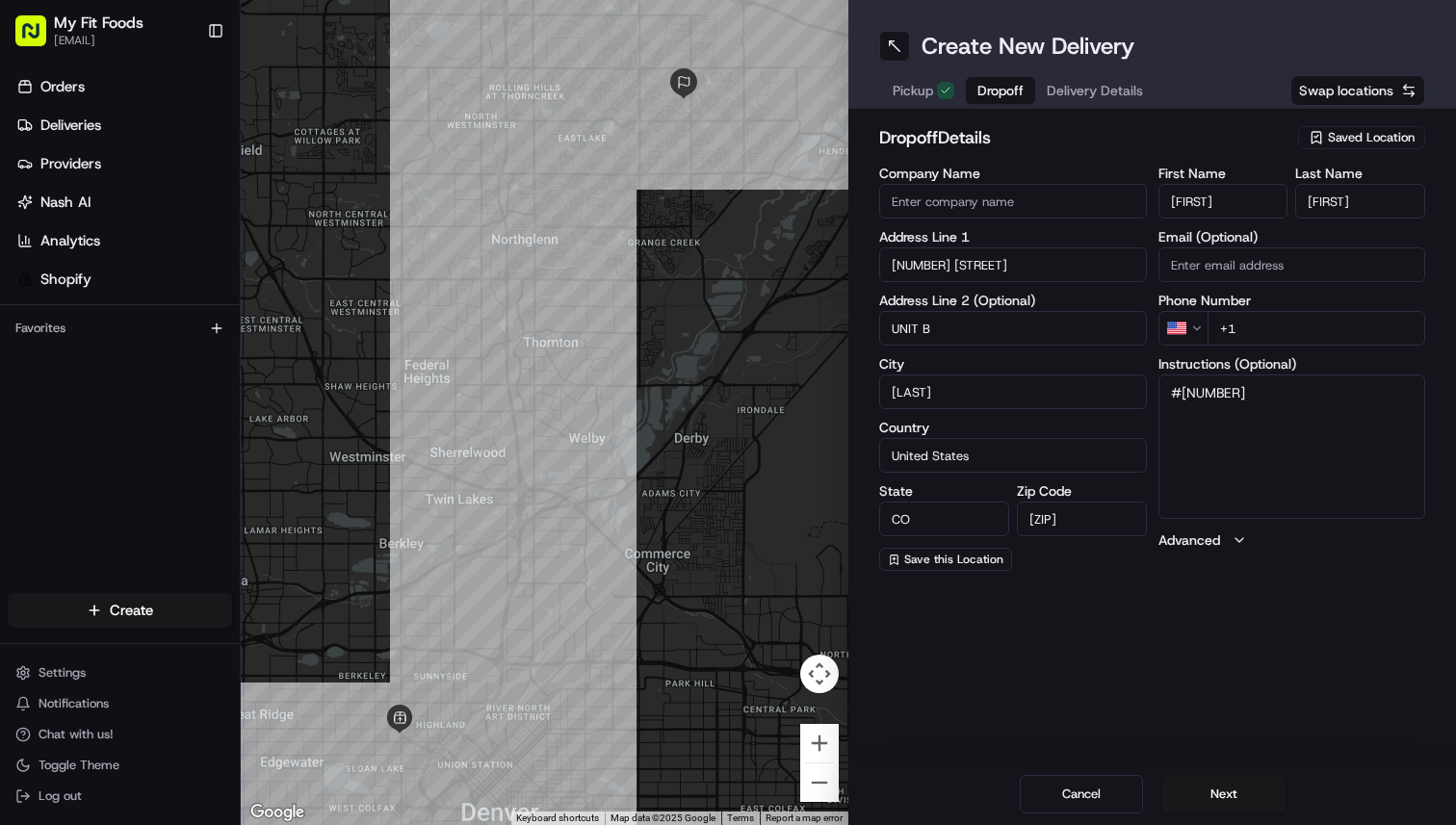 type on "UNIT B" 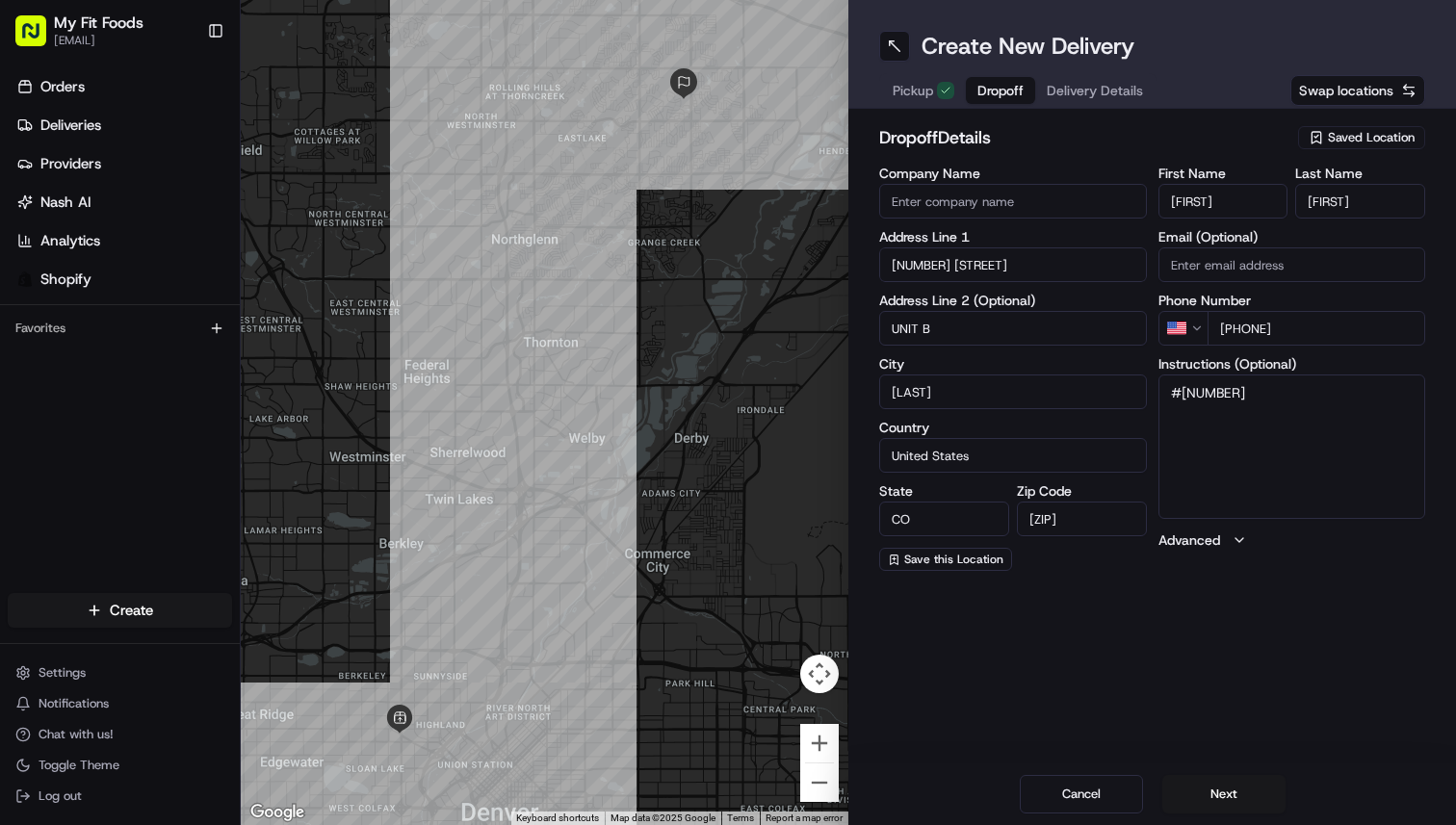 type on "+1 720 771 2652" 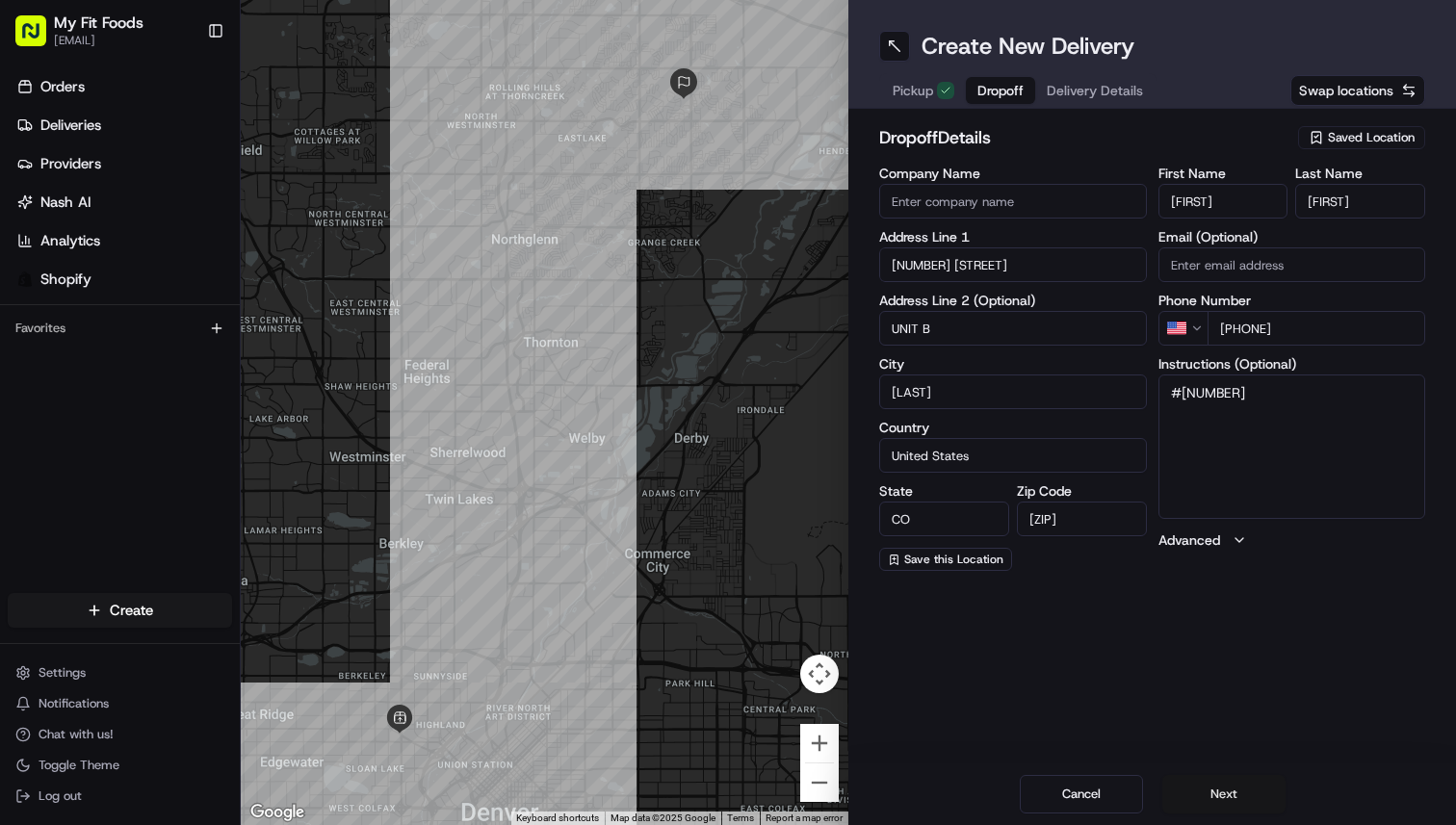 click on "Next" at bounding box center [1224, 794] 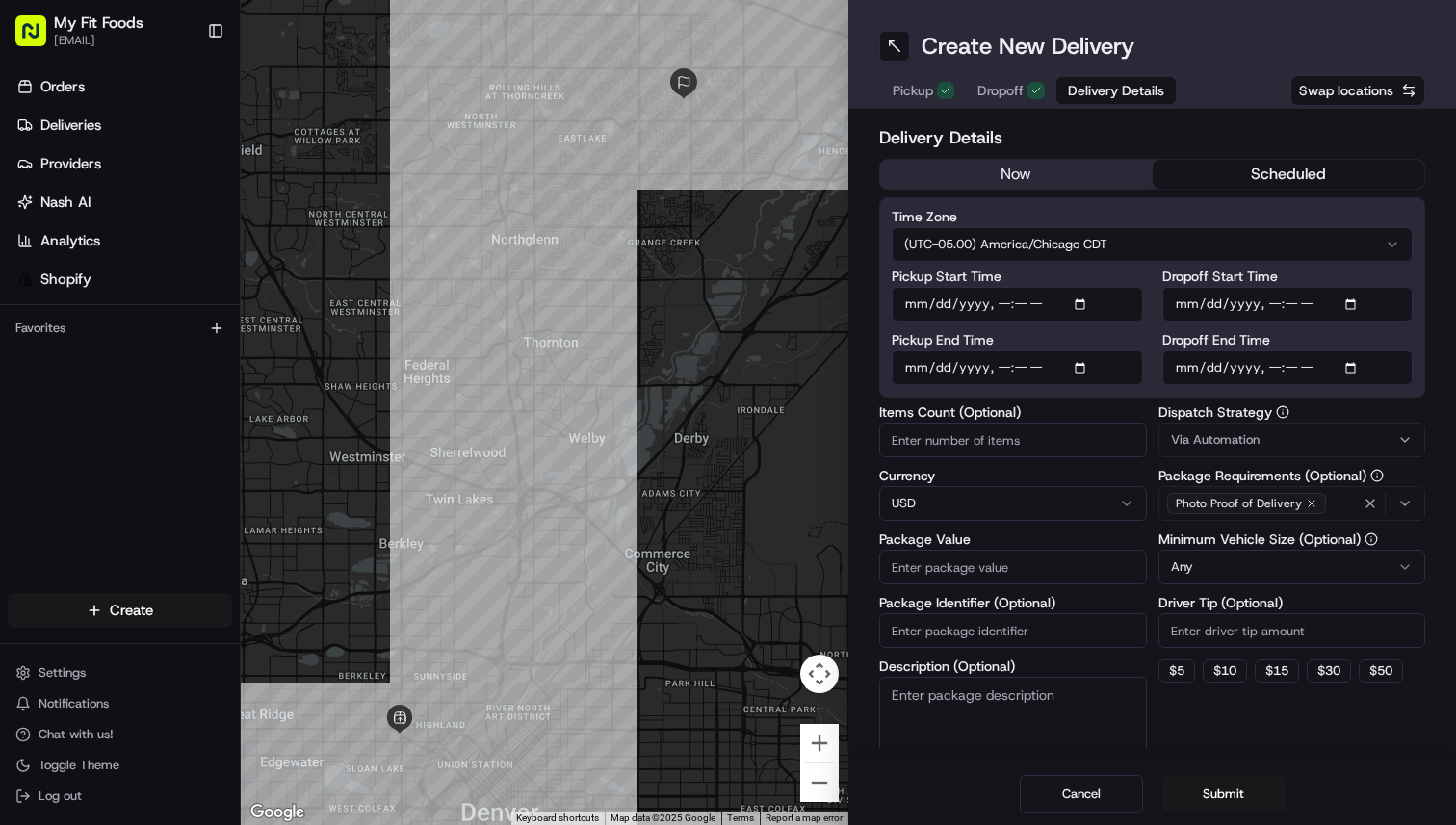 click on "scheduled" at bounding box center [1288, 174] 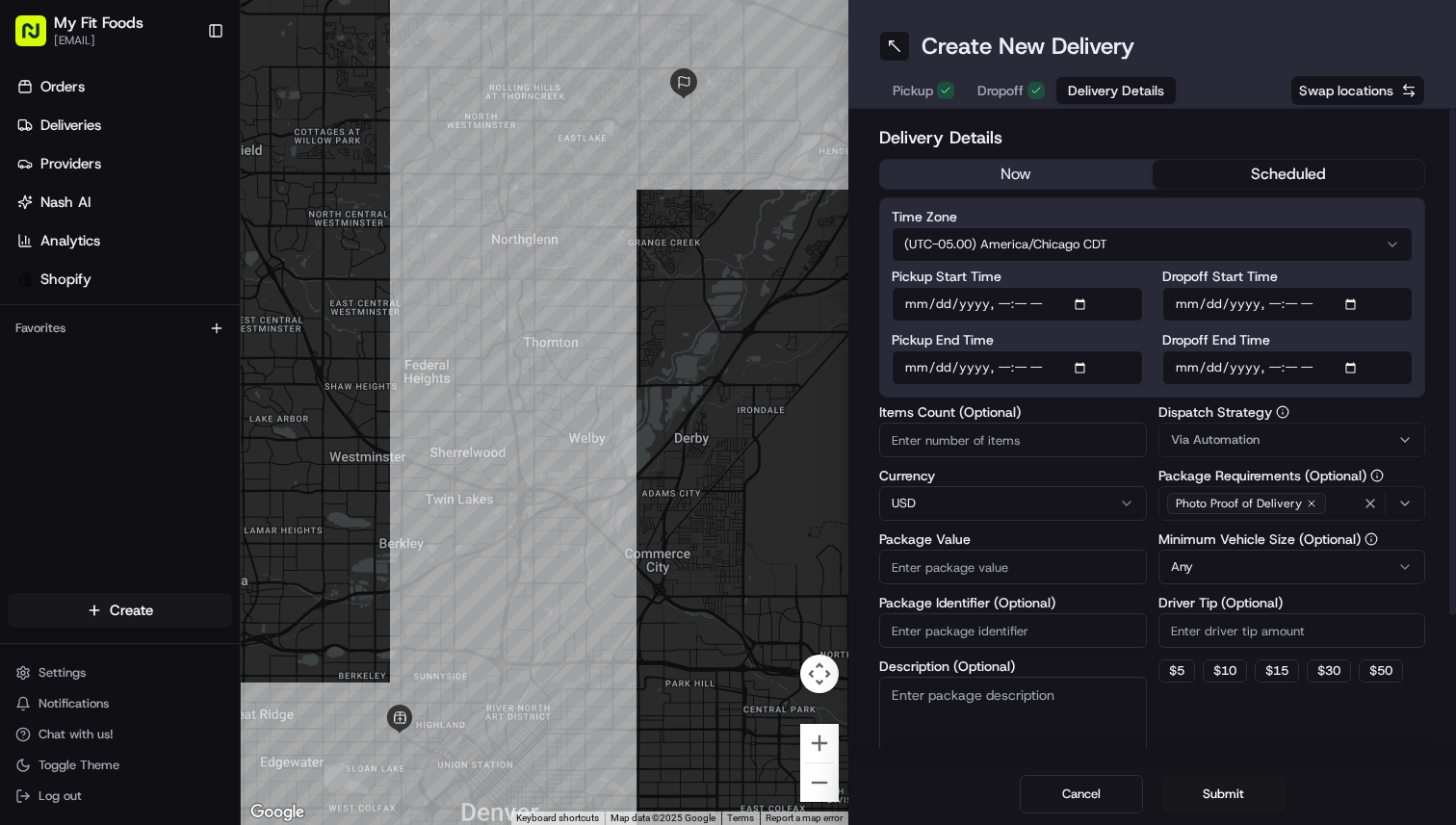 click on "Pickup Start Time" at bounding box center (1017, 304) 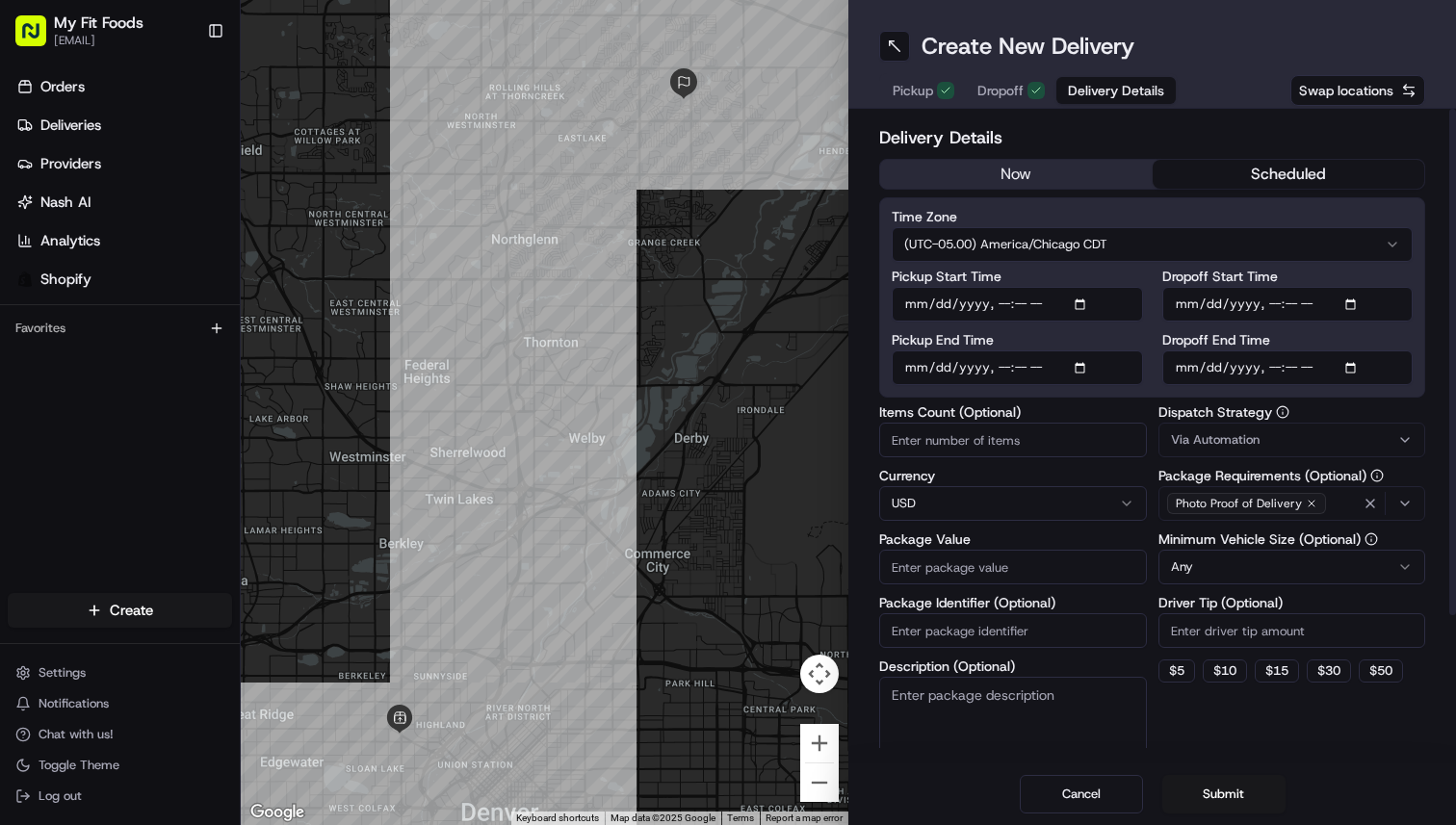 type on "2025-08-04T16:00" 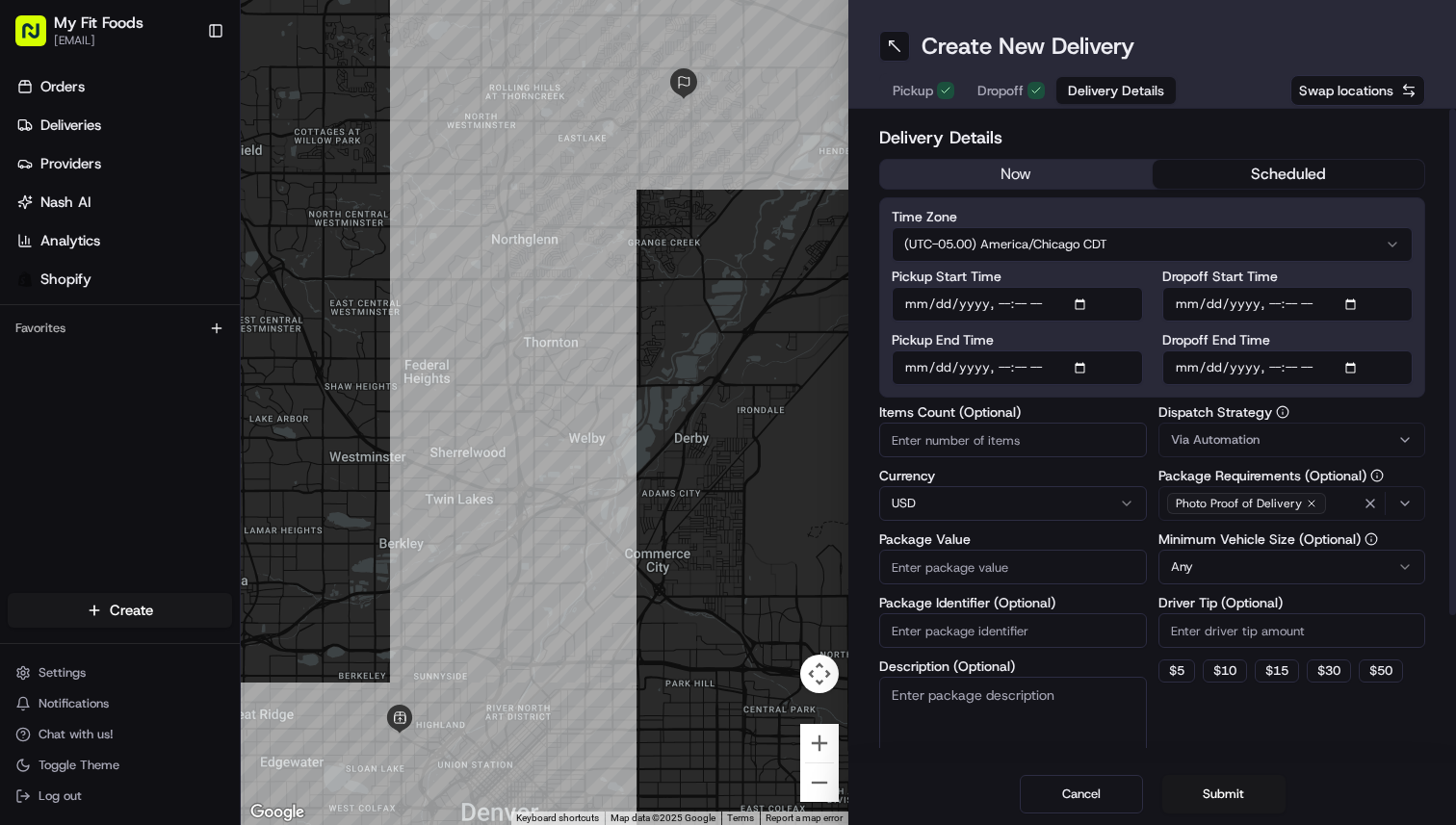 click on "Pickup End Time" at bounding box center [1017, 368] 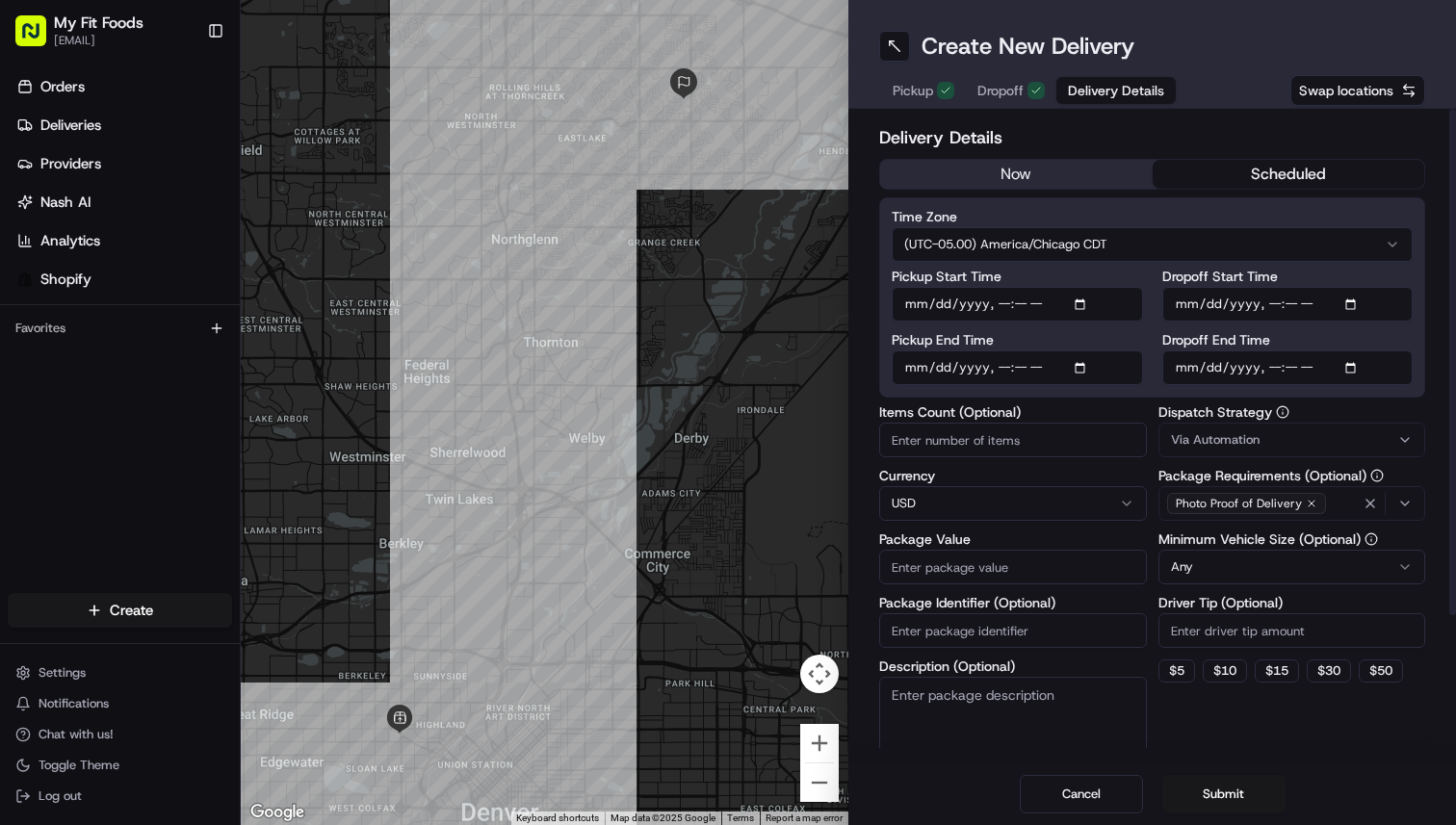 type on "2025-08-04T17:30" 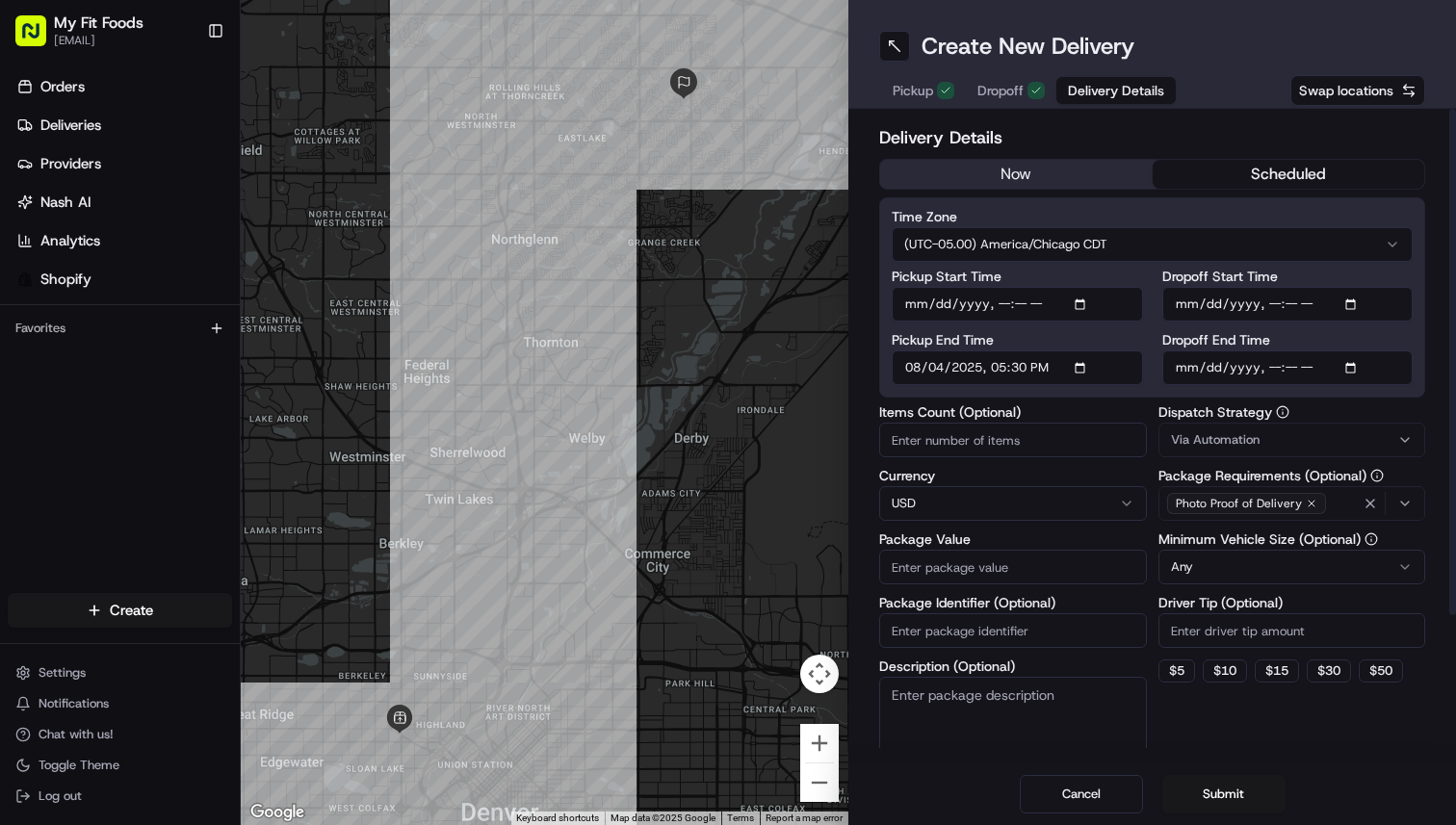 click on "Delivery Details now scheduled Time Zone (UTC-05.00) America/Chicago CDT Pickup Start Time Pickup End Time Dropoff Start Time Dropoff End Time Items Count (Optional) Currency USD Package Value Package Identifier (Optional) Description (Optional) Dispatch Strategy Via Automation Package Requirements (Optional) Photo Proof of Delivery Minimum Vehicle Size (Optional) Any Driver Tip (Optional) $ 5 $ 10 $ 15 $ 30 $ 50 Package Items ( 0 ) Total Package Dimensions (Optional) Advanced (Optional)" at bounding box center (1152, 528) 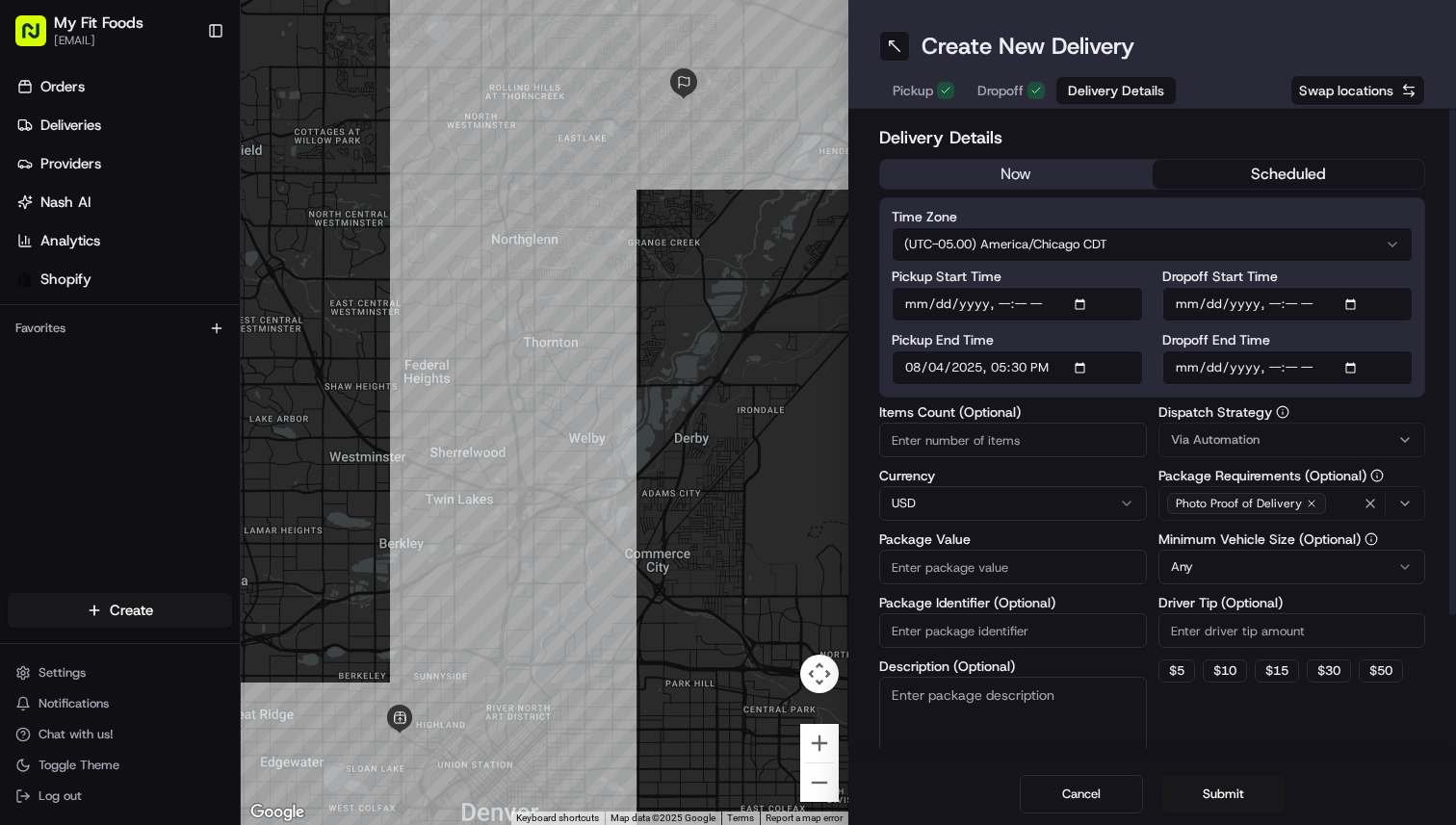 type on "2025-08-04T17:30" 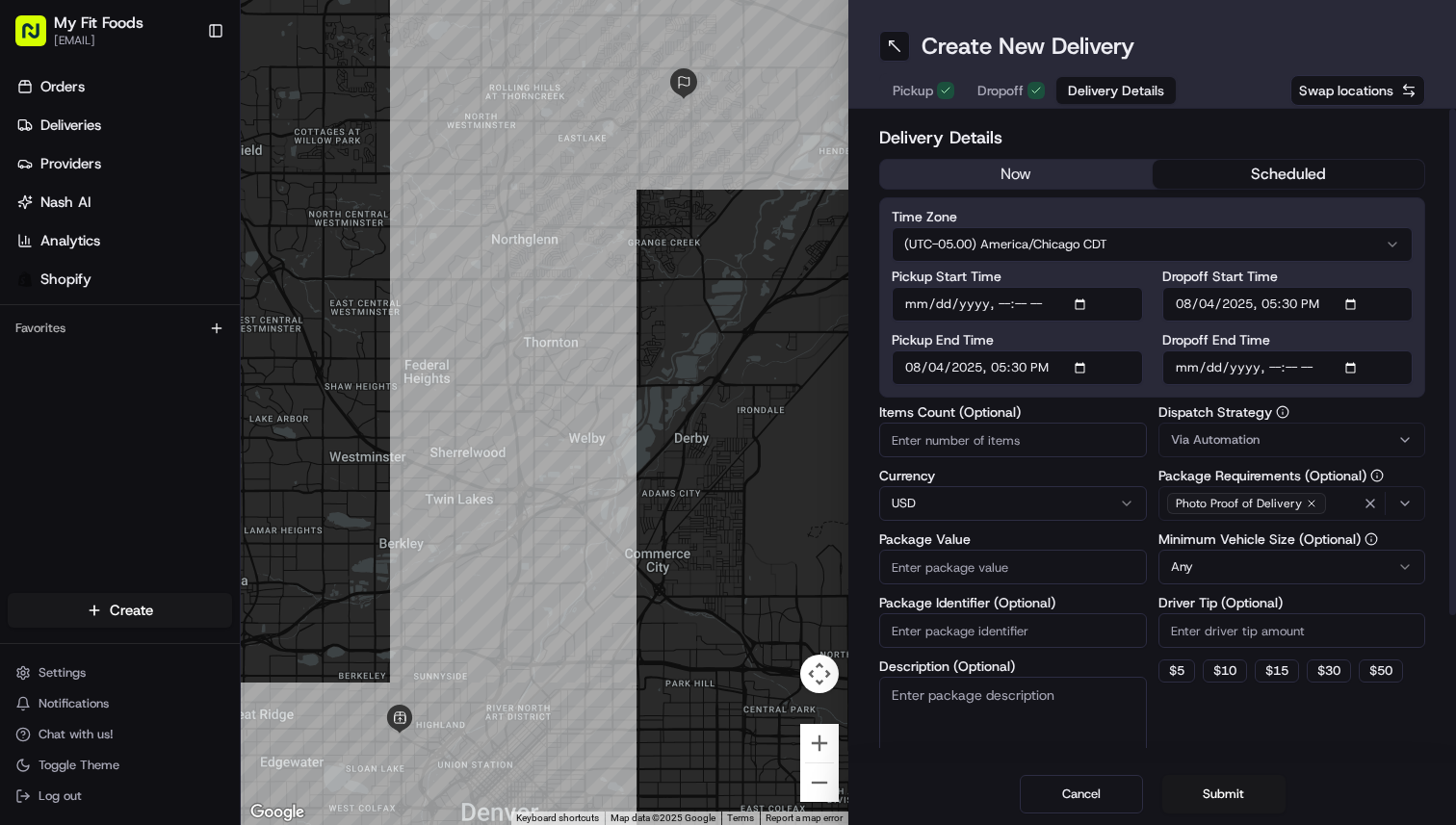 click on "Dropoff End Time" at bounding box center [1287, 368] 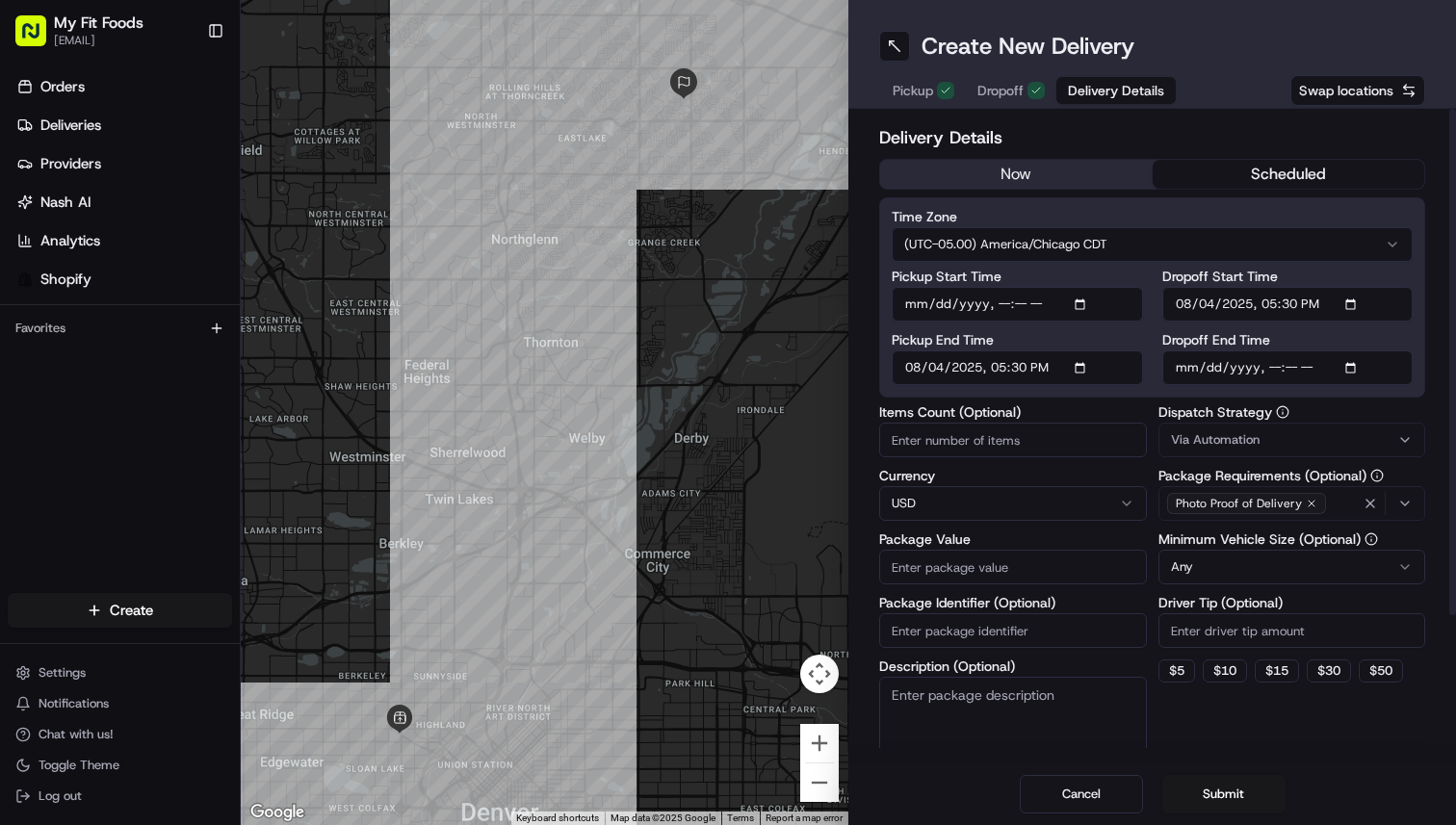 type on "2025-08-04T19:00" 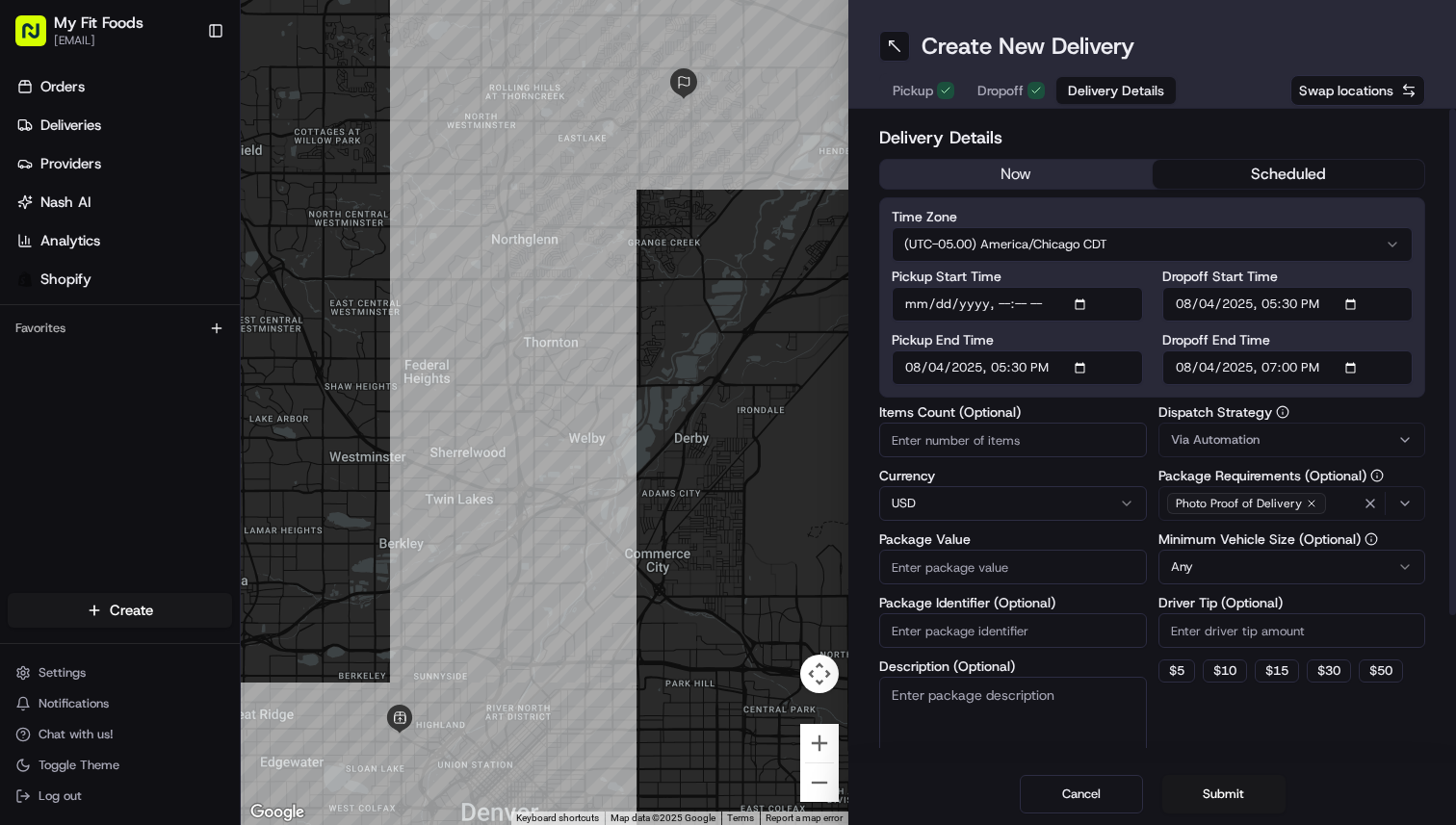click on "Via Automation" at bounding box center [1292, 440] 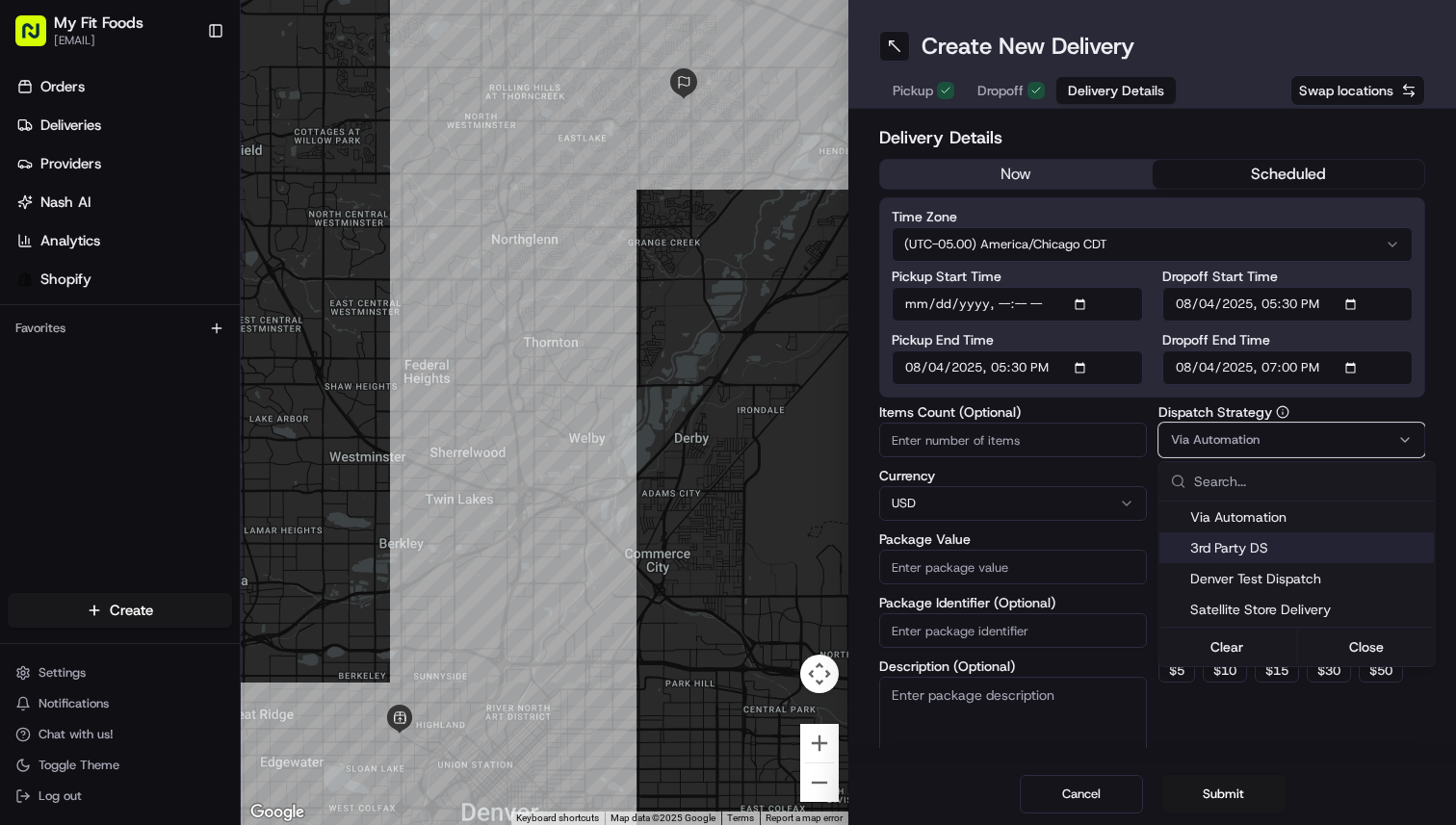 click on "3rd Party DS" at bounding box center (1309, 548) 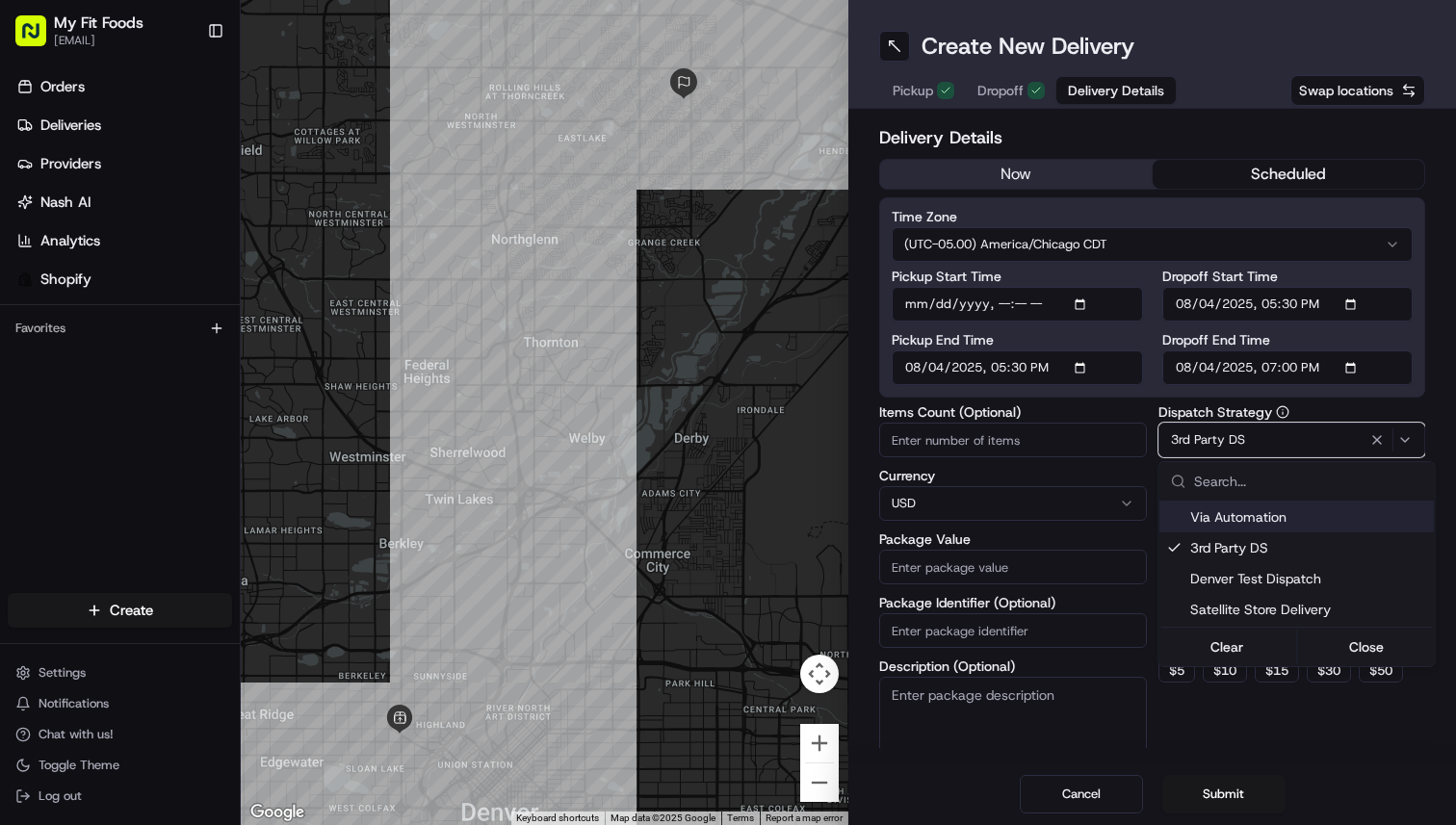 click on "My Fit Foods support@myfitfoods.com Toggle Sidebar Orders Deliveries Providers Nash AI Analytics Shopify Favorites Main Menu Members & Organization Organization Users Roles Preferences Customization Tracking Orchestration Automations Dispatch Strategy Optimization Strategy Locations Pickup Locations Dropoff Locations Shifts Billing Billing Refund Requests Integrations Notification Triggers Webhooks API Keys Request Logs Create Settings Notifications Chat with us! Toggle Theme Log out ← Move left → Move right ↑ Move up ↓ Move down + Zoom in - Zoom out Home Jump left by 75% End Jump right by 75% Page Up Jump up by 75% Page Down Jump down by 75% Keyboard shortcuts Map Data Map data ©2025 Google Map data ©2025 Google 2 km  Click to toggle between metric and imperial units Terms Report a map error Create New Delivery Pickup Dropoff Delivery Details Swap locations Delivery Details now scheduled Time Zone (UTC-05.00) America/Chicago CDT Pickup Start Time Pickup End Time Dropoff Start Time" at bounding box center [728, 412] 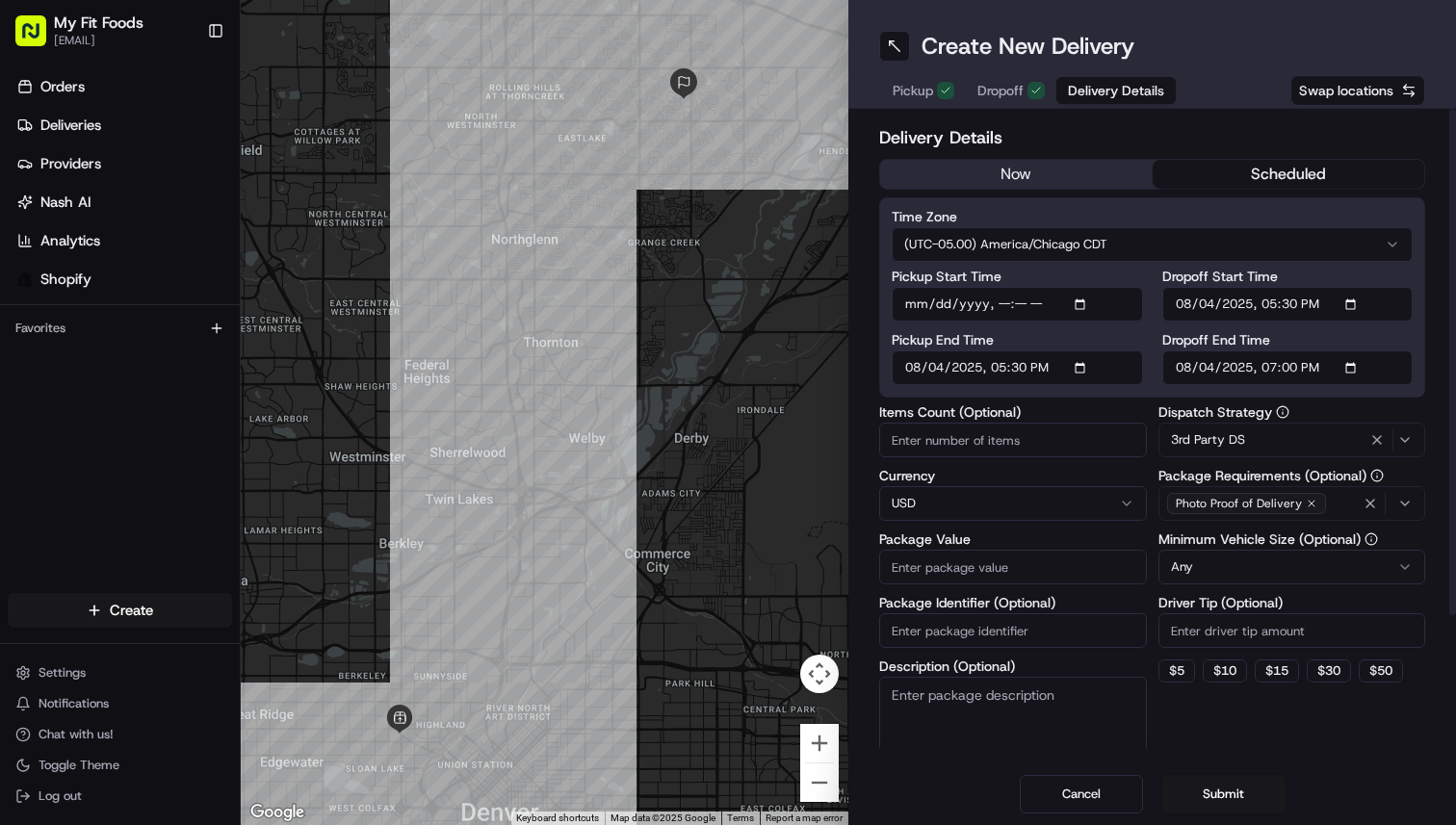click on "Items Count (Optional)" at bounding box center (1013, 440) 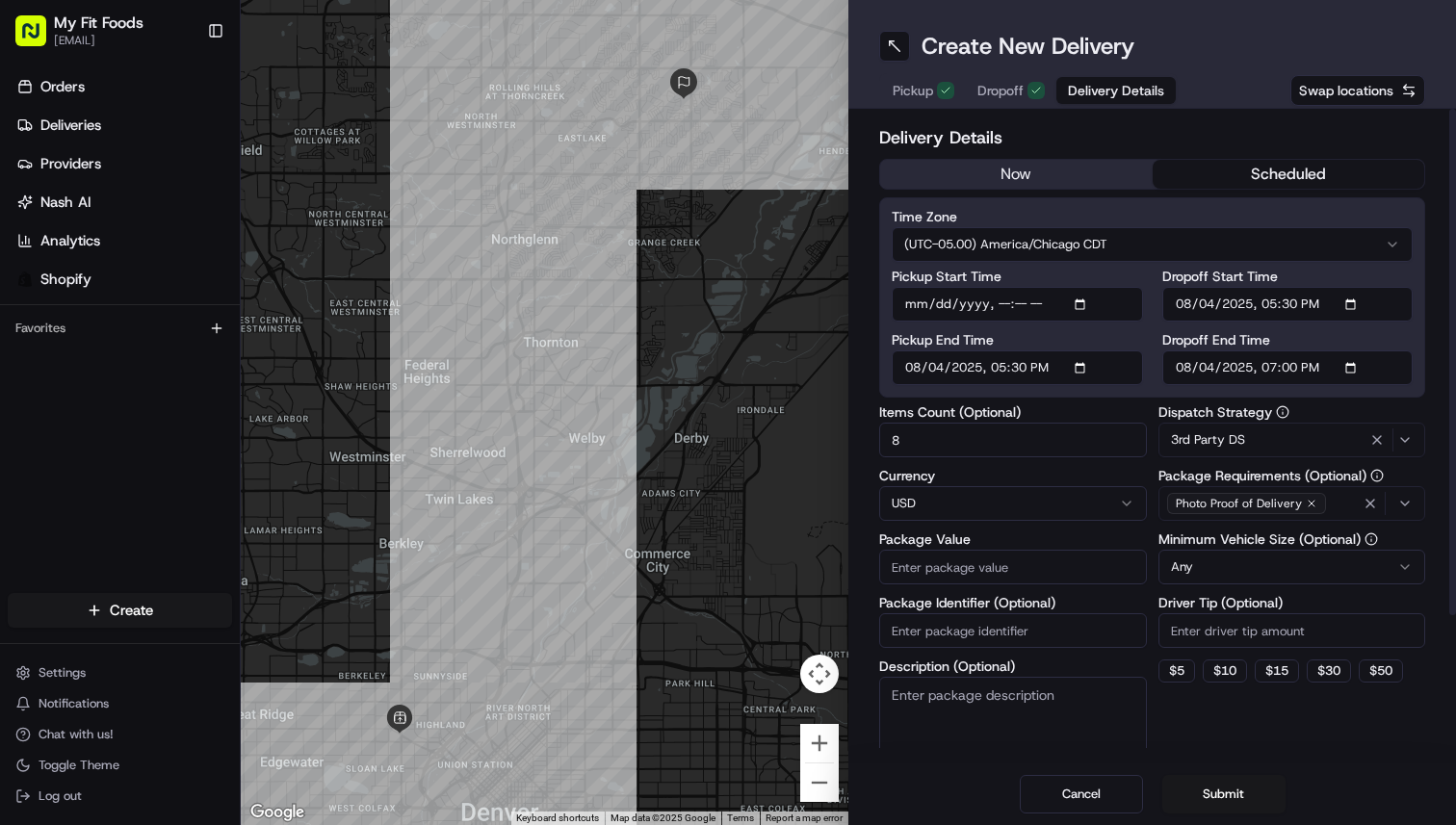 type on "8" 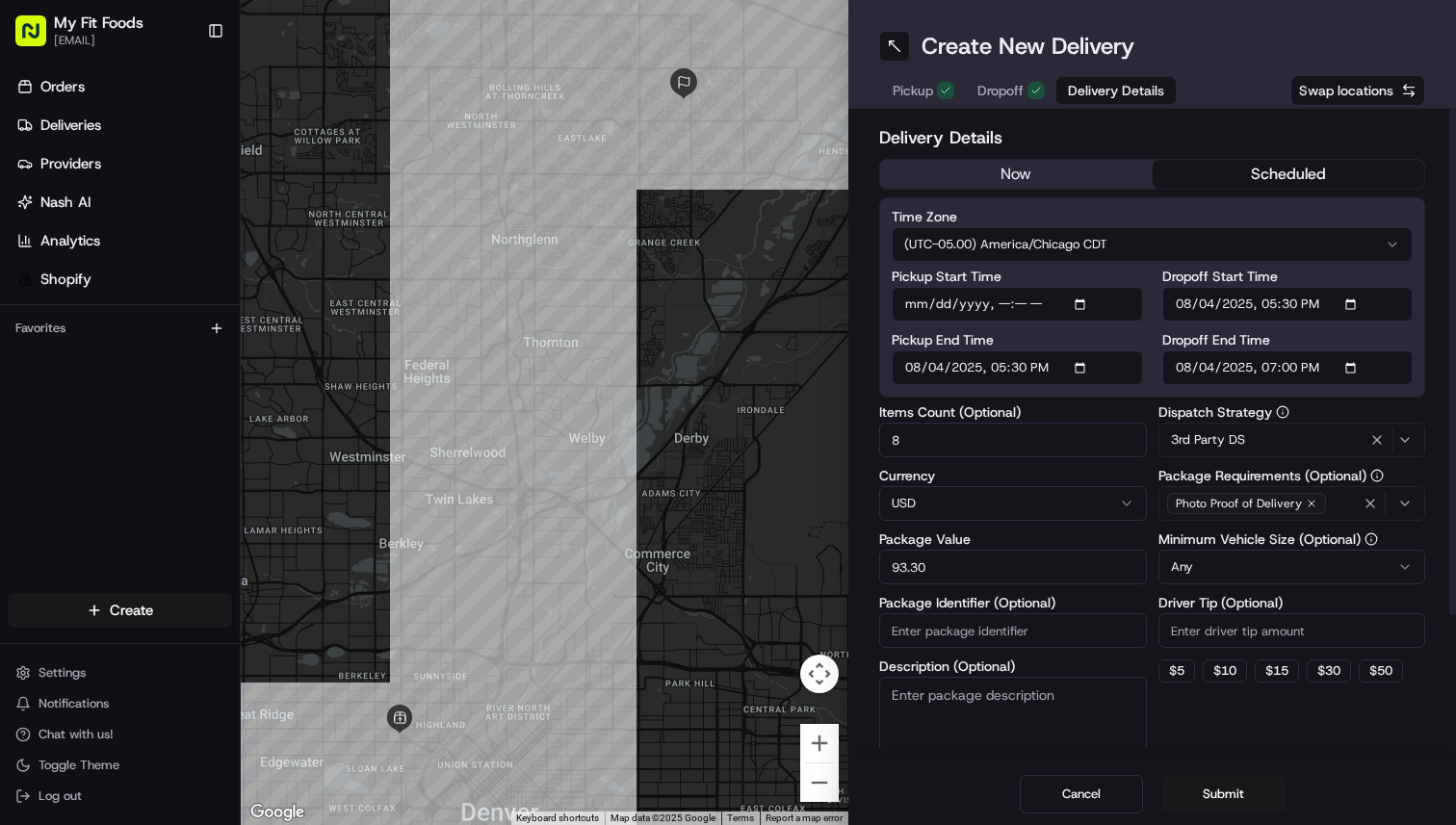 type on "93.30" 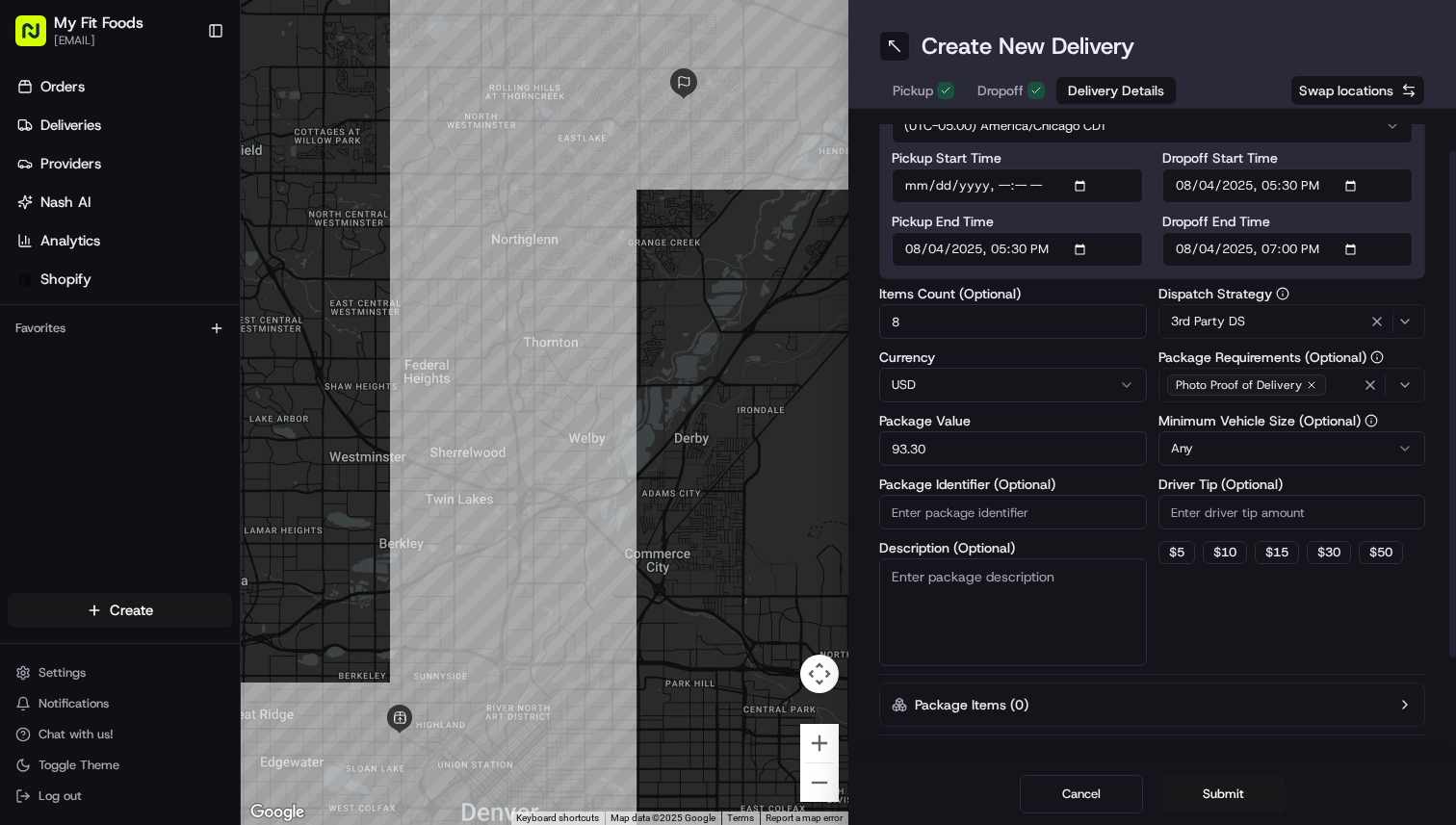 scroll, scrollTop: 122, scrollLeft: 0, axis: vertical 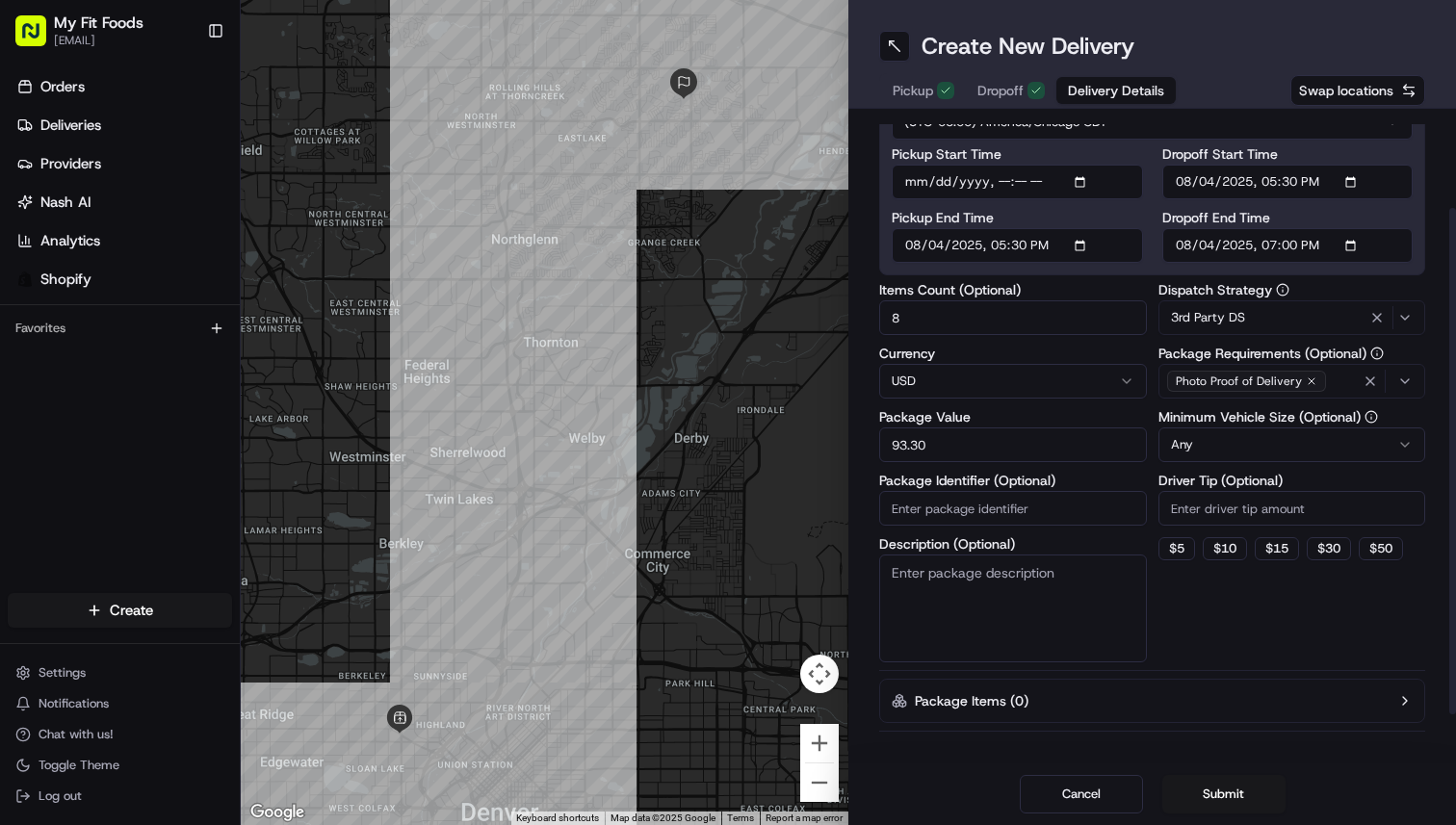 paste on "#822889" 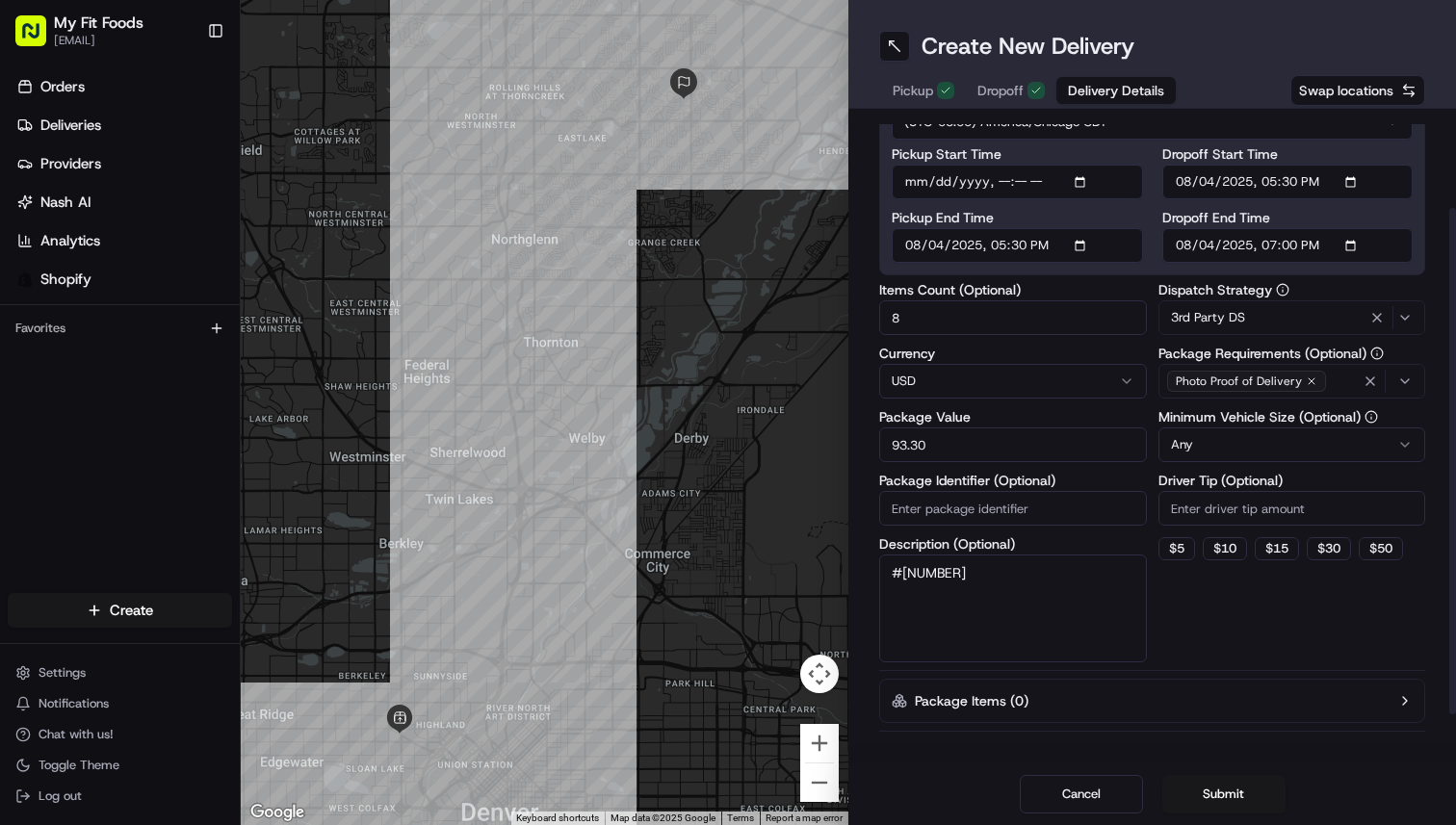 type on "#822889" 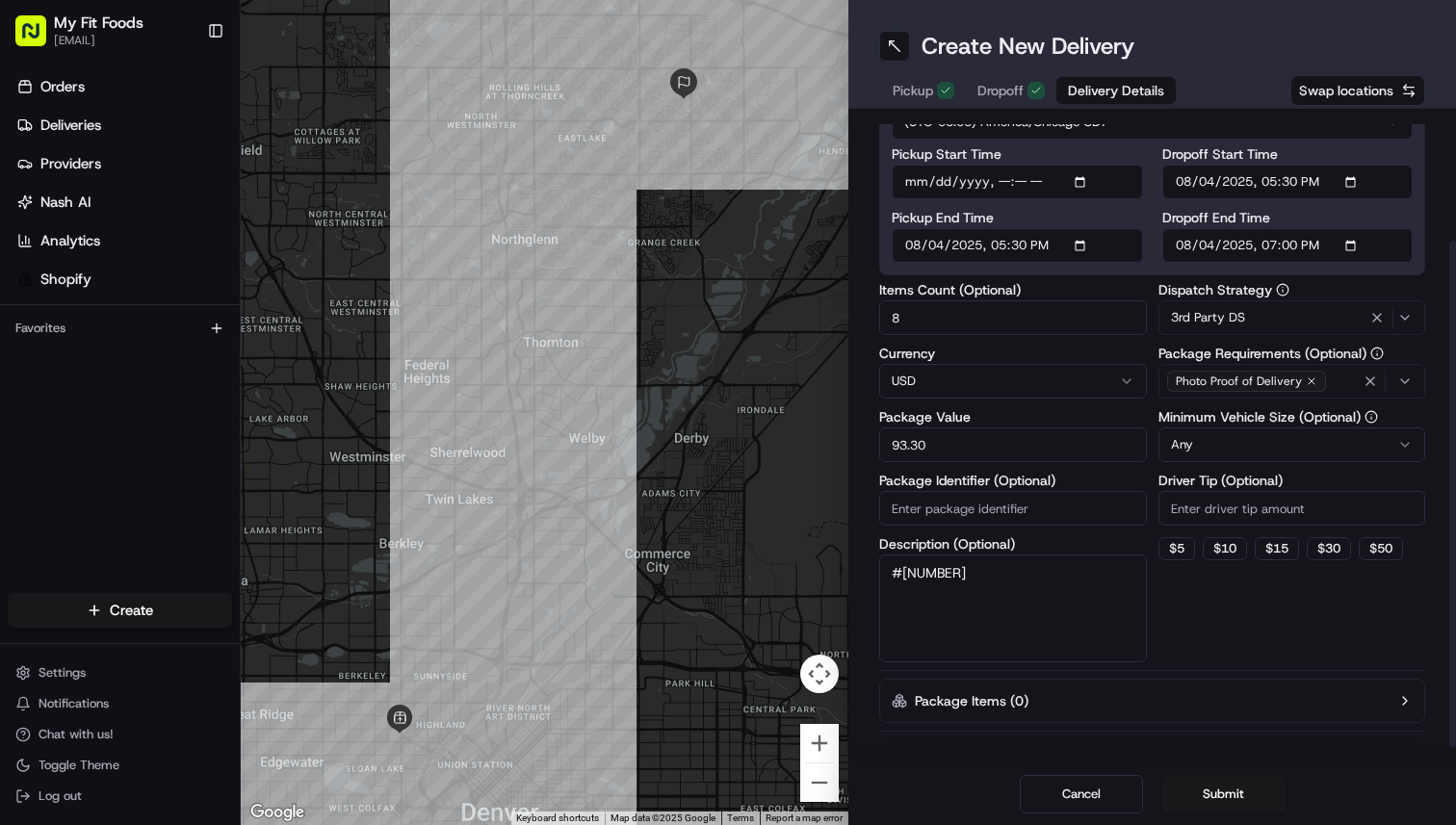 scroll, scrollTop: 183, scrollLeft: 0, axis: vertical 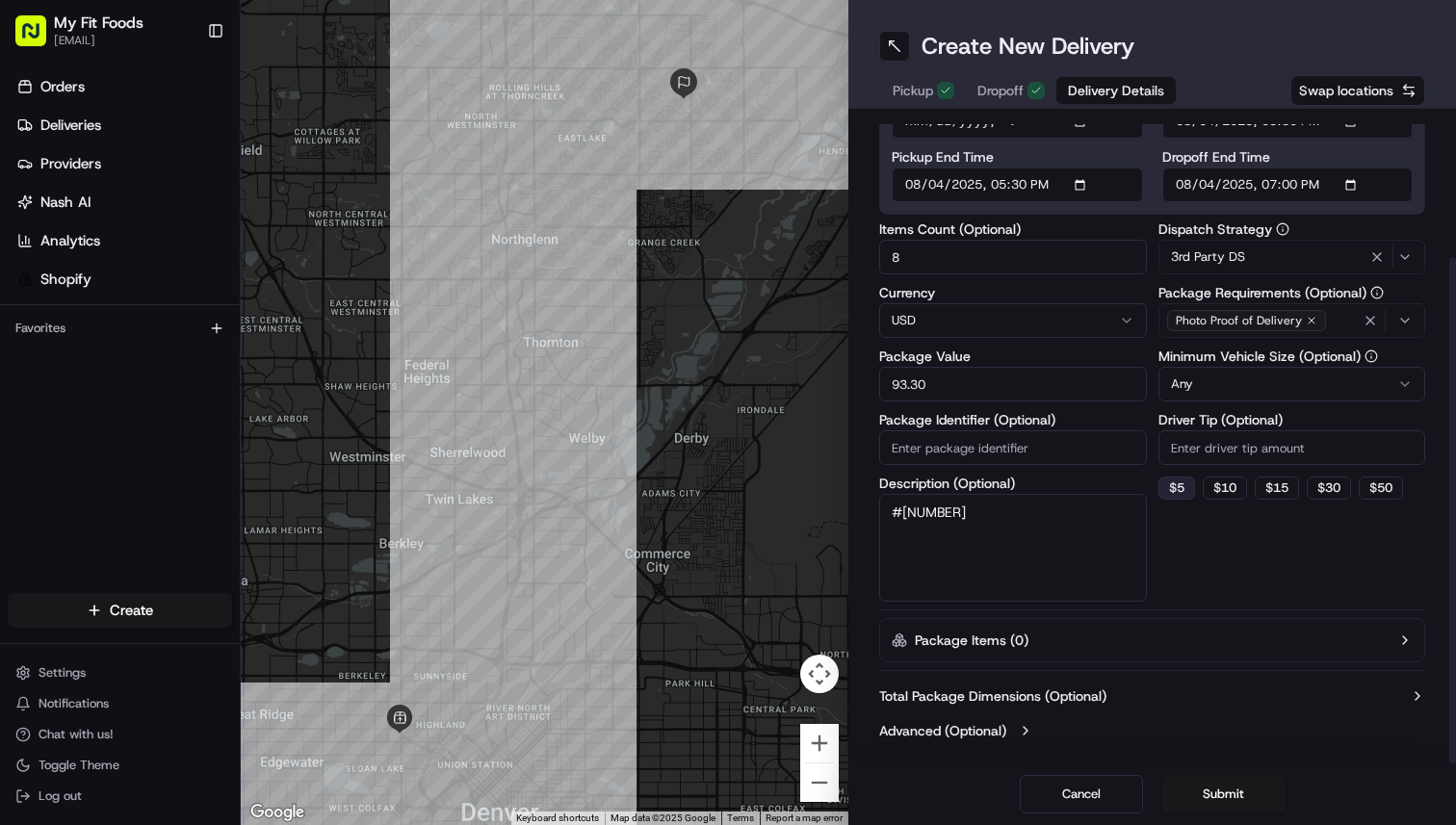click on "$ 5" at bounding box center [1177, 488] 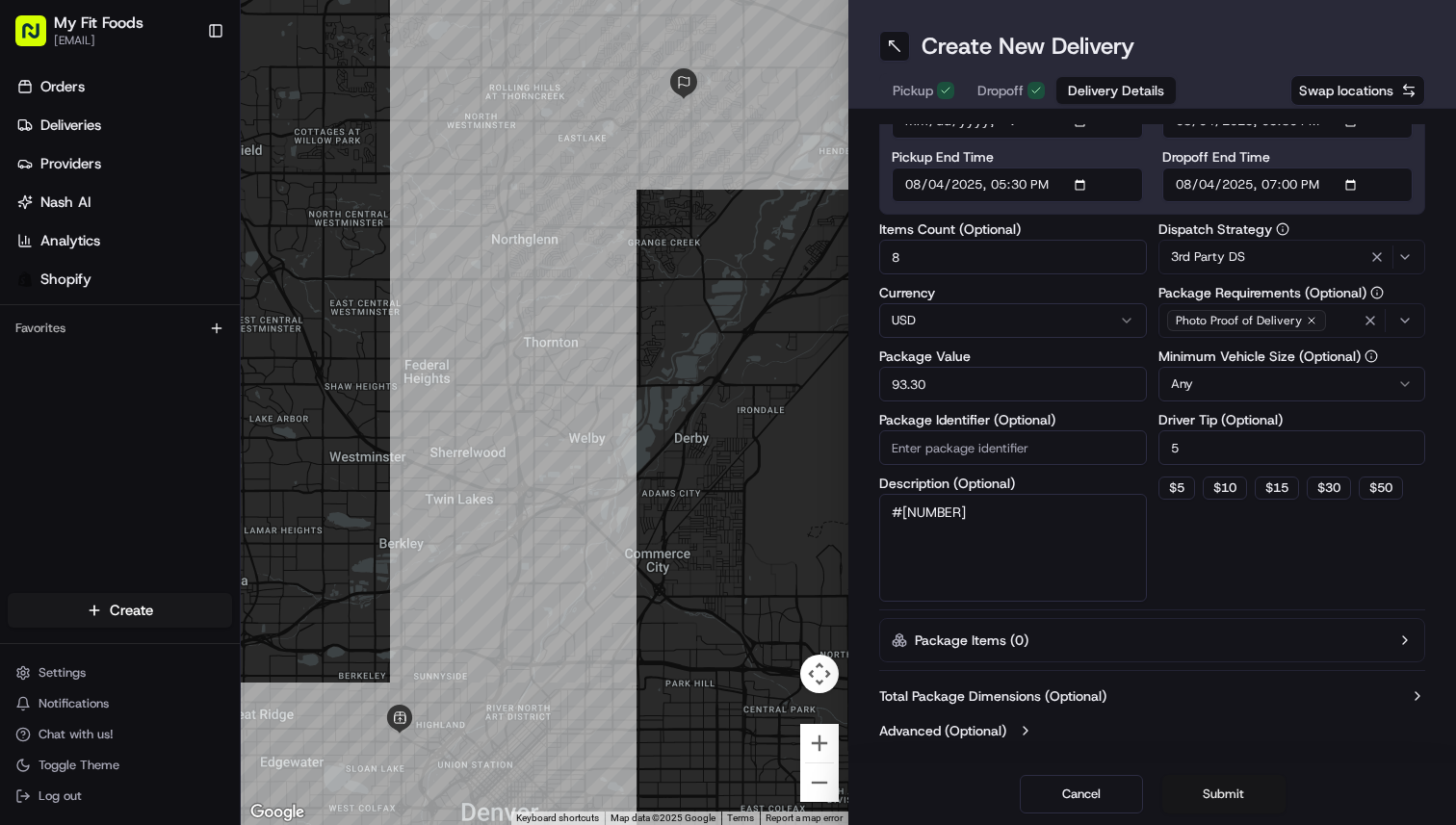 click on "Submit" at bounding box center [1224, 794] 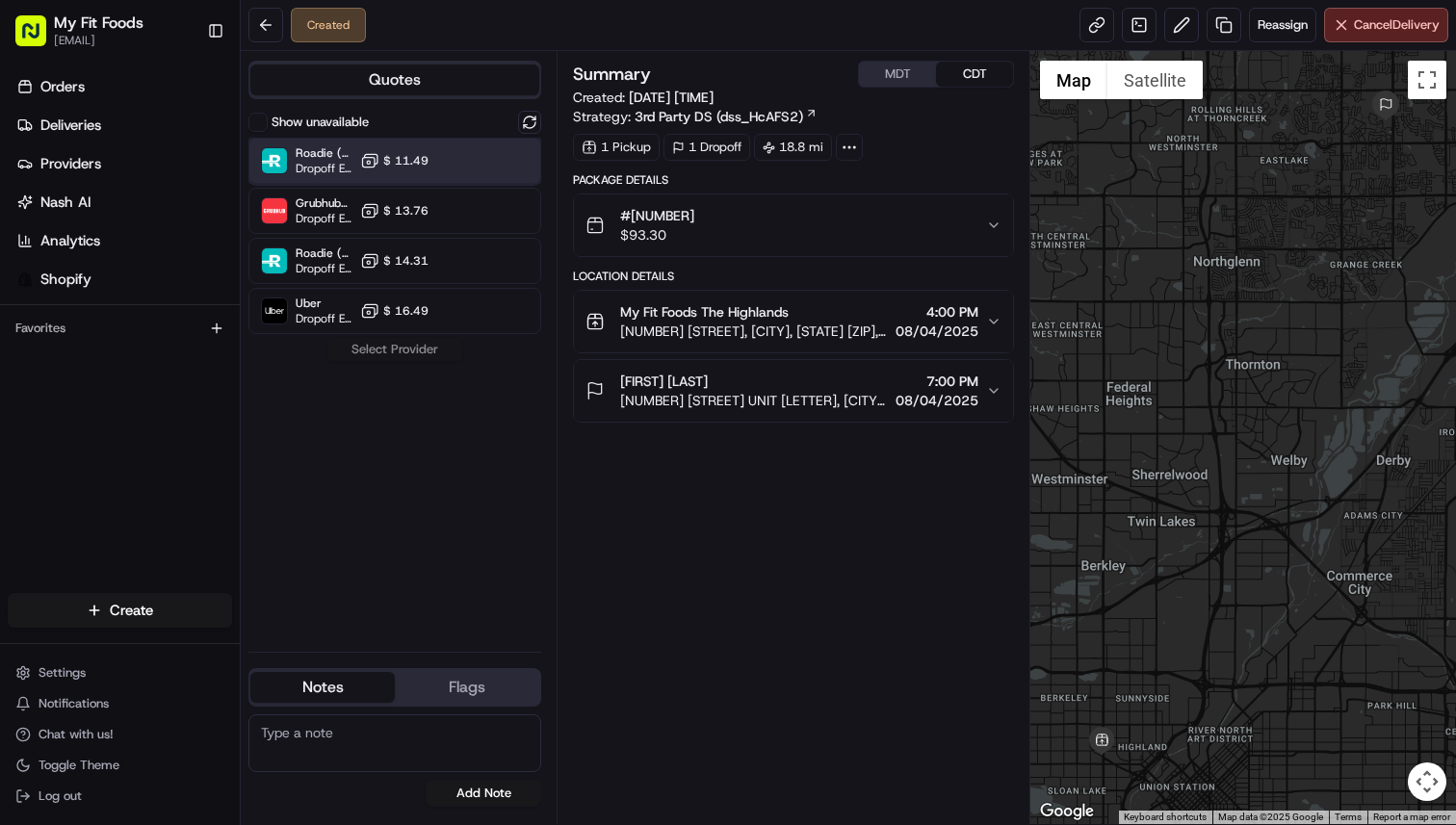 click on "Roadie (Routed) Dropoff ETA   - $   11.49" at bounding box center (395, 161) 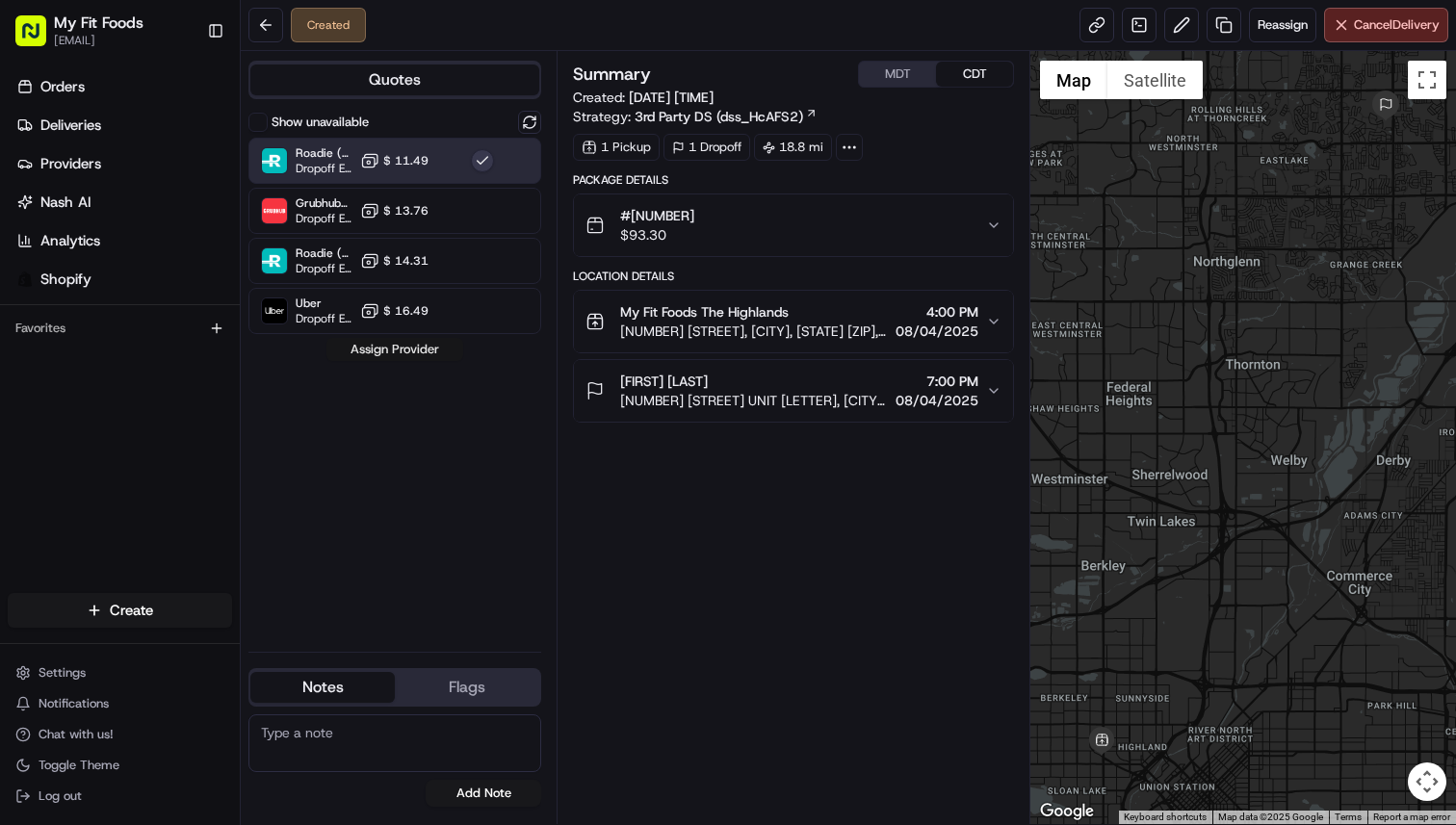 click on "Assign Provider" at bounding box center (395, 349) 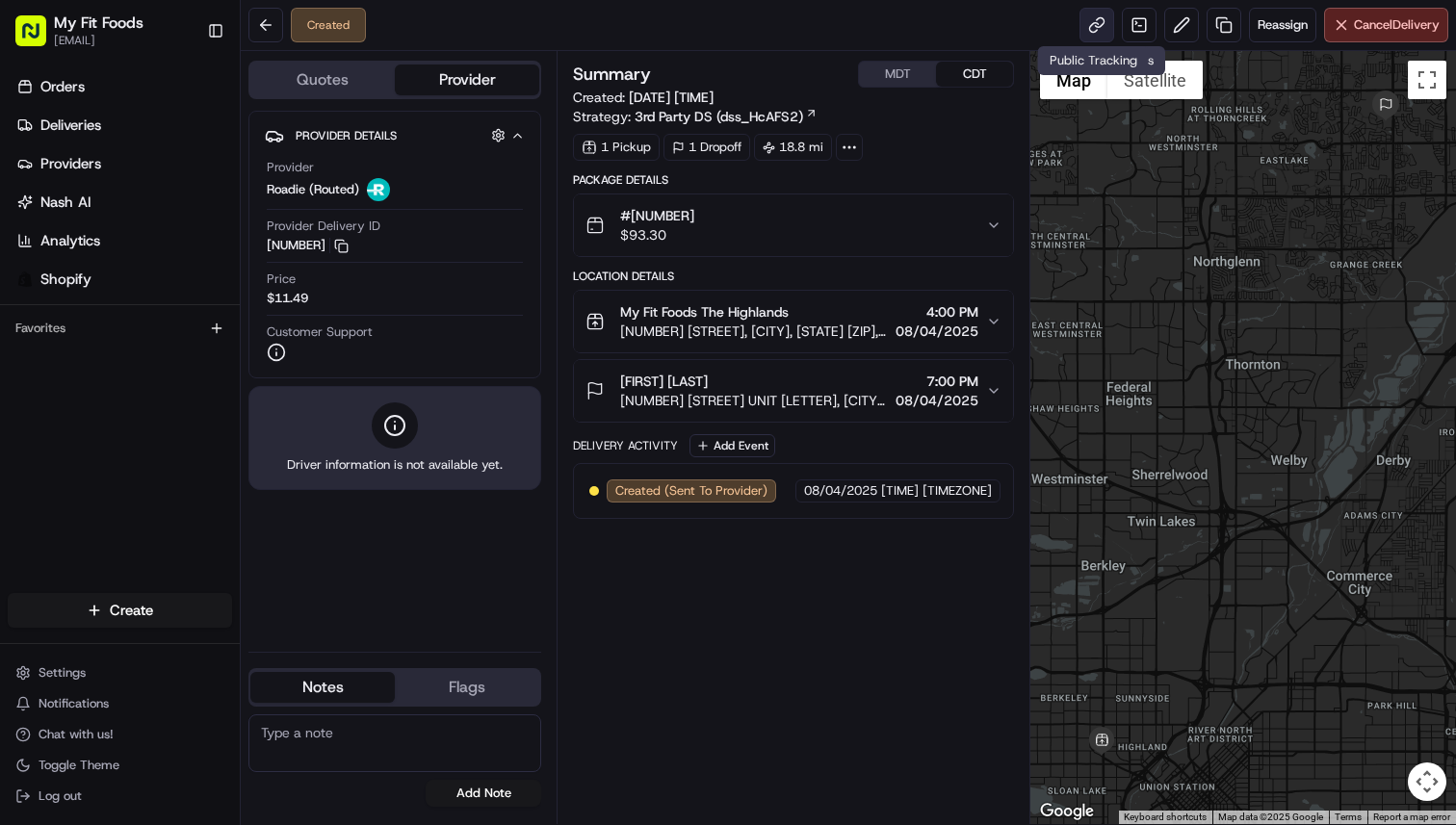 click at bounding box center (1097, 25) 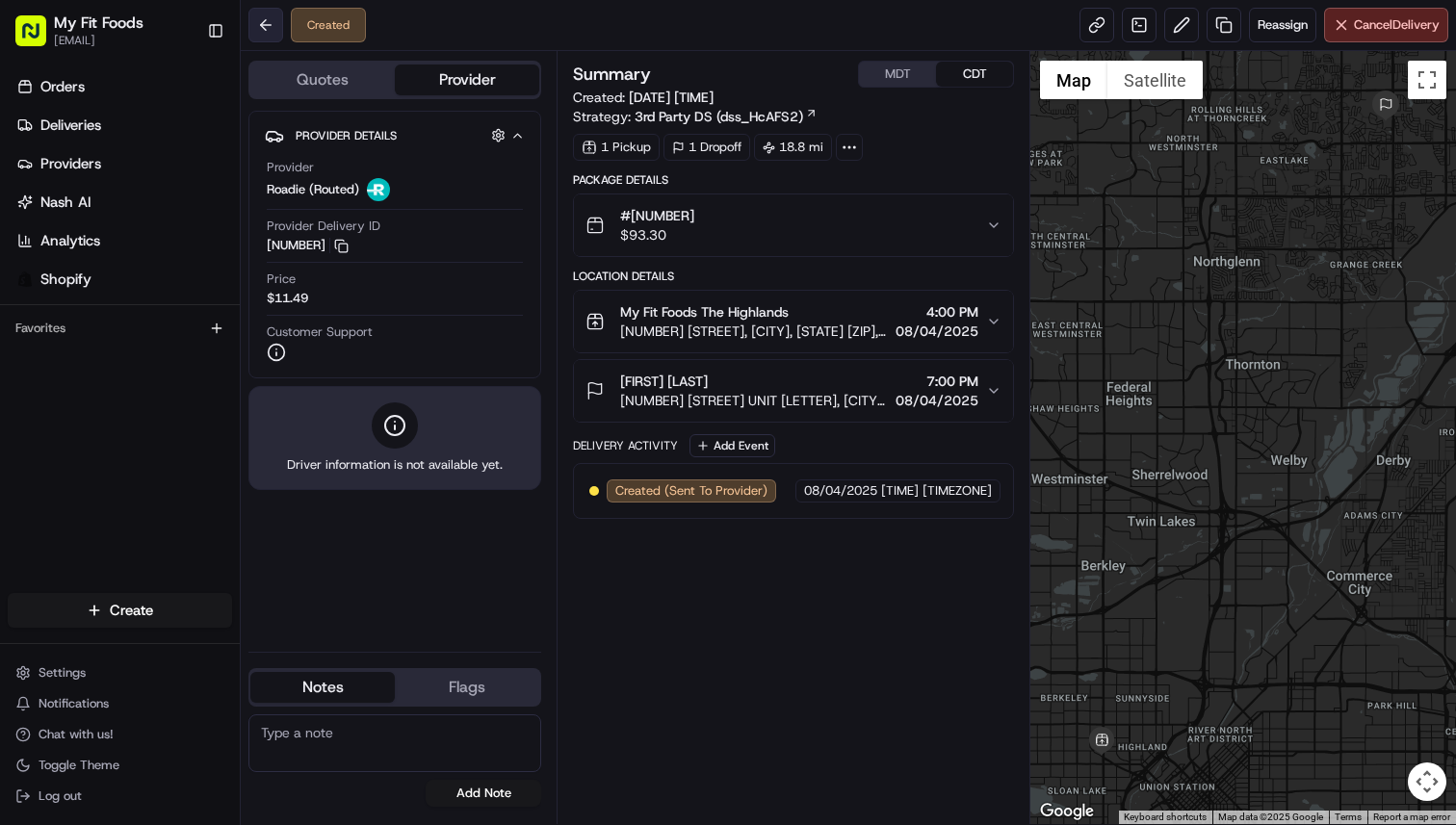 click at bounding box center (266, 25) 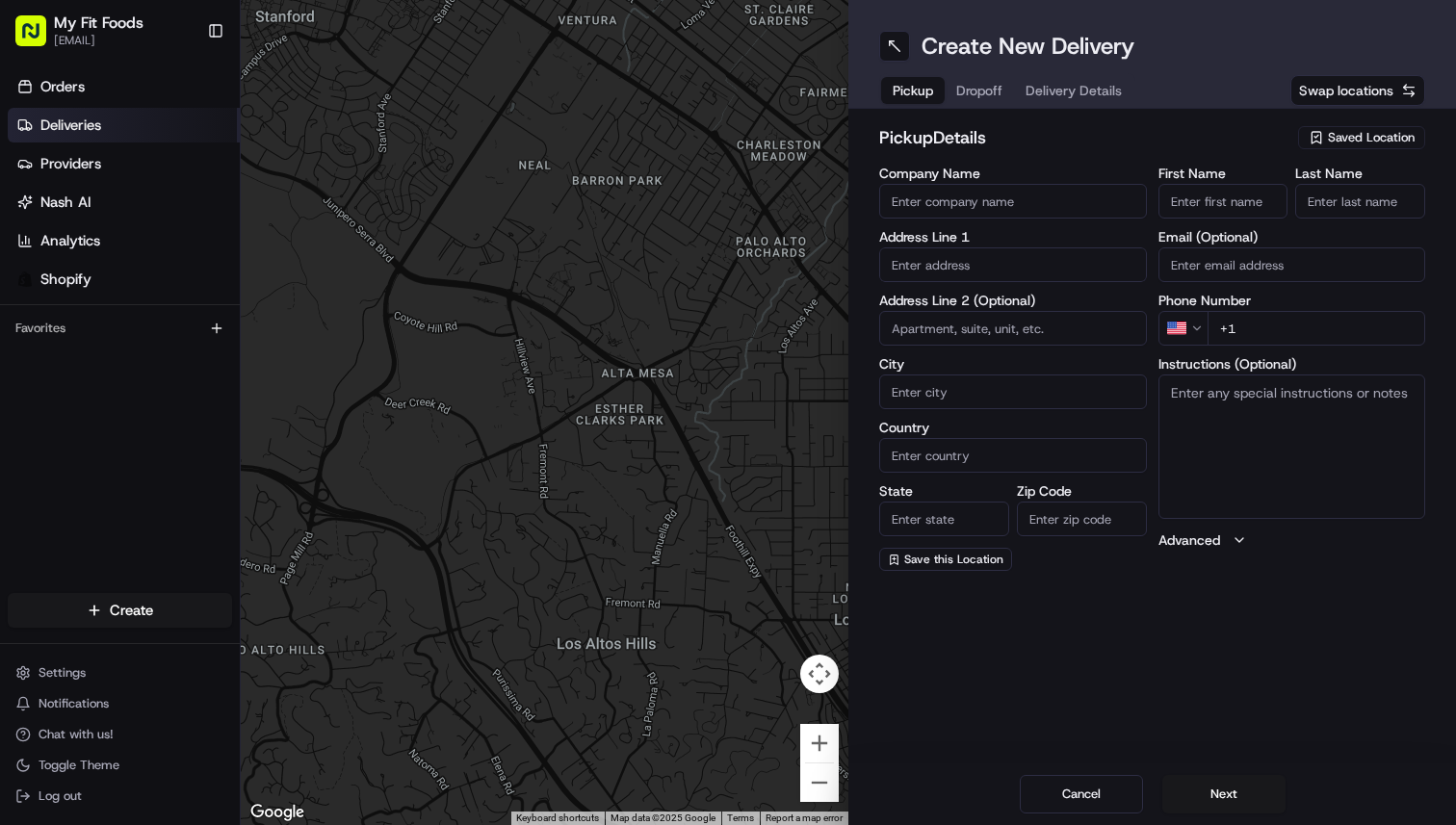 click on "Deliveries" at bounding box center (70, 125) 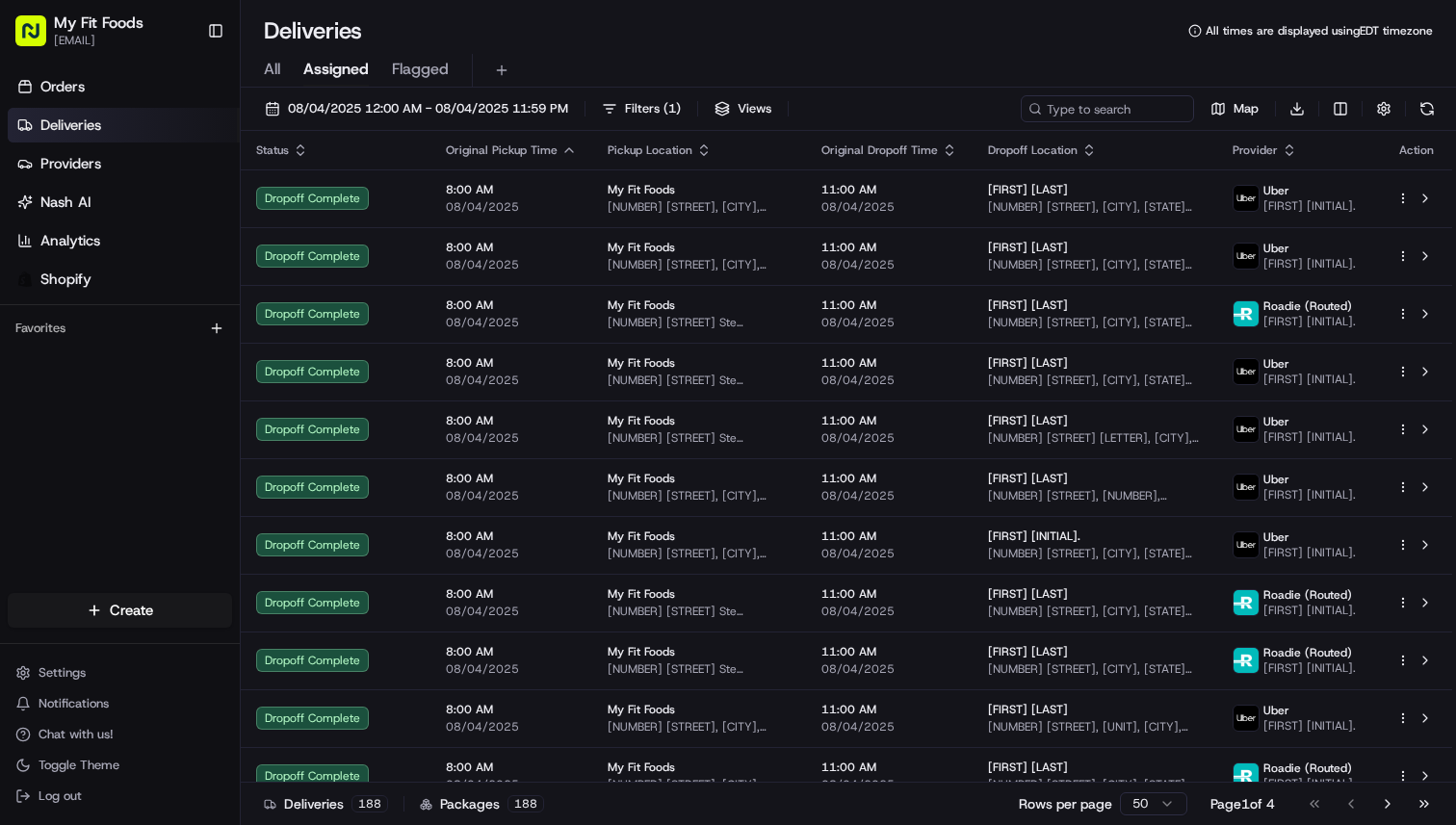 click on "All" at bounding box center [272, 69] 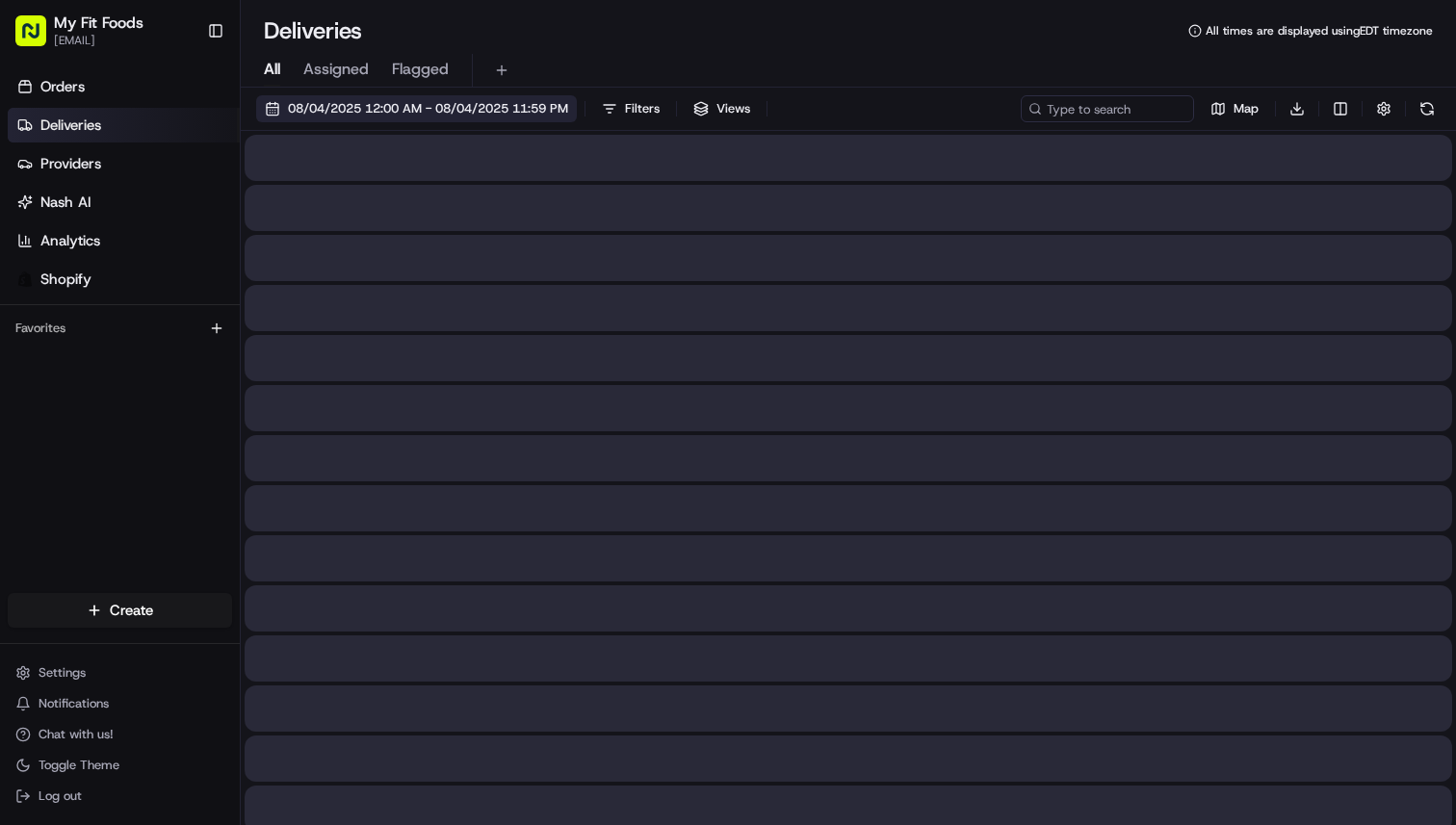 click on "08/04/2025 12:00 AM - 08/04/2025 11:59 PM" at bounding box center (416, 109) 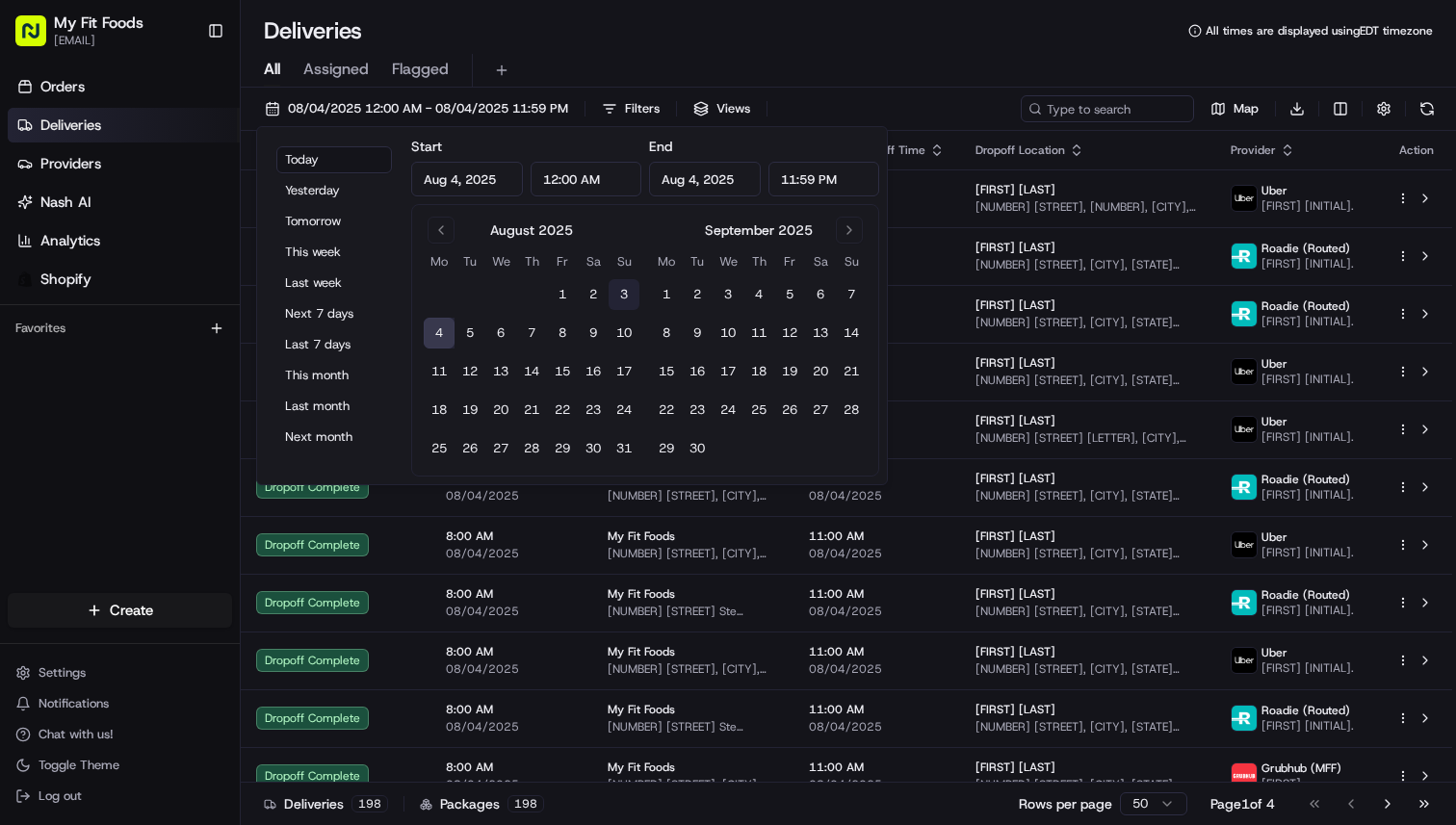 click on "3" at bounding box center [624, 295] 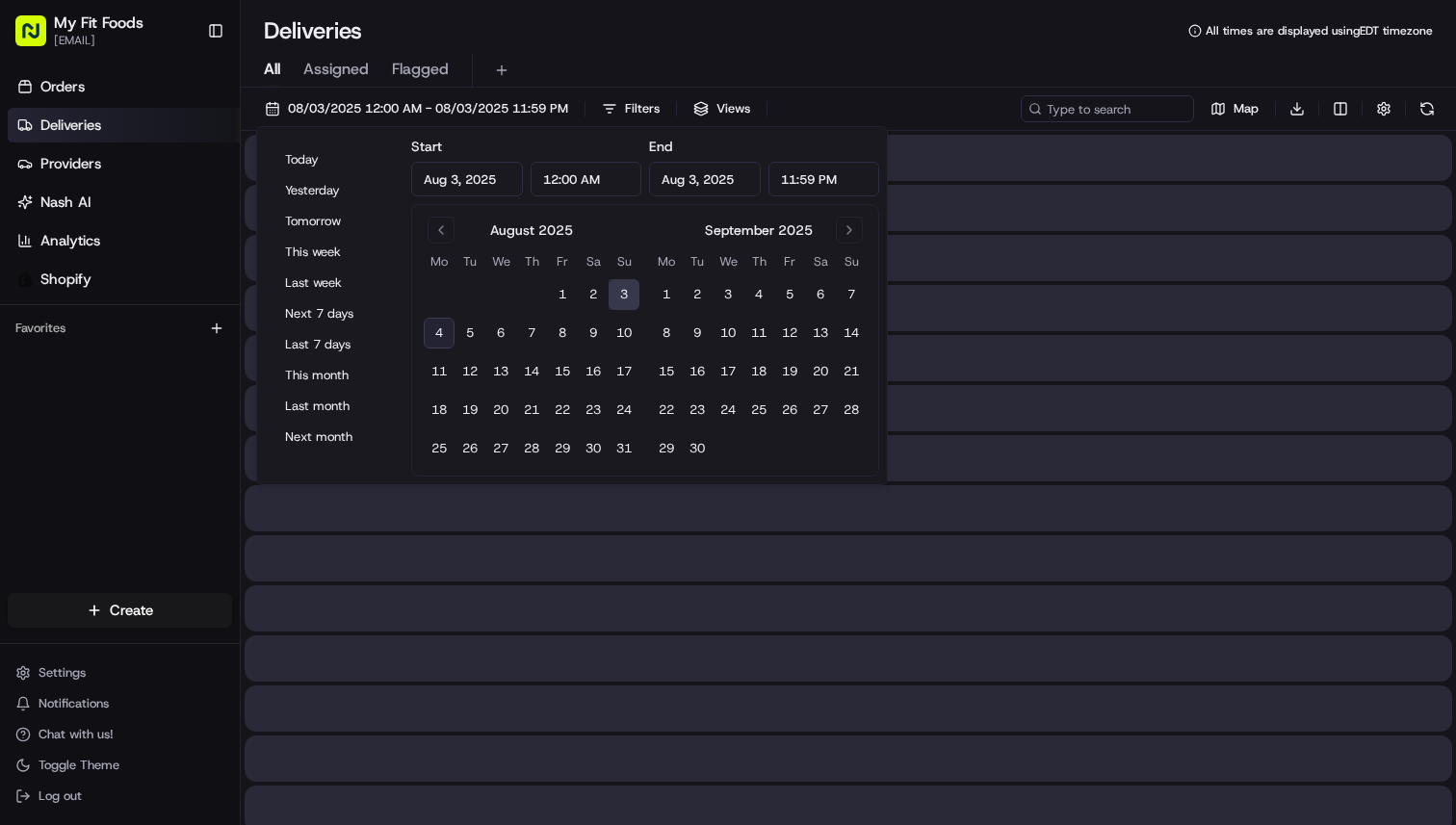 click on "3" at bounding box center (624, 295) 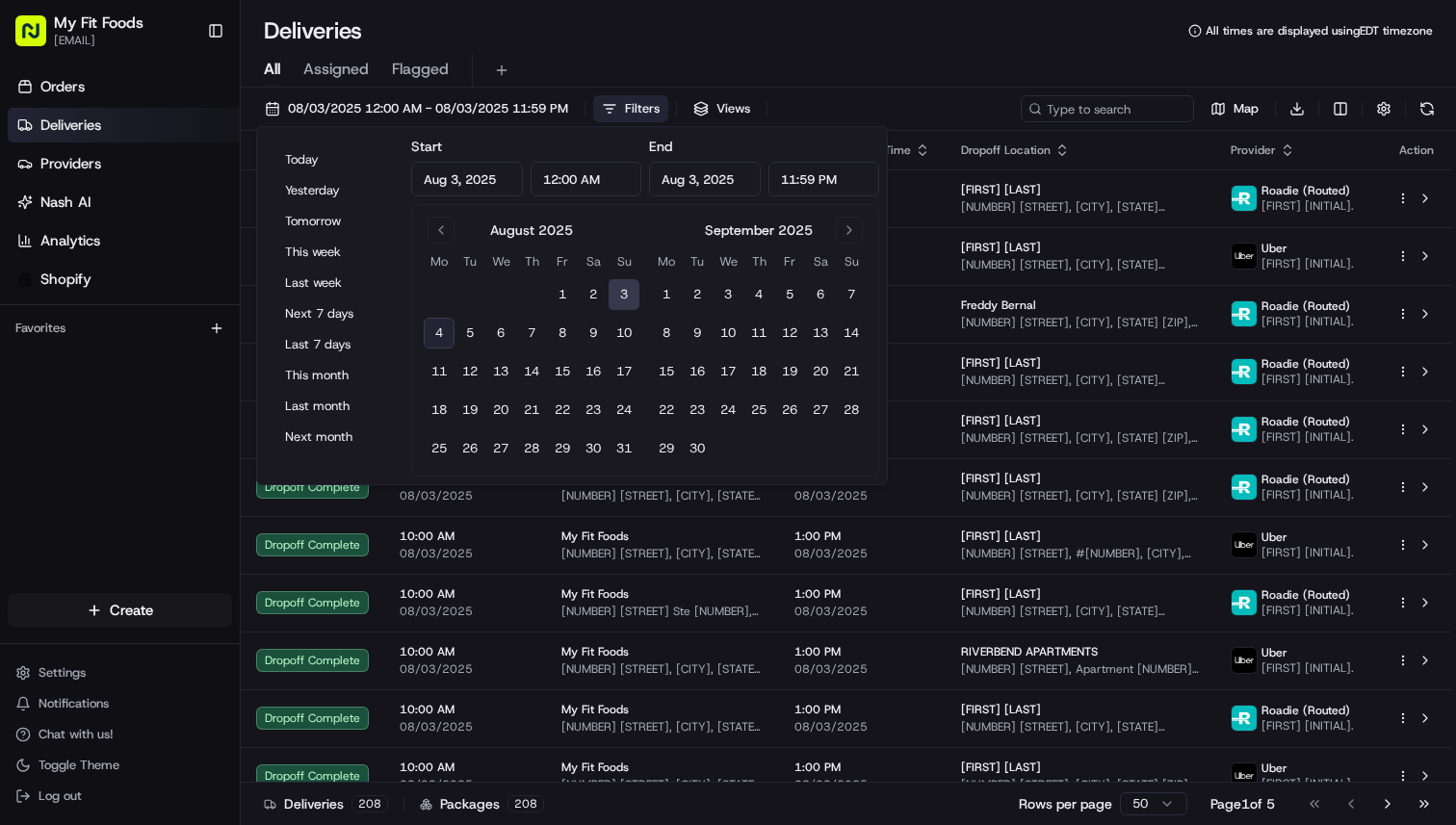 click on "Filters" at bounding box center (631, 109) 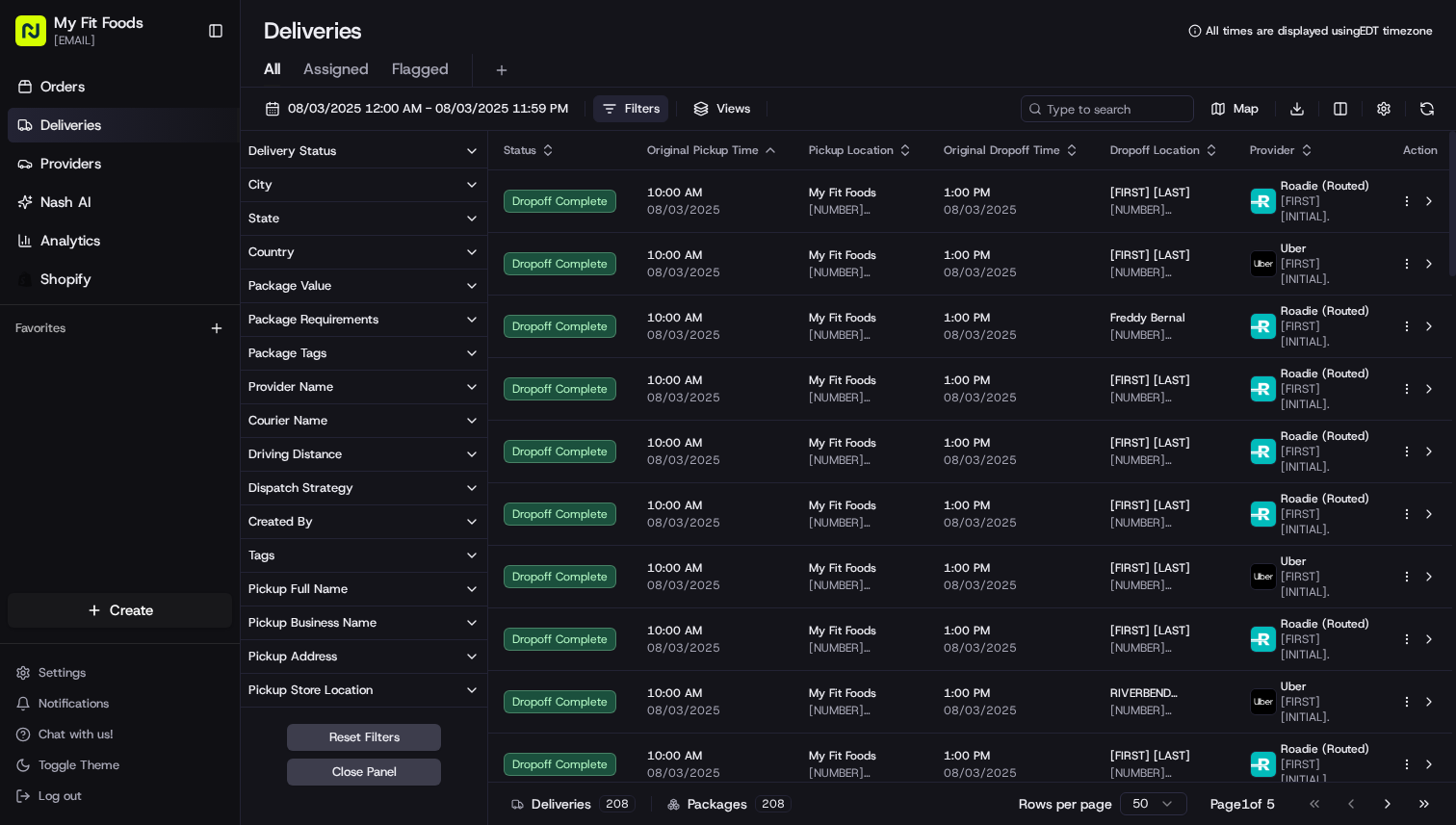 click on "Delivery Status" at bounding box center (364, 151) 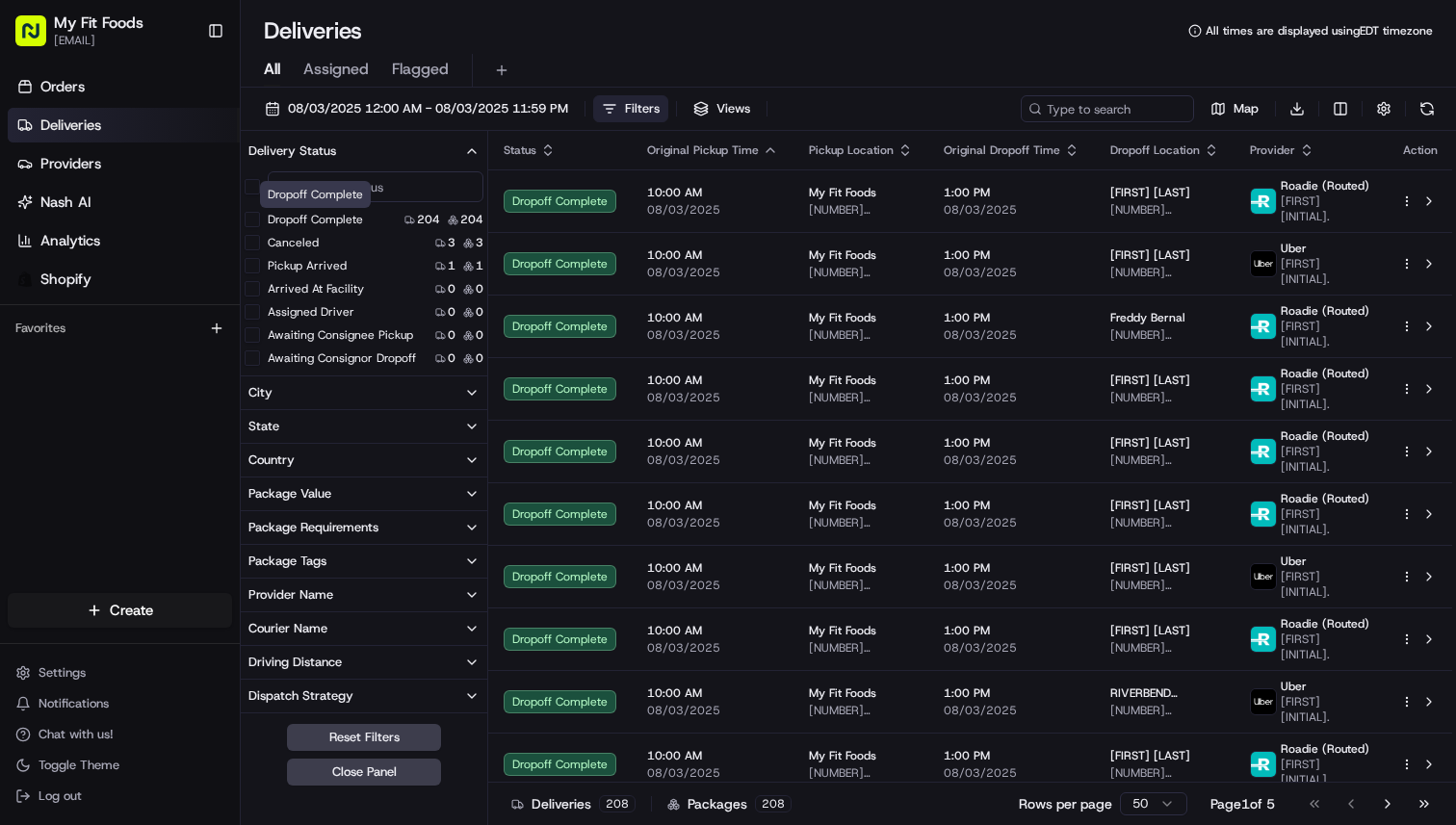click on "Dropoff Complete" at bounding box center [315, 219] 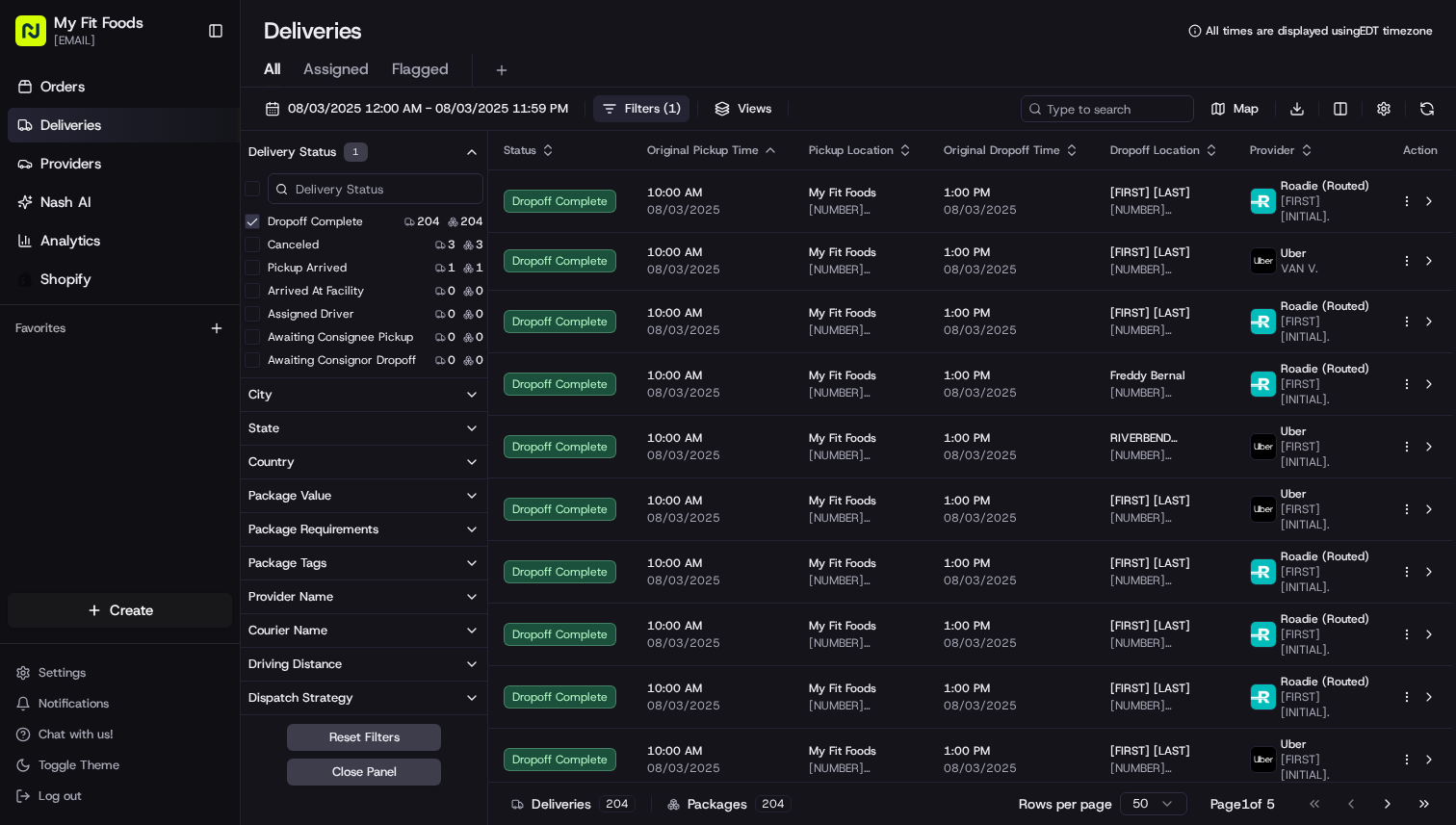 click on "Package Tags" at bounding box center [287, 563] 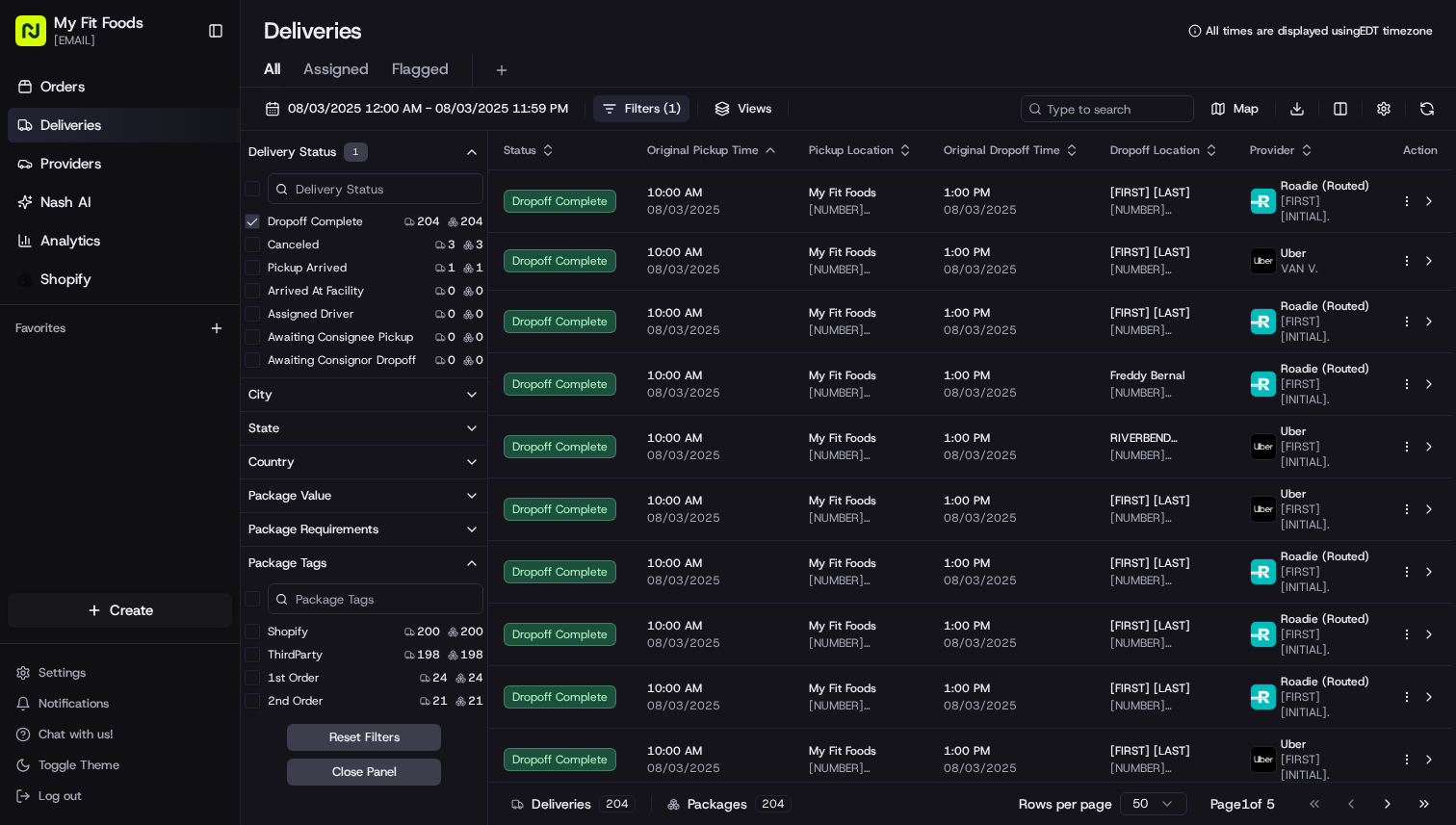 click on "1st Order" at bounding box center (252, 678) 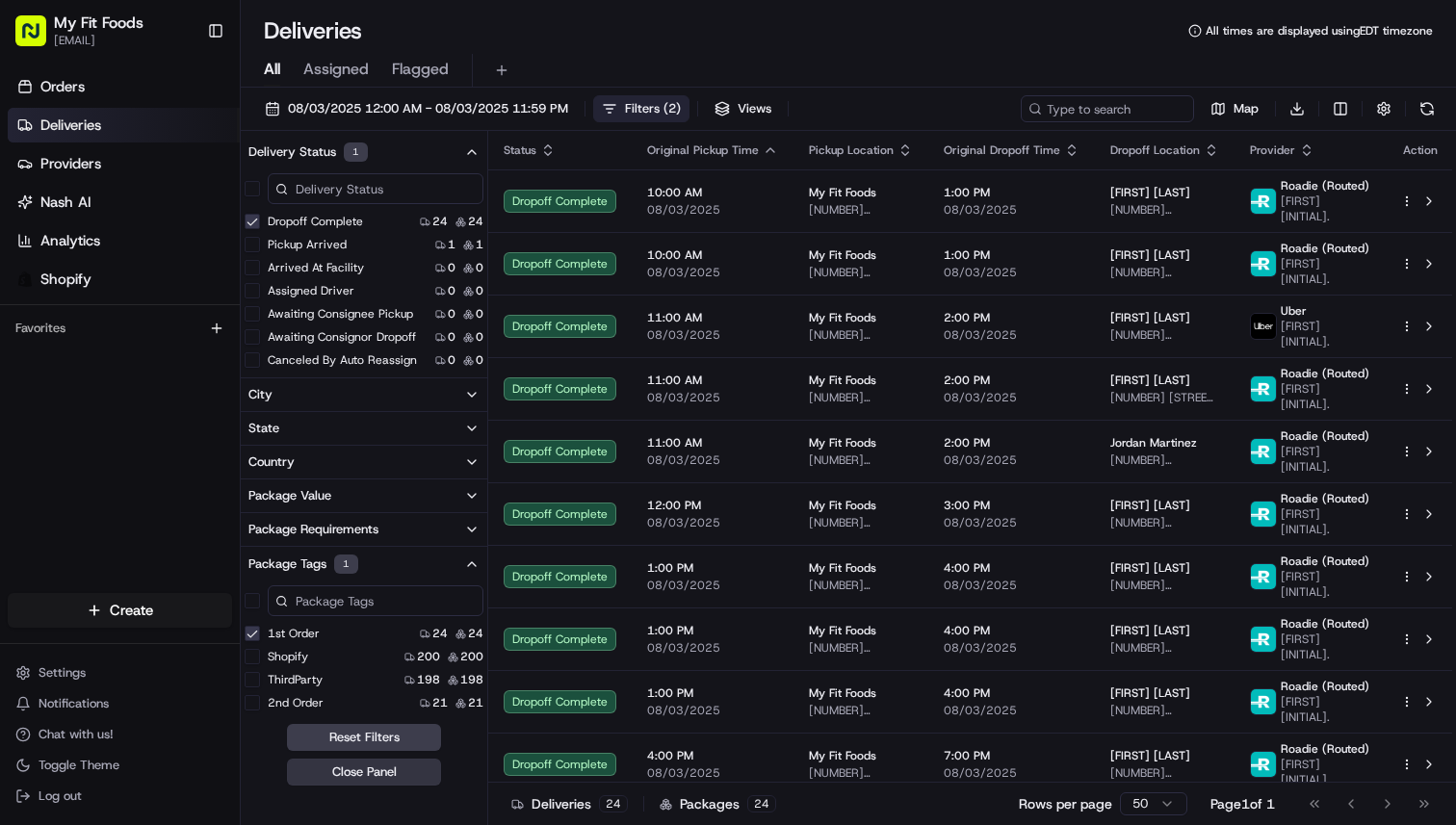 click on "Close Panel" at bounding box center [364, 772] 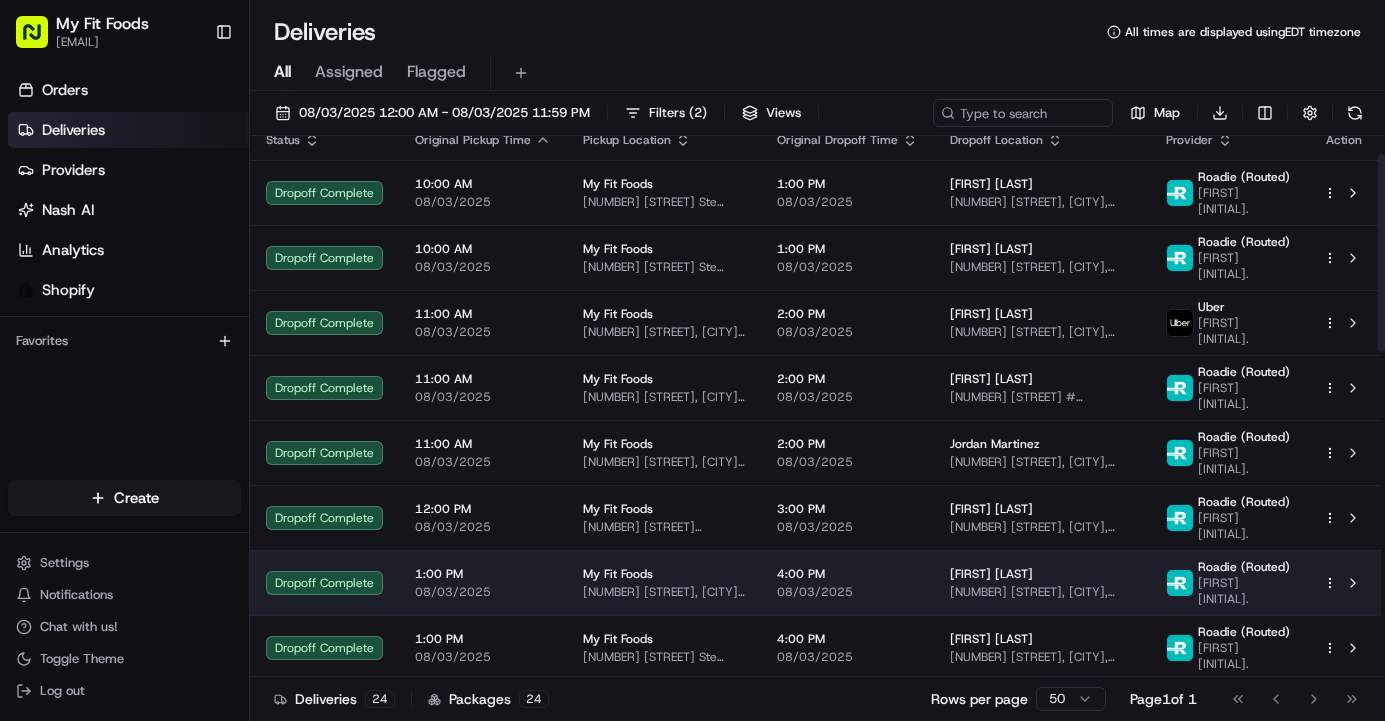 scroll, scrollTop: 0, scrollLeft: 0, axis: both 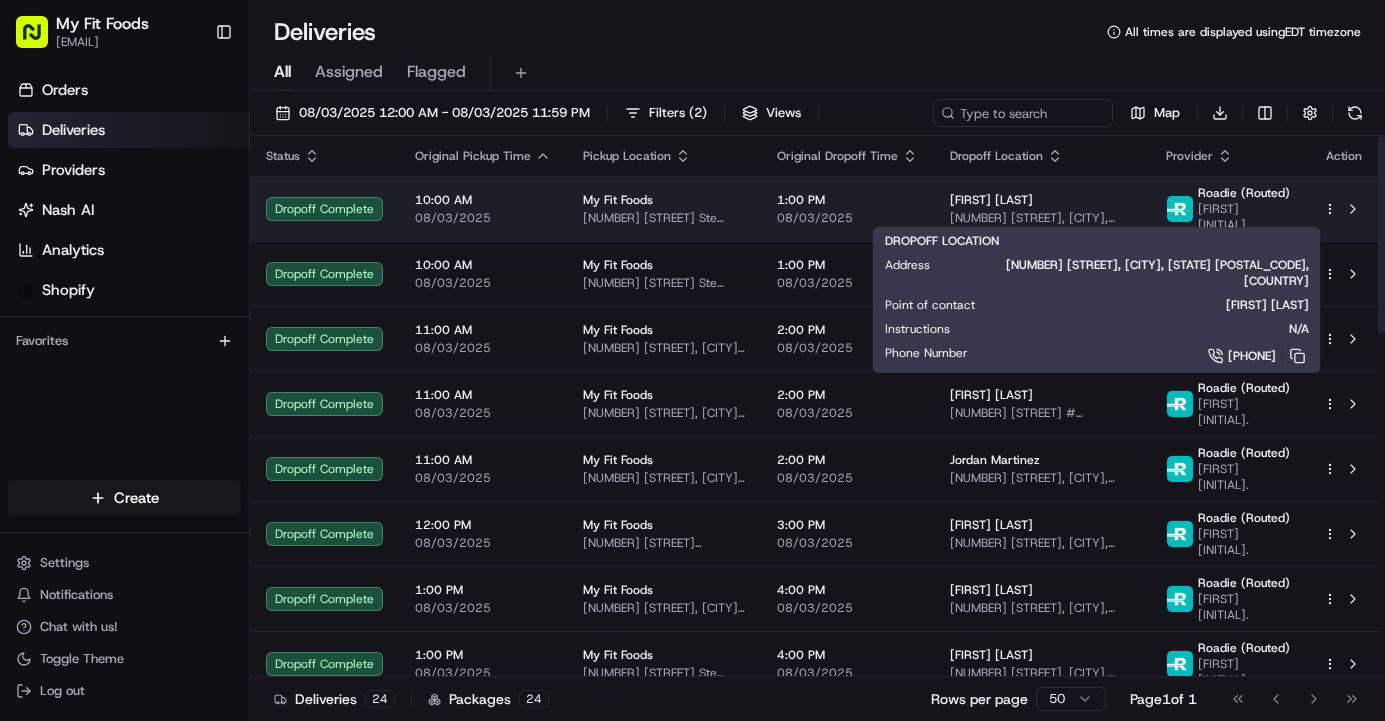 click on "7523 Bearden Falls Ln, Humble, TX 77396, US" at bounding box center [1042, 218] 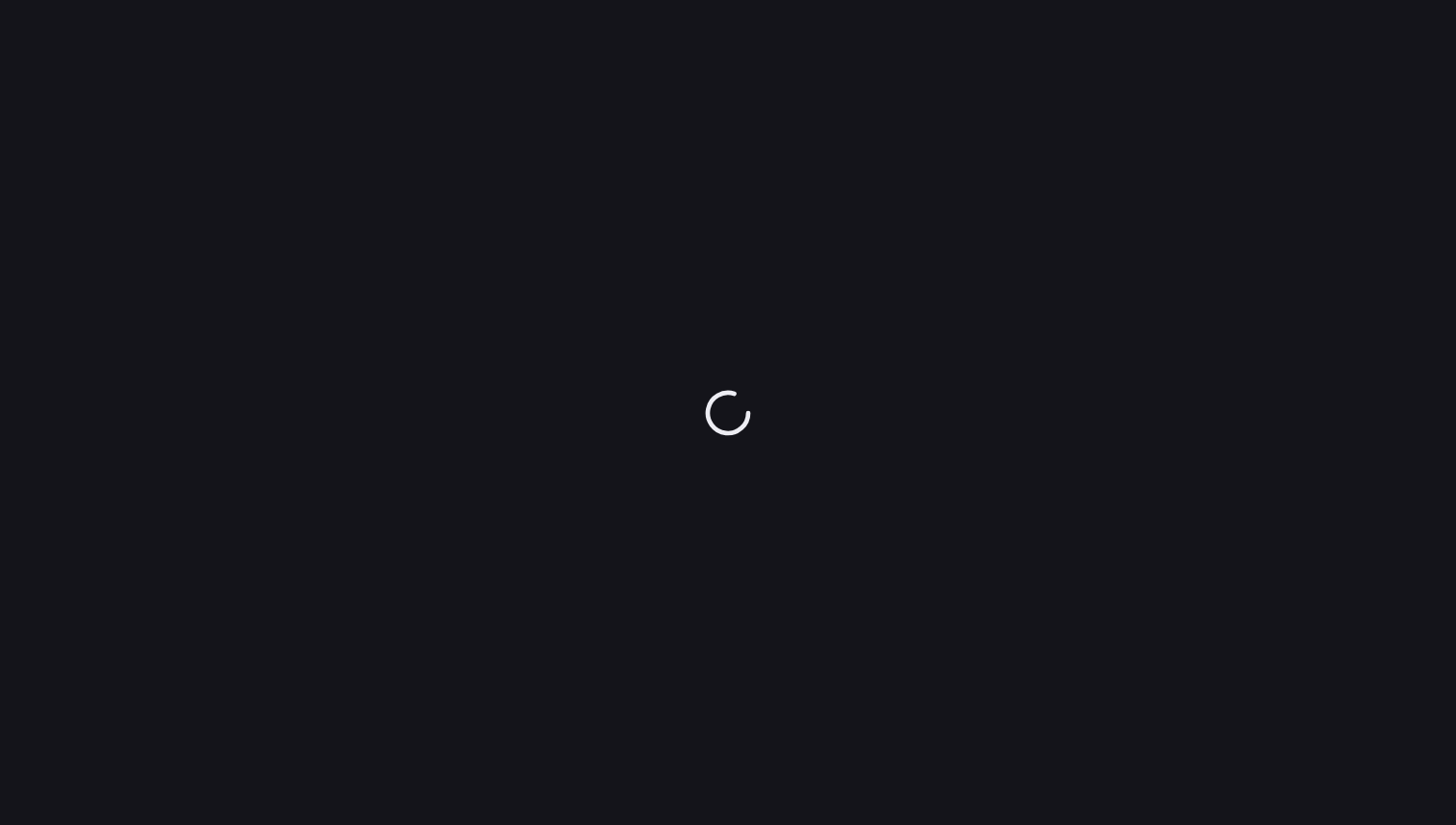 scroll, scrollTop: 0, scrollLeft: 0, axis: both 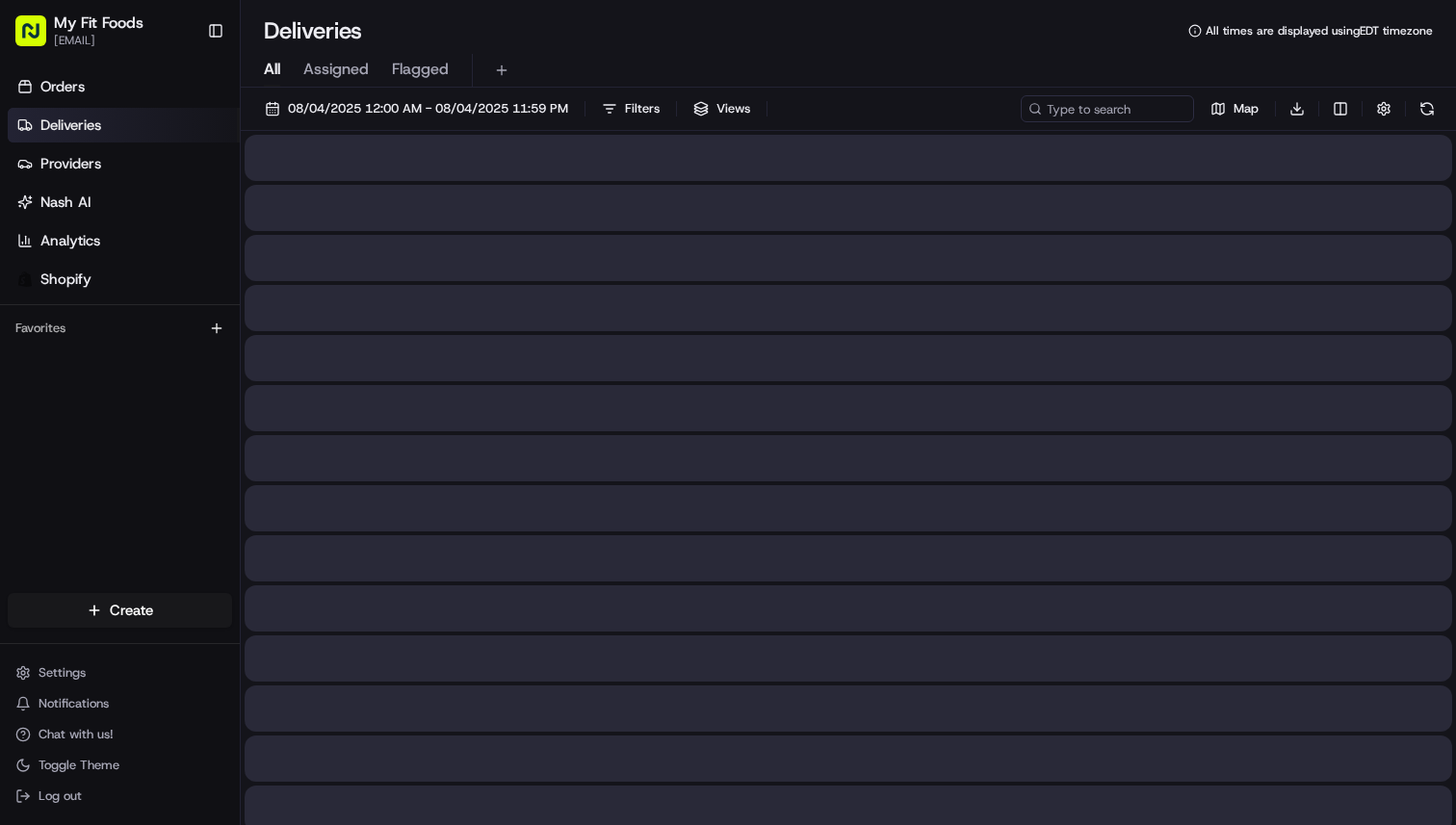 click on "All" at bounding box center [272, 69] 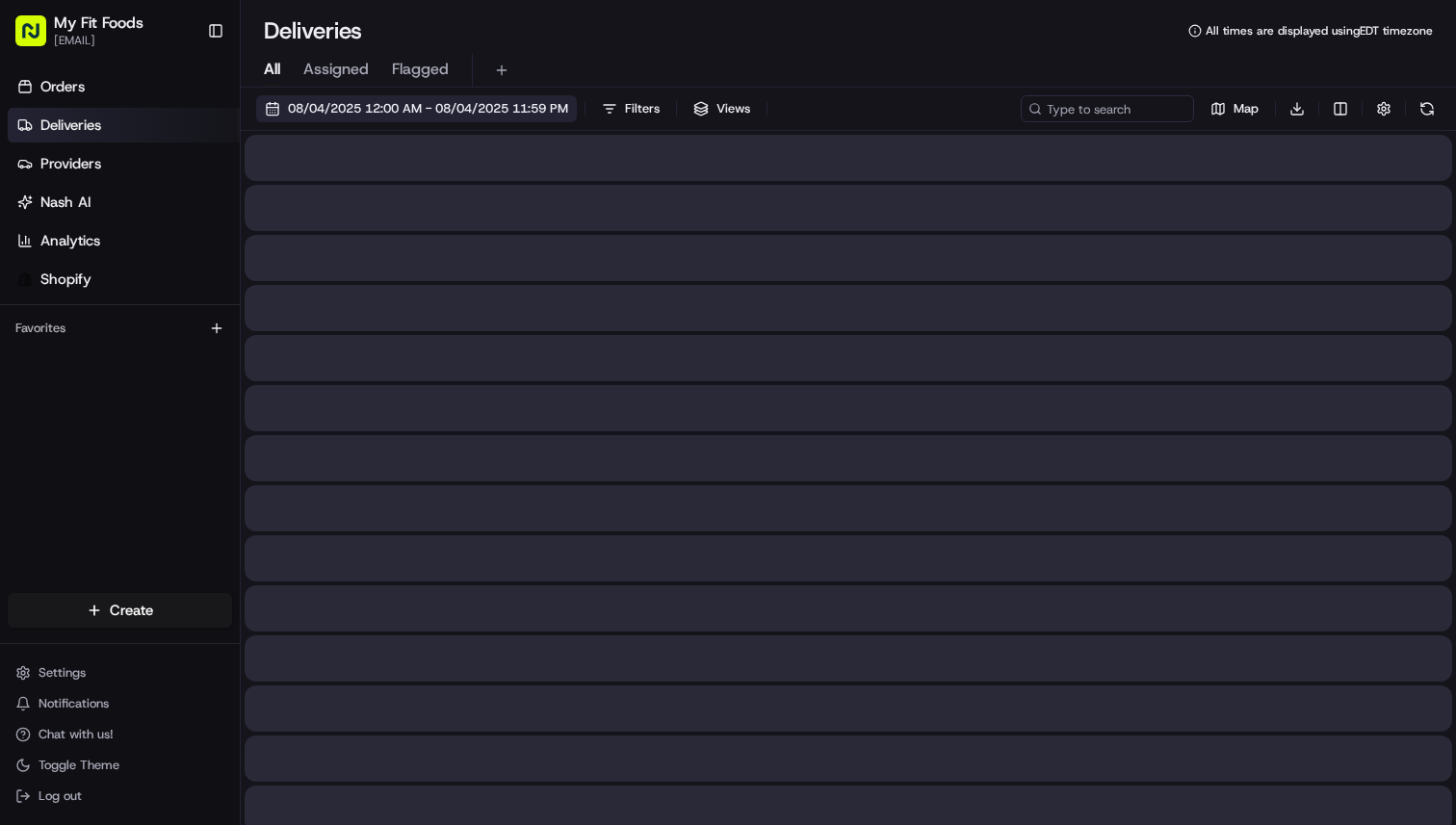 click on "08/04/2025 12:00 AM - 08/04/2025 11:59 PM" at bounding box center [416, 109] 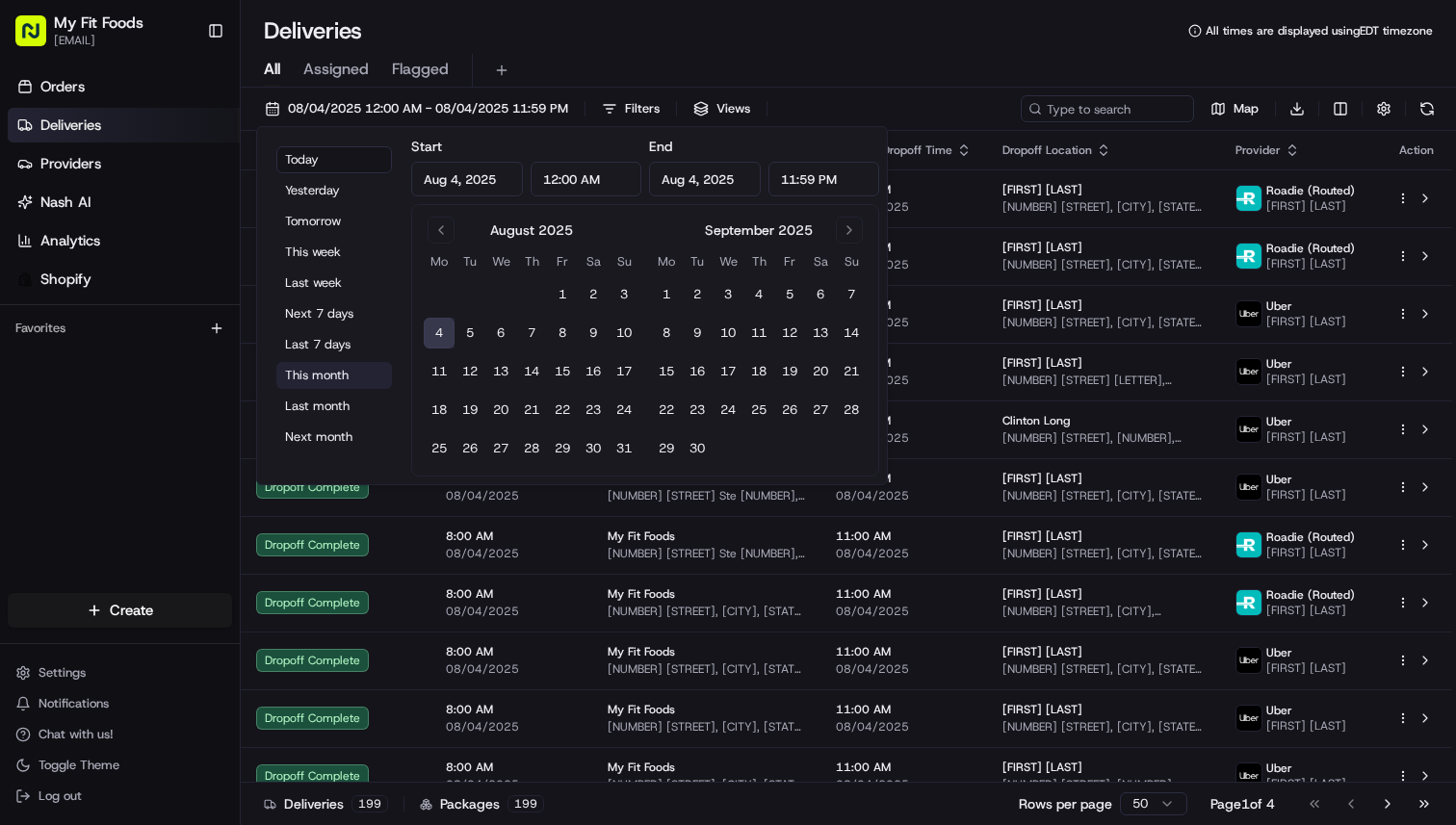 click on "This month" at bounding box center [334, 375] 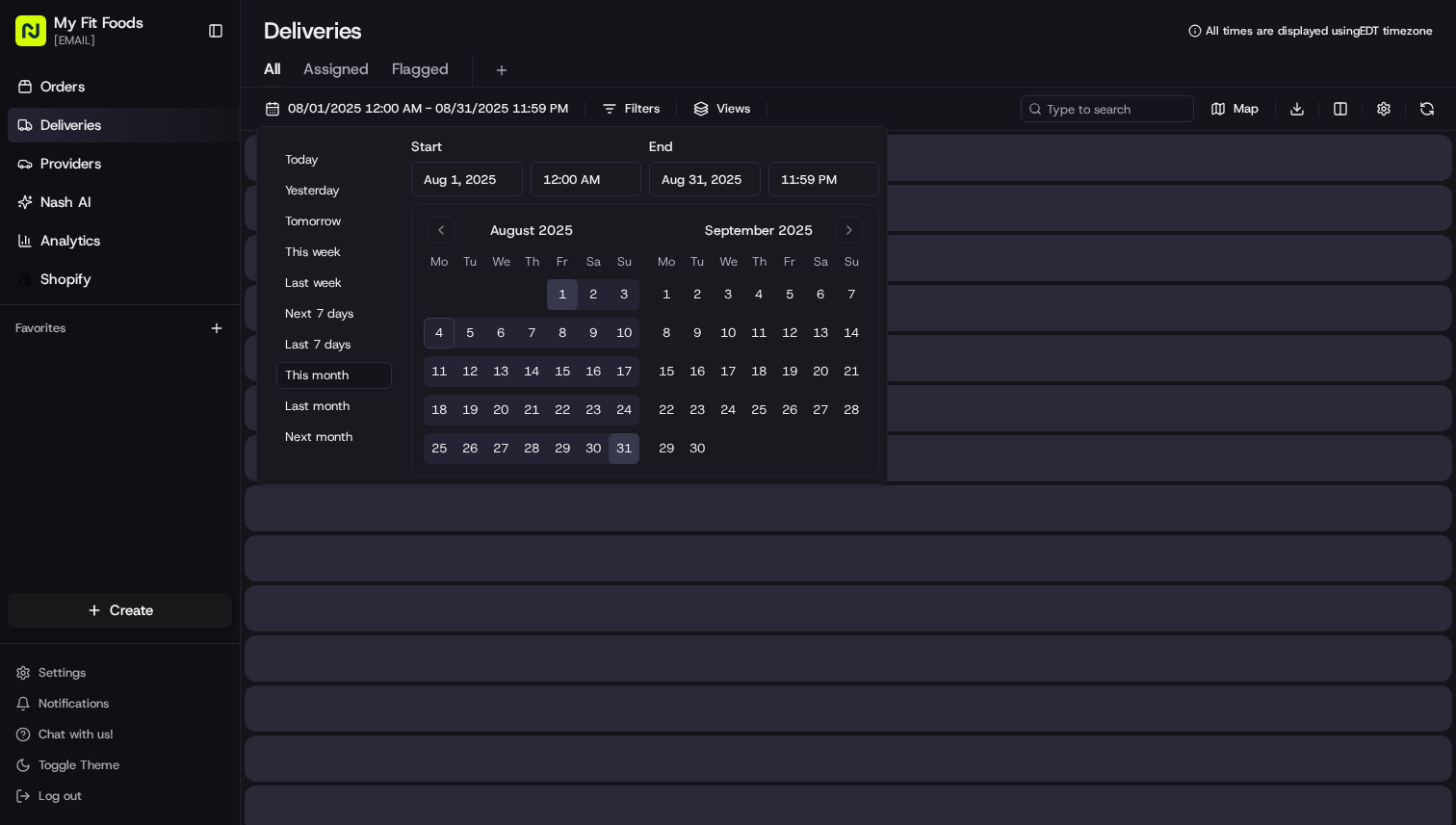 click on "Deliveries All times are displayed using  EDT   timezone" at bounding box center [848, 31] 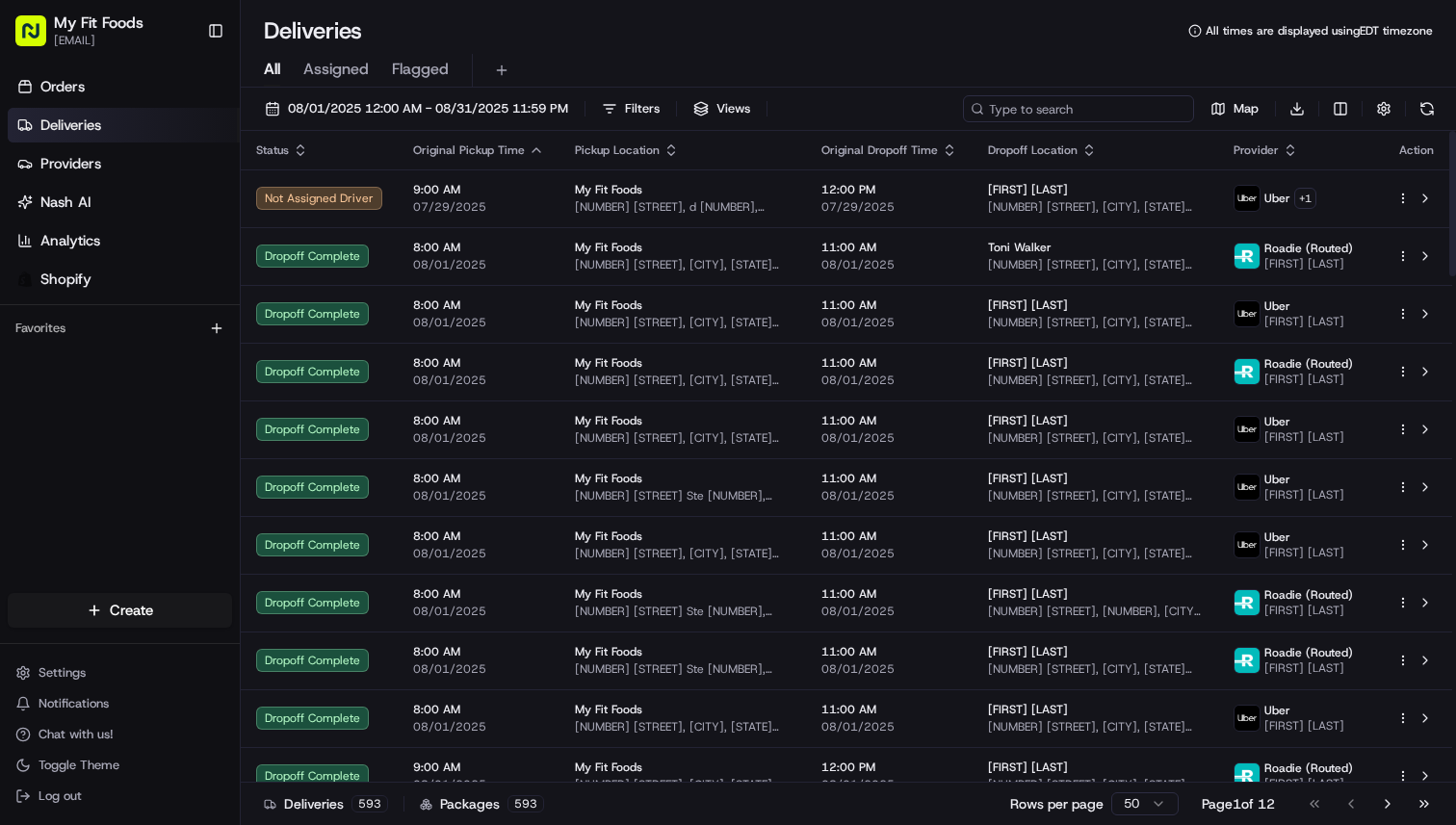 click at bounding box center (1079, 109) 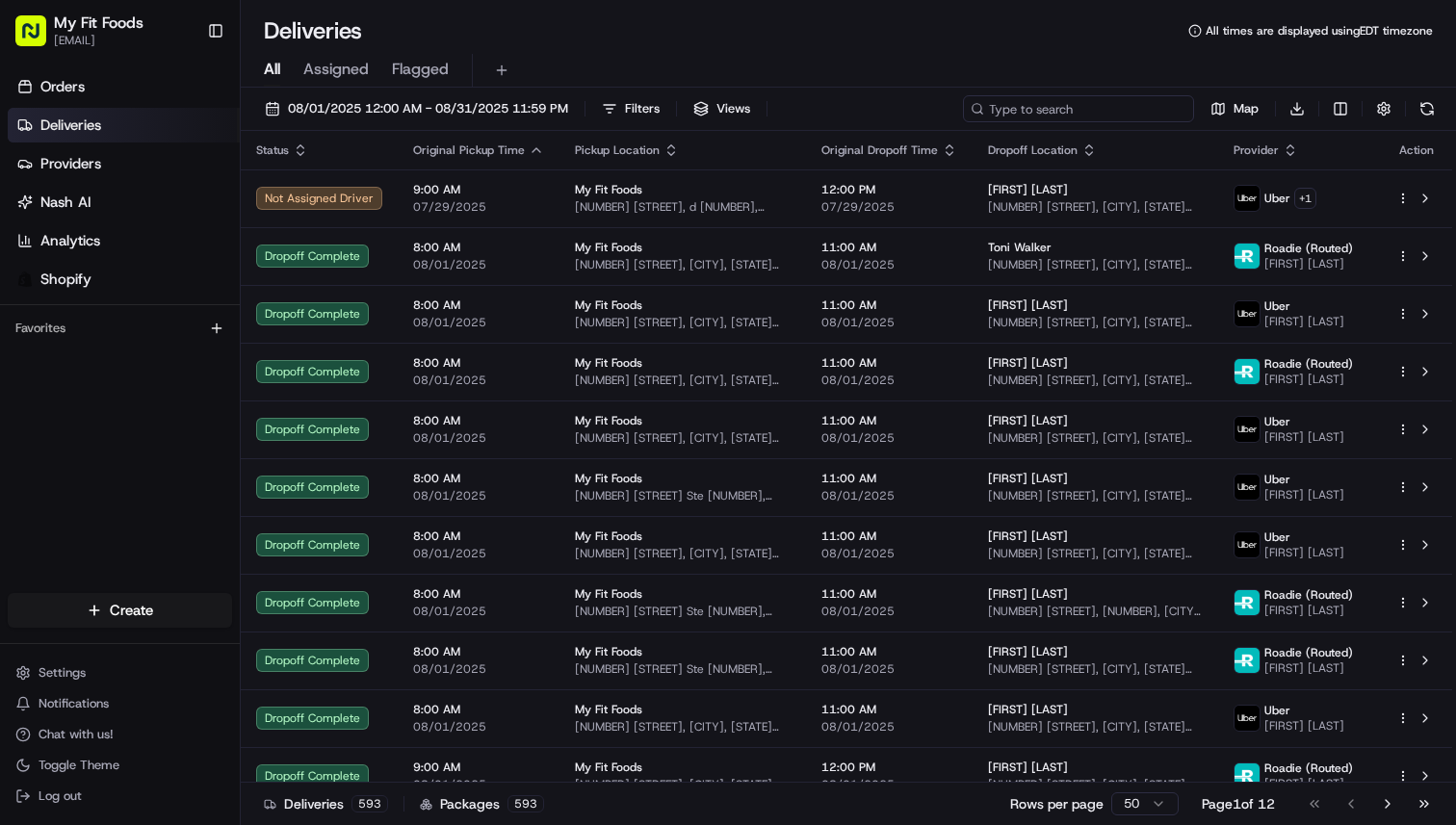paste on "#824035" 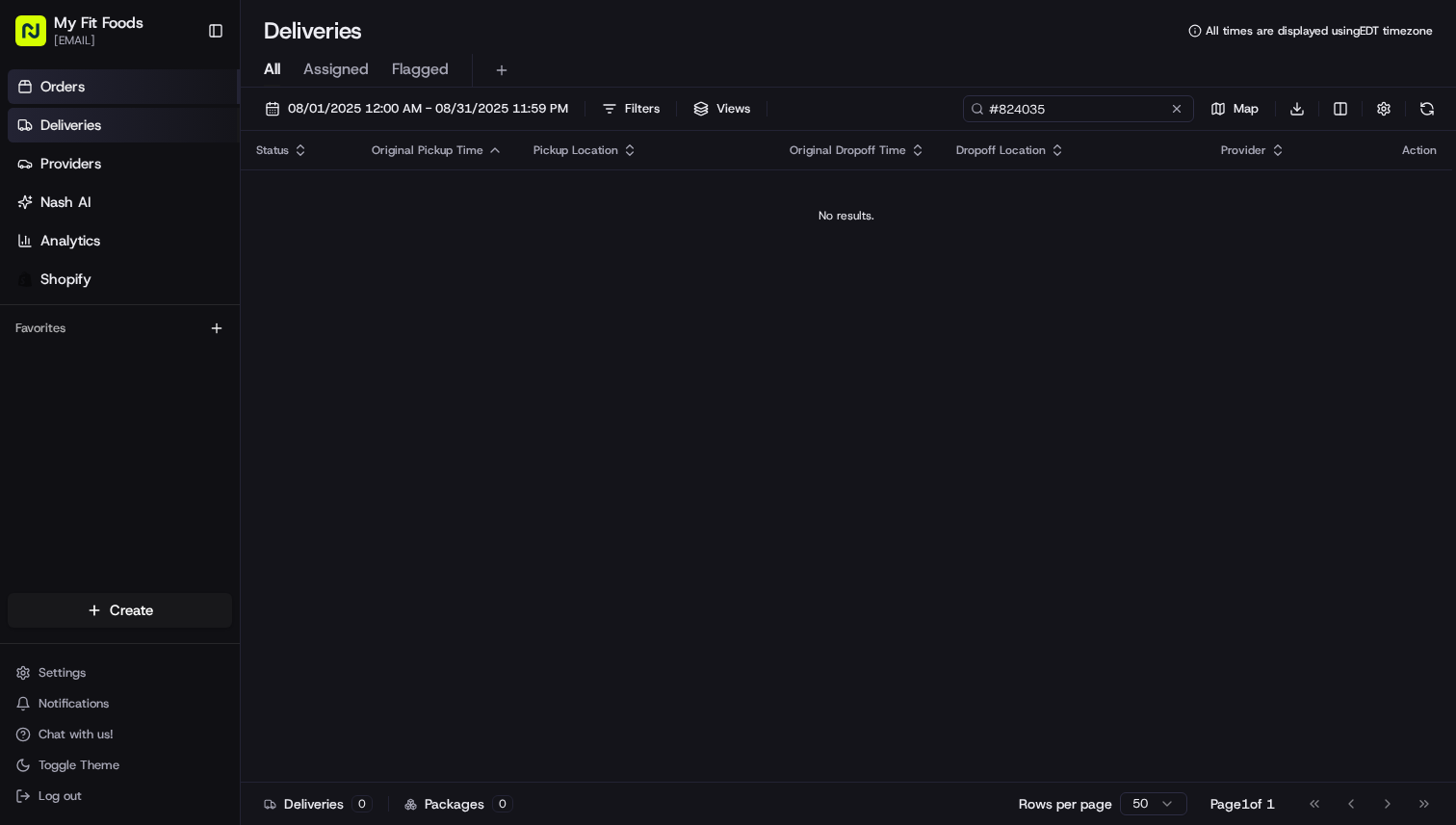 type on "#824035" 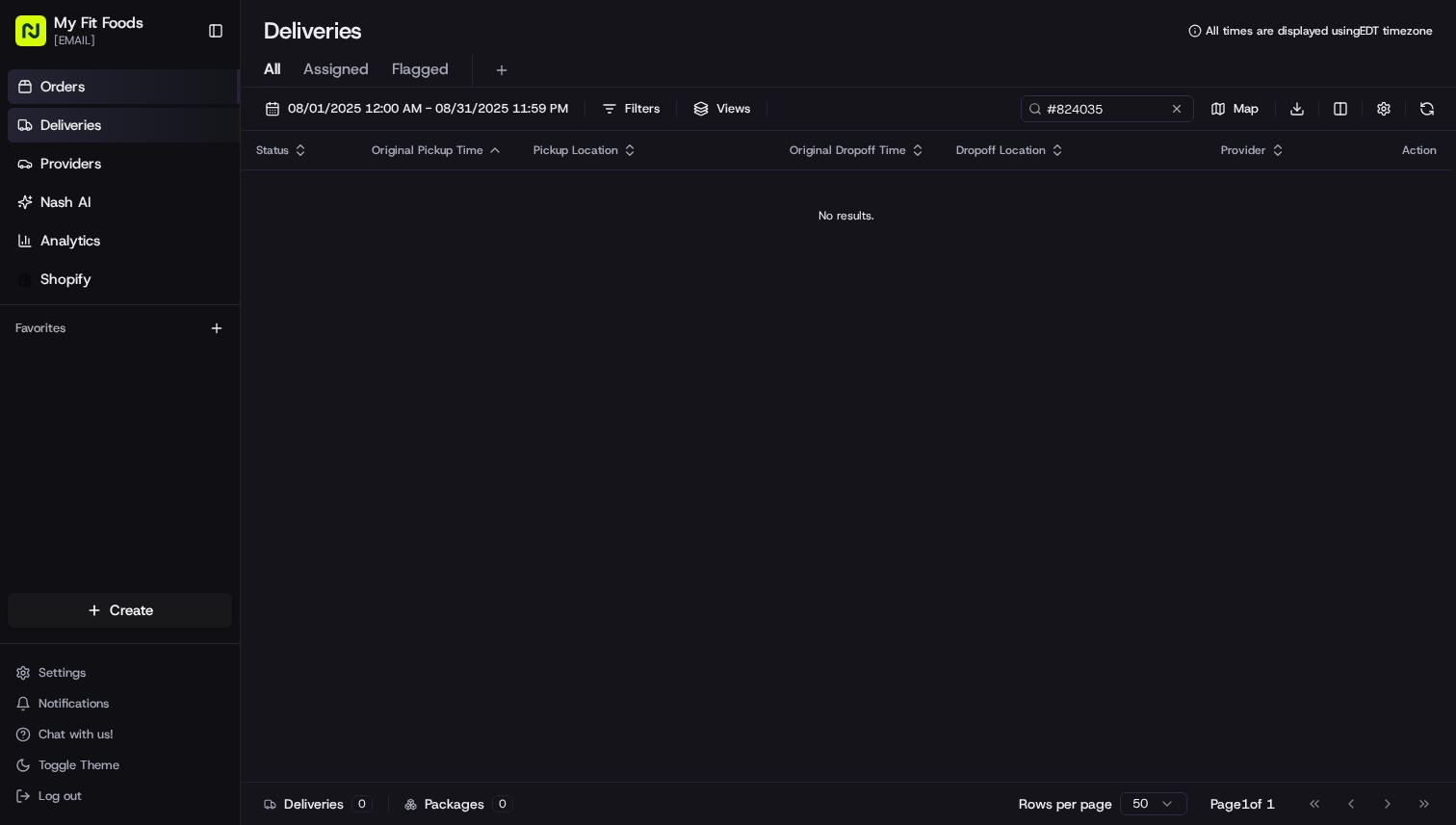 click on "Orders" at bounding box center (63, 87) 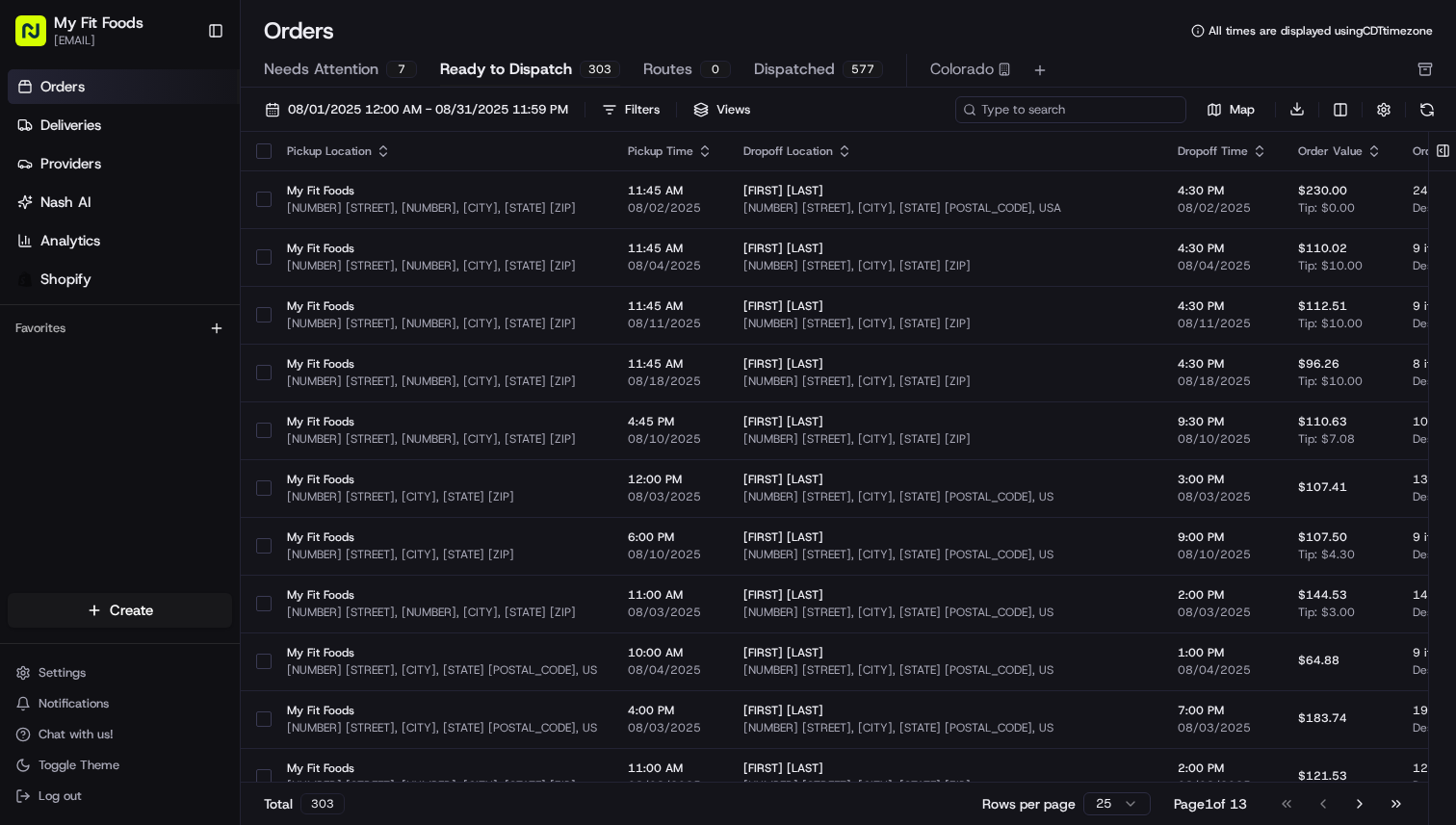 click at bounding box center [1071, 110] 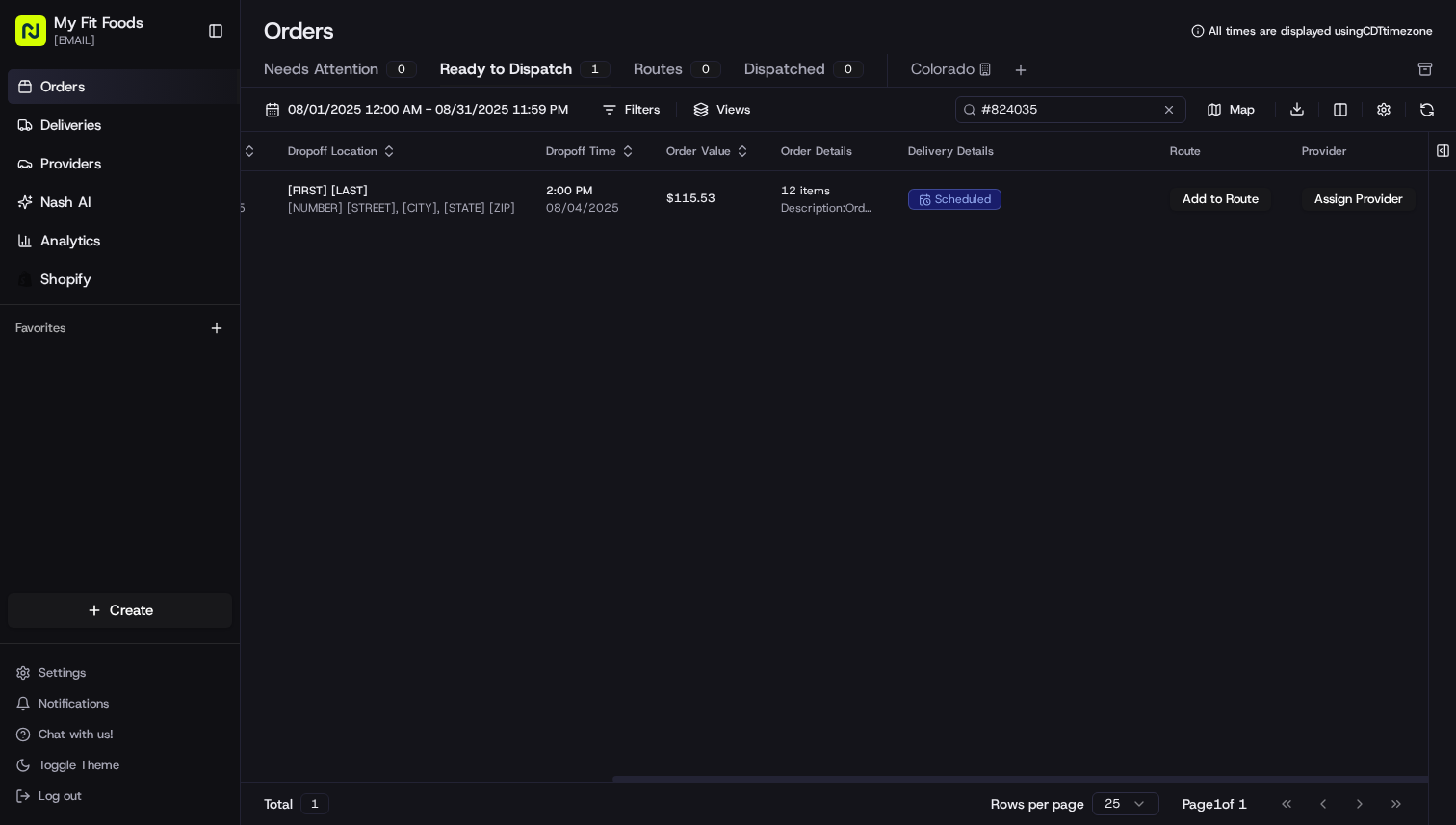 scroll, scrollTop: 0, scrollLeft: 603, axis: horizontal 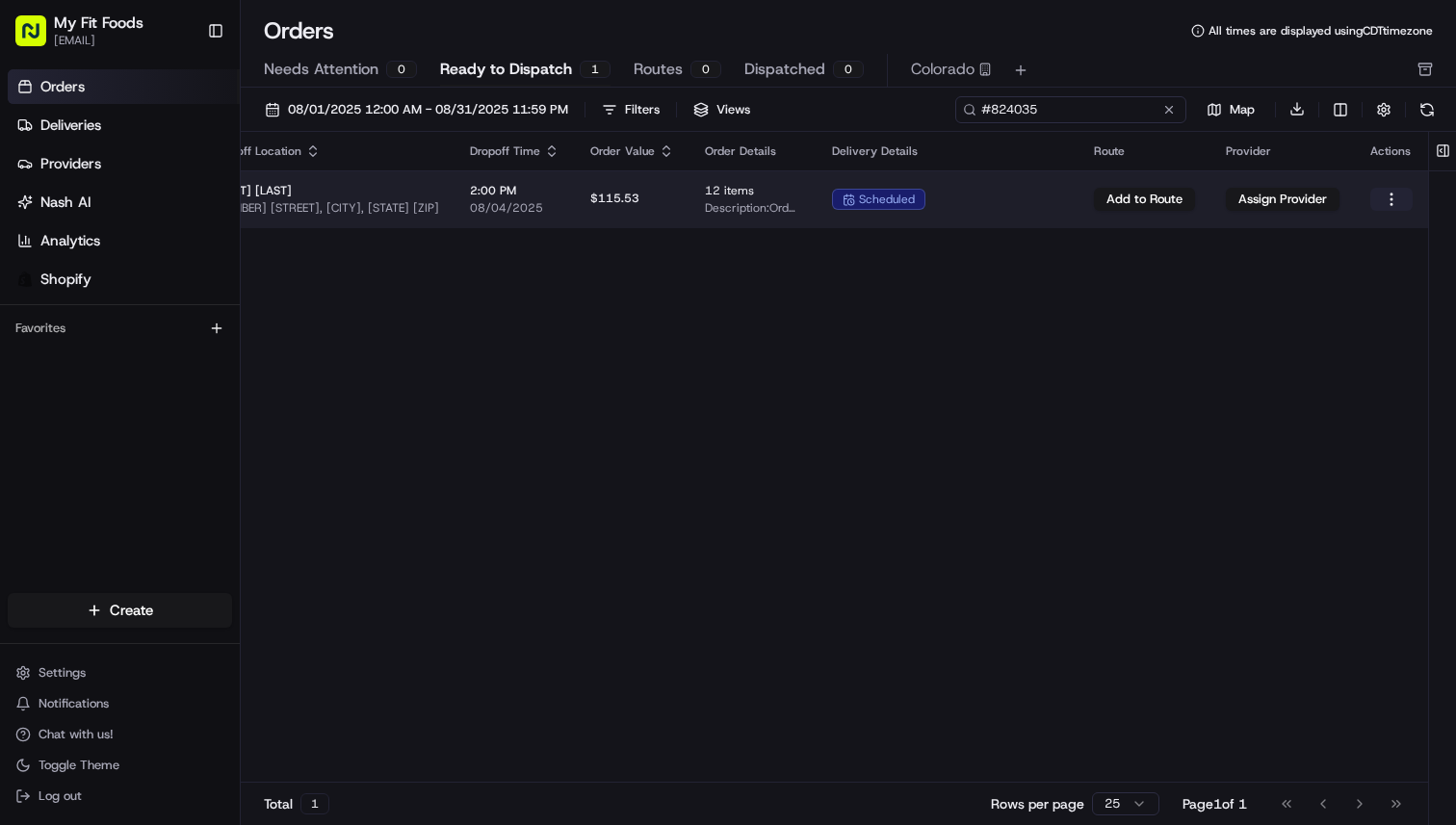 type on "#824035" 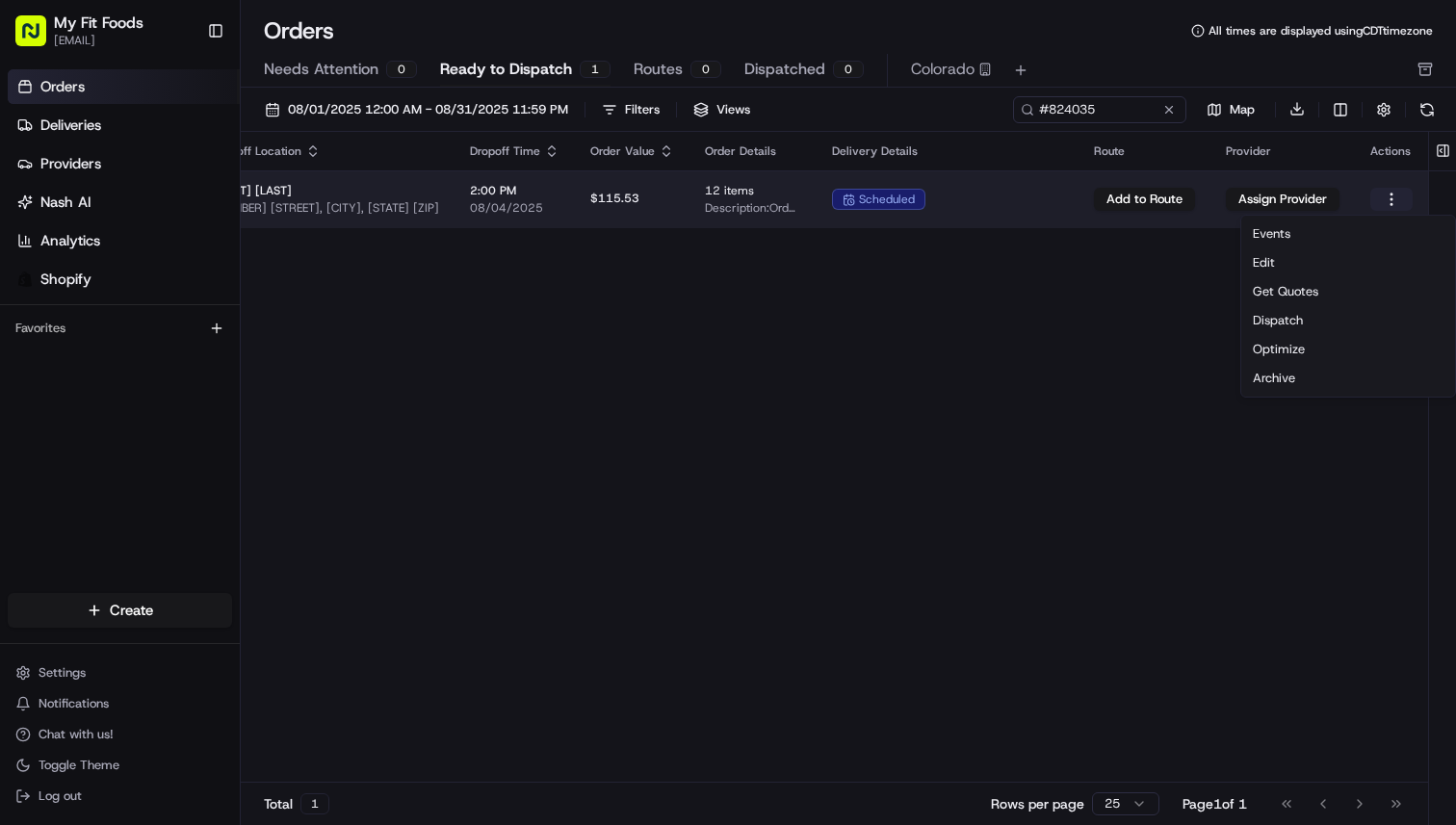 click on "My Fit Foods support@myfitfoods.com Toggle Sidebar Orders Deliveries Providers Nash AI Analytics Shopify Favorites Main Menu Members & Organization Organization Users Roles Preferences Customization Tracking Orchestration Automations Dispatch Strategy Optimization Strategy Locations Pickup Locations Dropoff Locations Shifts Billing Billing Refund Requests Integrations Notification Triggers Webhooks API Keys Request Logs Create Settings Notifications Chat with us! Toggle Theme Log out Orders All times are displayed using  CDT  timezone Needs Attention 0 Ready to Dispatch 1 Routes 0 Dispatched 0 Colorado 08/01/2025 12:00 AM - 08/31/2025 11:59 PM Filters Views #824035 Map Download Pickup Location Pickup Time Dropoff Location Dropoff Time Order Value Order Details Delivery Details Route Provider Actions My Fit Foods 8000 E Belleview Ave, d60, Greenwood Village, CO 80111, US 11:00 AM 08/04/2025 Kimberly Schmitz 2471 W Jamison Way, Littleton, Colorado 80120, US 2:00 PM 08/04/2025 $115.53 12   items" at bounding box center [728, 412] 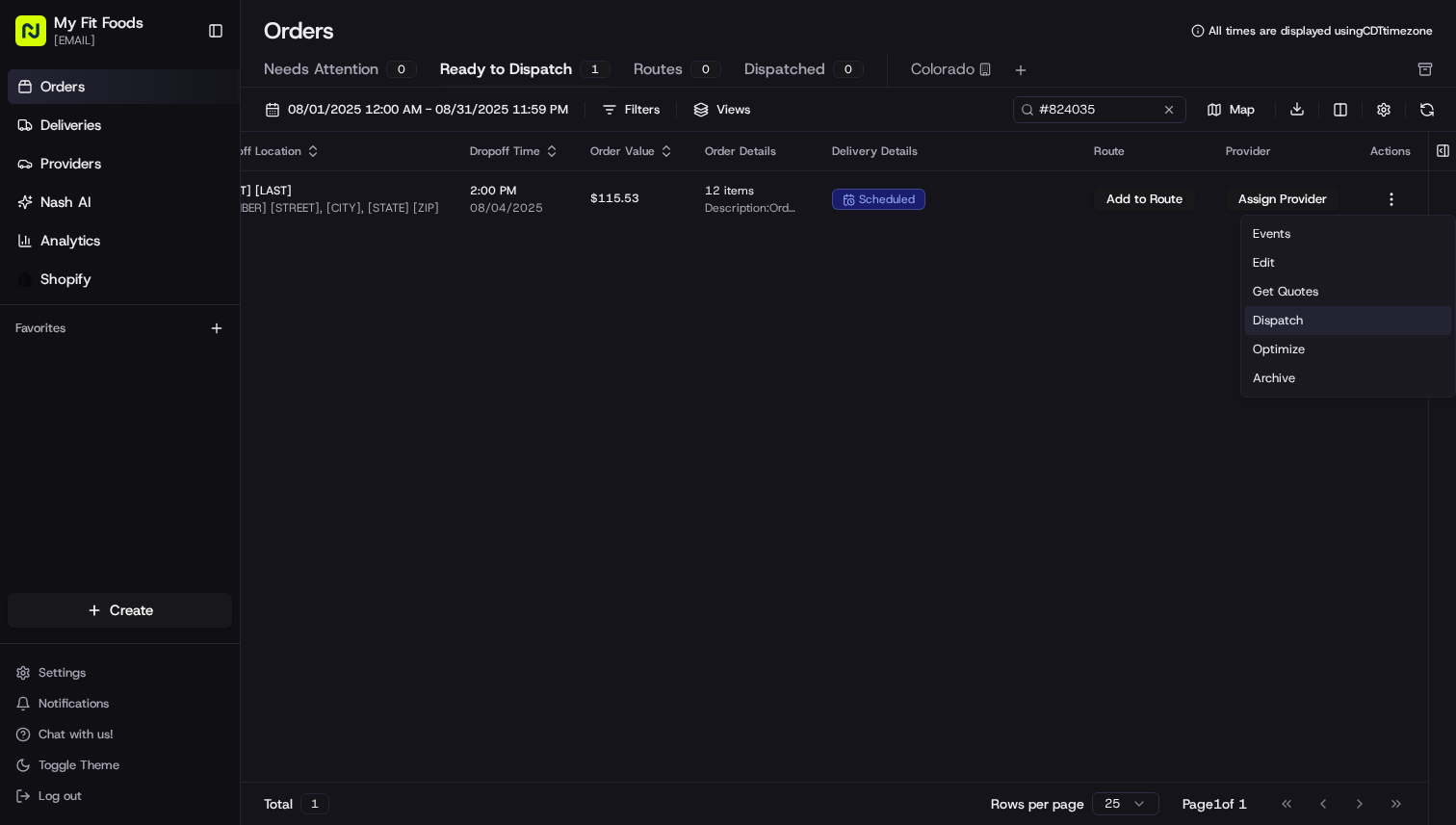 click on "Dispatch" at bounding box center [1348, 321] 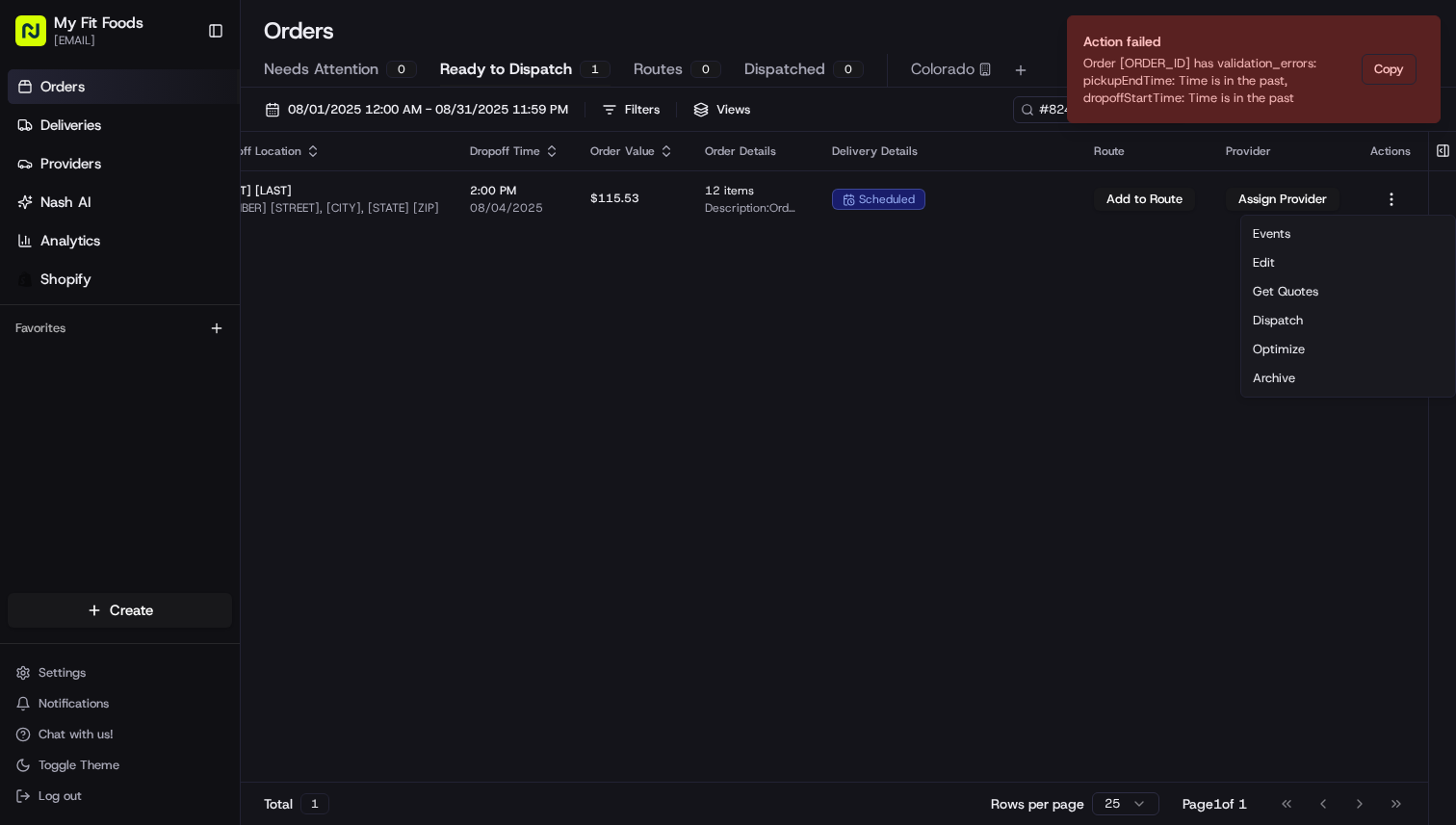 click on "My Fit Foods support@myfitfoods.com Toggle Sidebar Orders Deliveries Providers Nash AI Analytics Shopify Favorites Main Menu Members & Organization Organization Users Roles Preferences Customization Tracking Orchestration Automations Dispatch Strategy Optimization Strategy Locations Pickup Locations Dropoff Locations Shifts Billing Billing Refund Requests Integrations Notification Triggers Webhooks API Keys Request Logs Create Settings Notifications Chat with us! Toggle Theme Log out Orders All times are displayed using  CDT  timezone Needs Attention 0 Ready to Dispatch 1 Routes 0 Dispatched 0 Colorado 08/01/2025 12:00 AM - 08/31/2025 11:59 PM Filters Views #824035 Map Download Pickup Location Pickup Time Dropoff Location Dropoff Time Order Value Order Details Delivery Details Route Provider Actions My Fit Foods 8000 E Belleview Ave, d60, Greenwood Village, CO 80111, US 11:00 AM 08/04/2025 Kimberly Schmitz 2471 W Jamison Way, Littleton, Colorado 80120, US 2:00 PM 08/04/2025 $115.53 12   items" at bounding box center [728, 412] 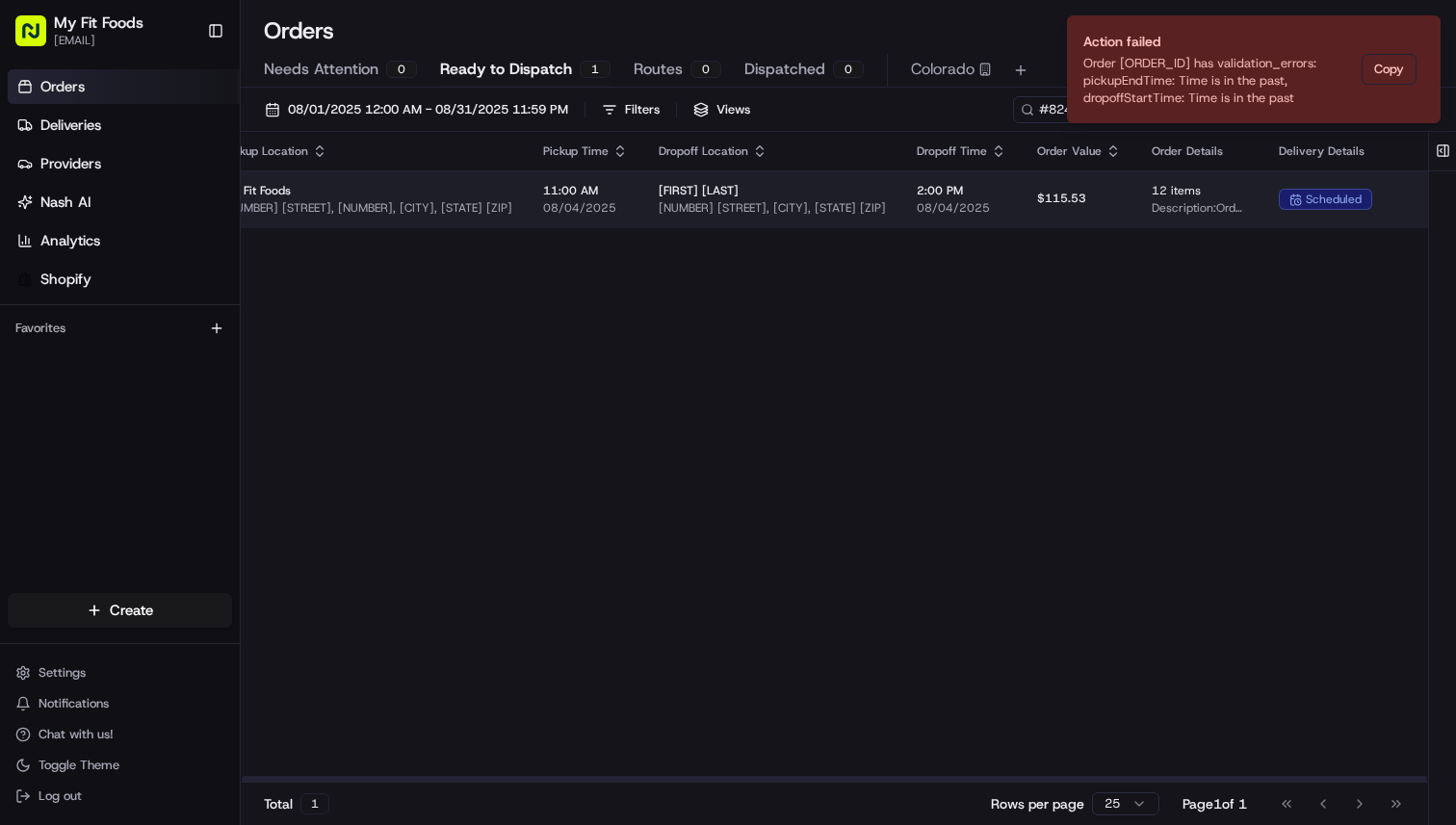 scroll, scrollTop: 0, scrollLeft: 0, axis: both 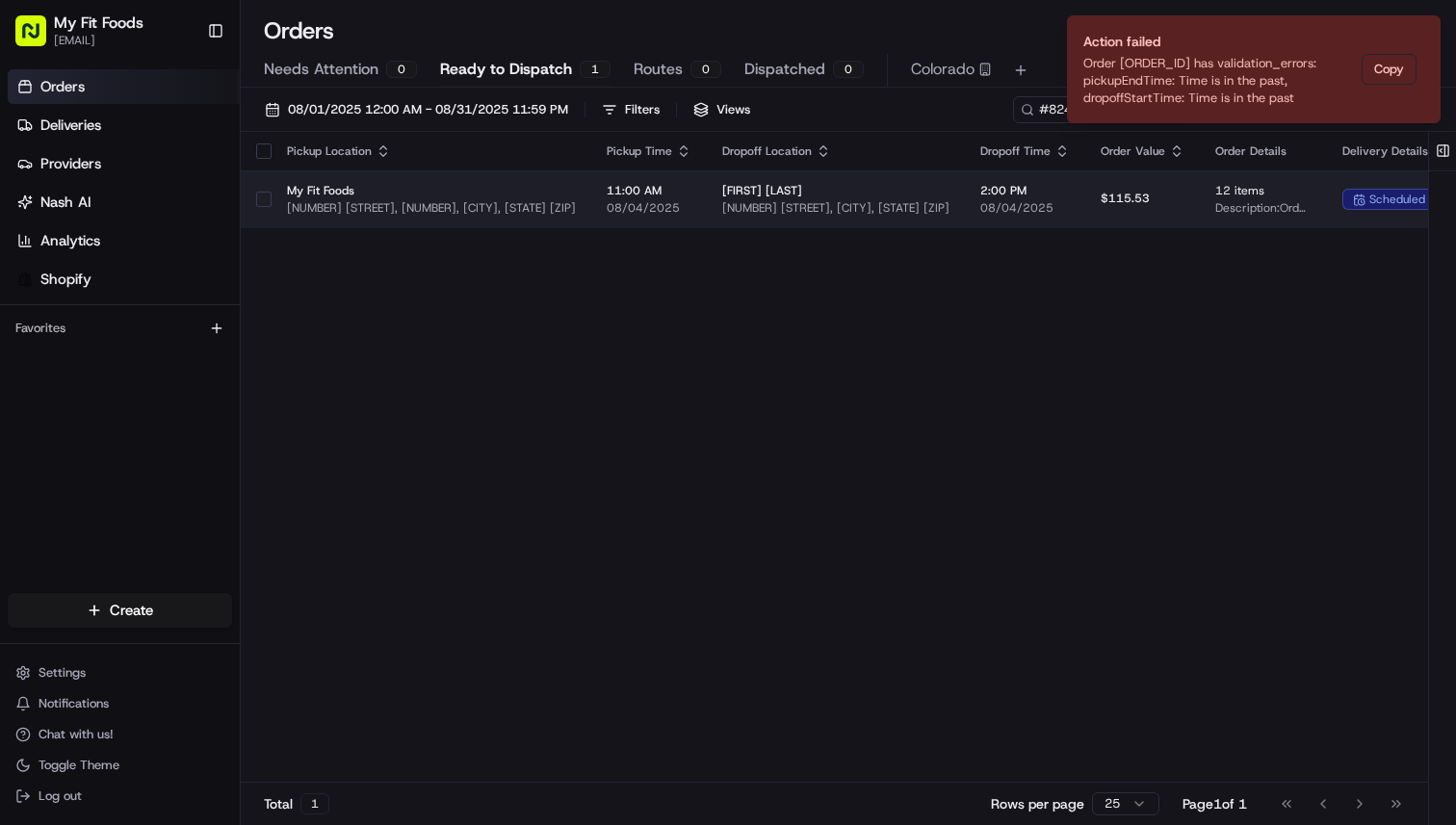 click on "My Fit Foods" at bounding box center (431, 191) 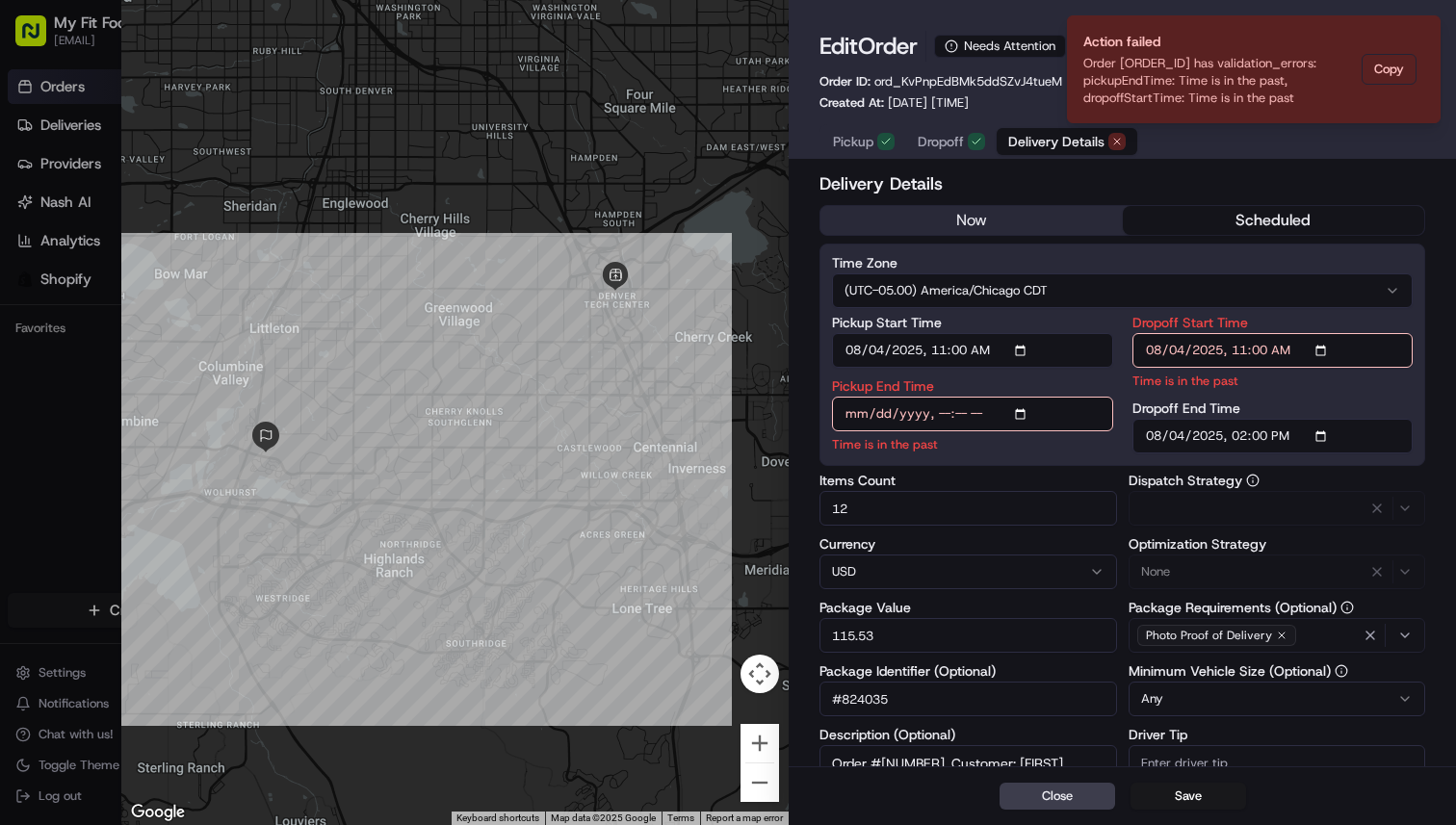 click on "Delivery Details" at bounding box center [1056, 142] 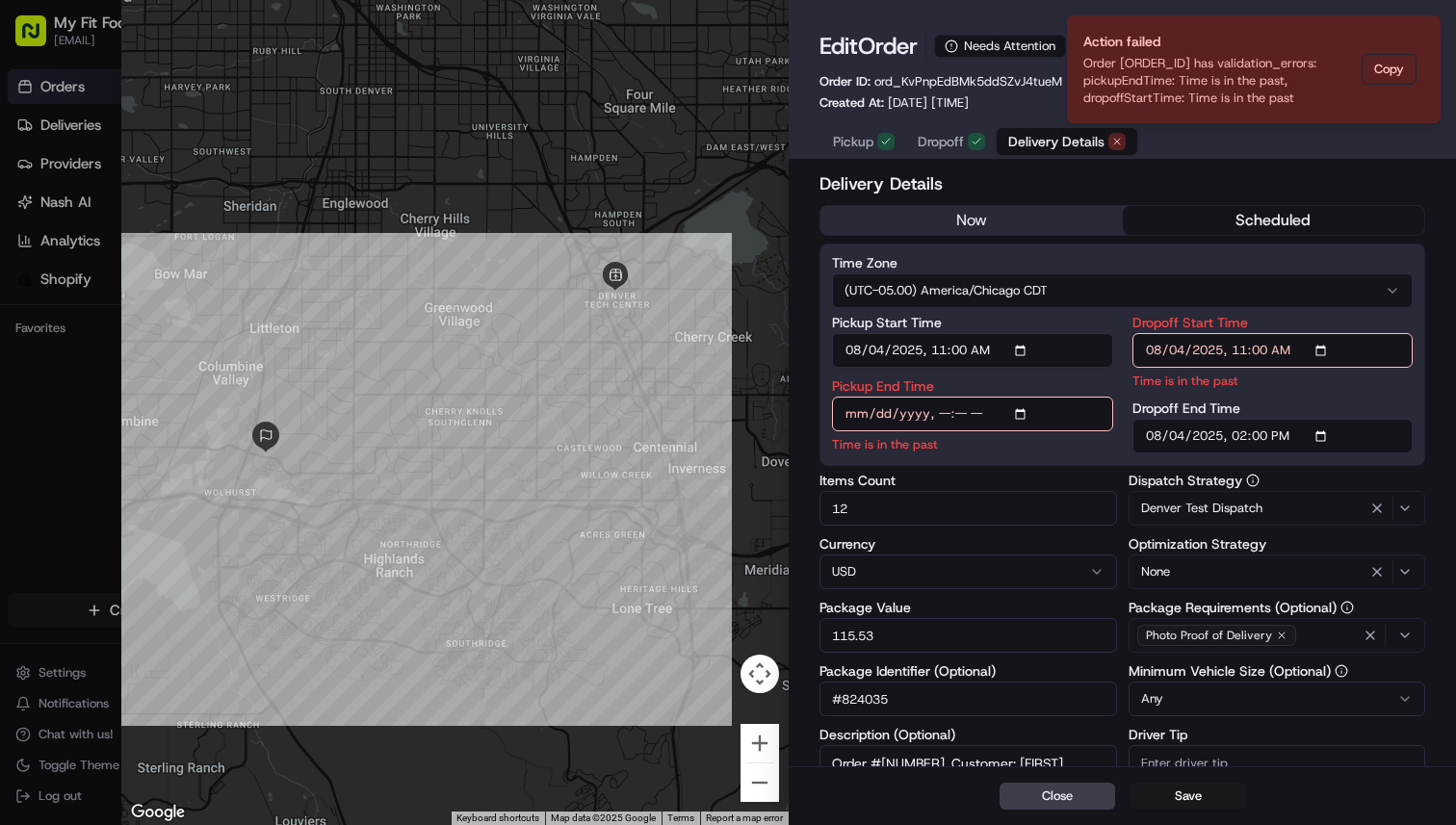 click on "now" at bounding box center [972, 220] 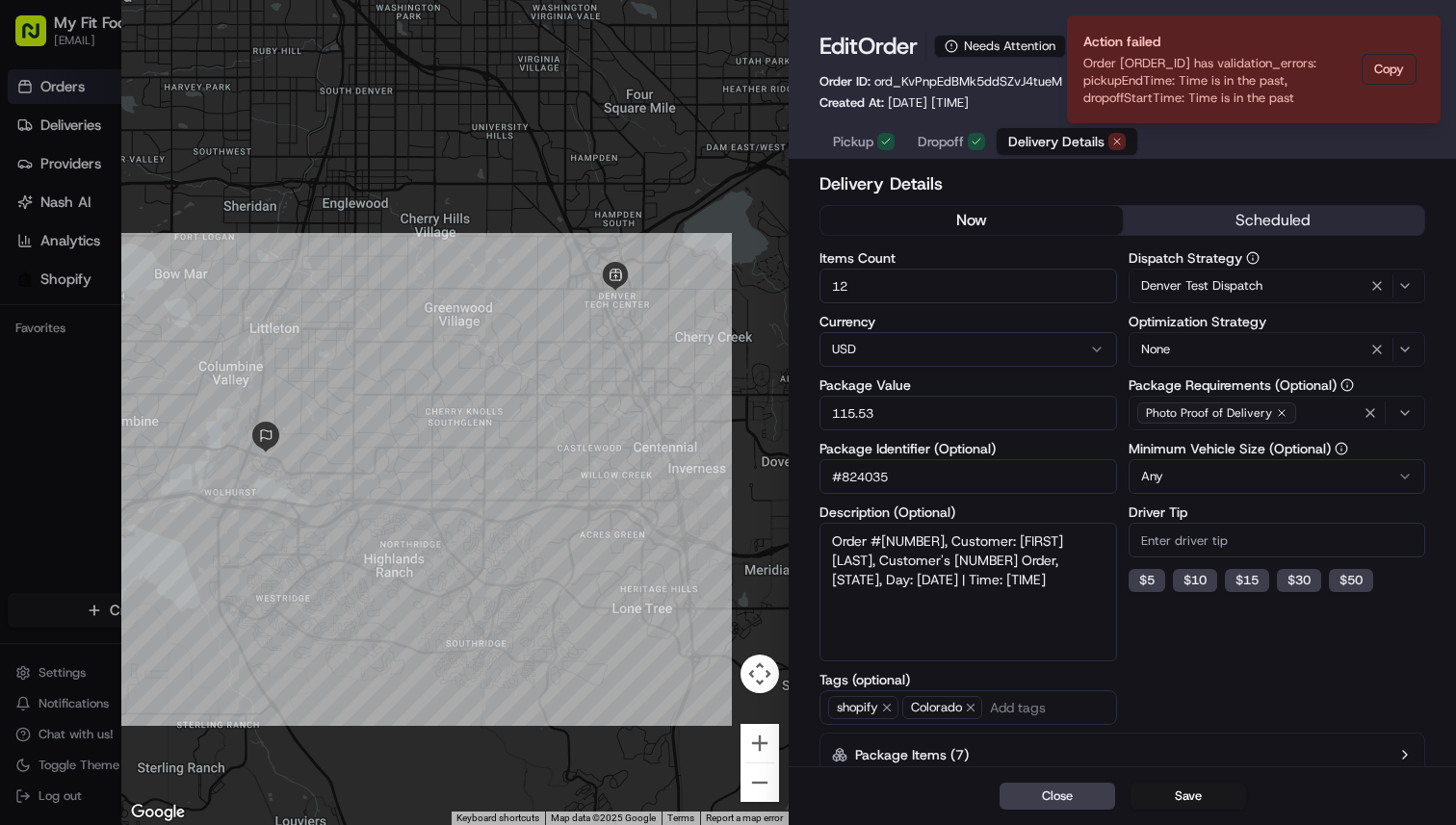 click 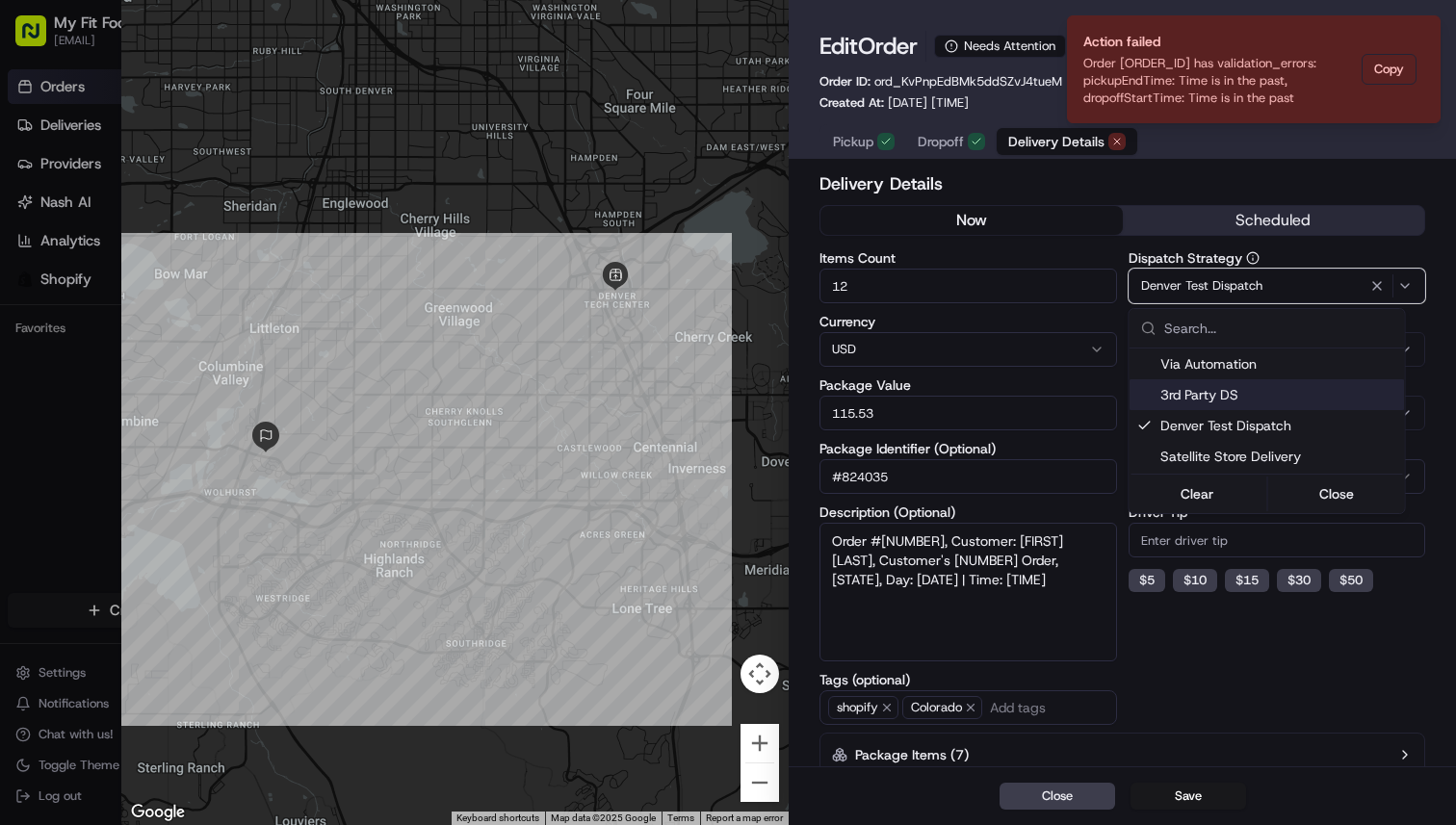 click on "3rd Party DS" at bounding box center [1279, 395] 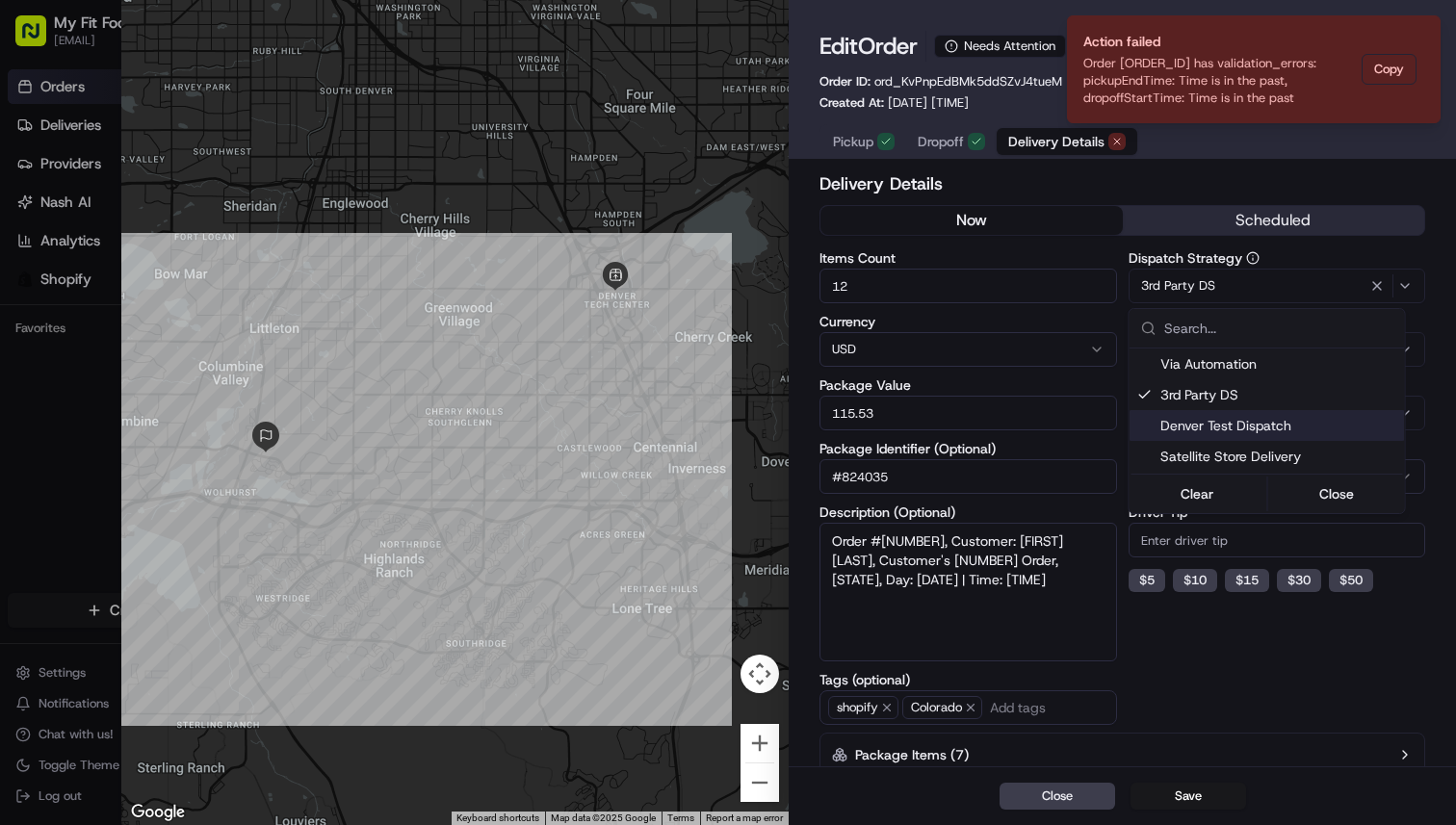 click at bounding box center [728, 412] 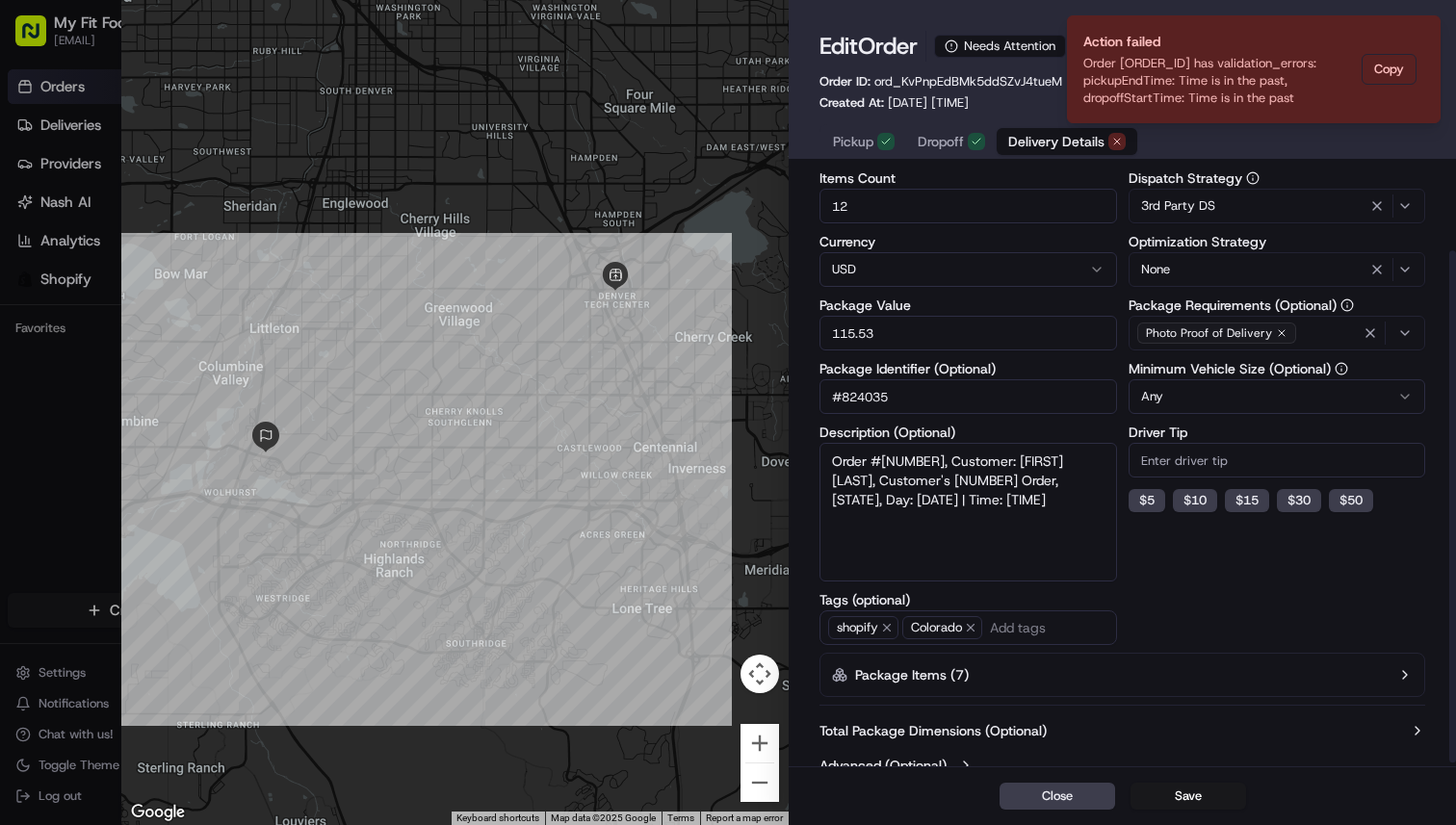scroll, scrollTop: 101, scrollLeft: 0, axis: vertical 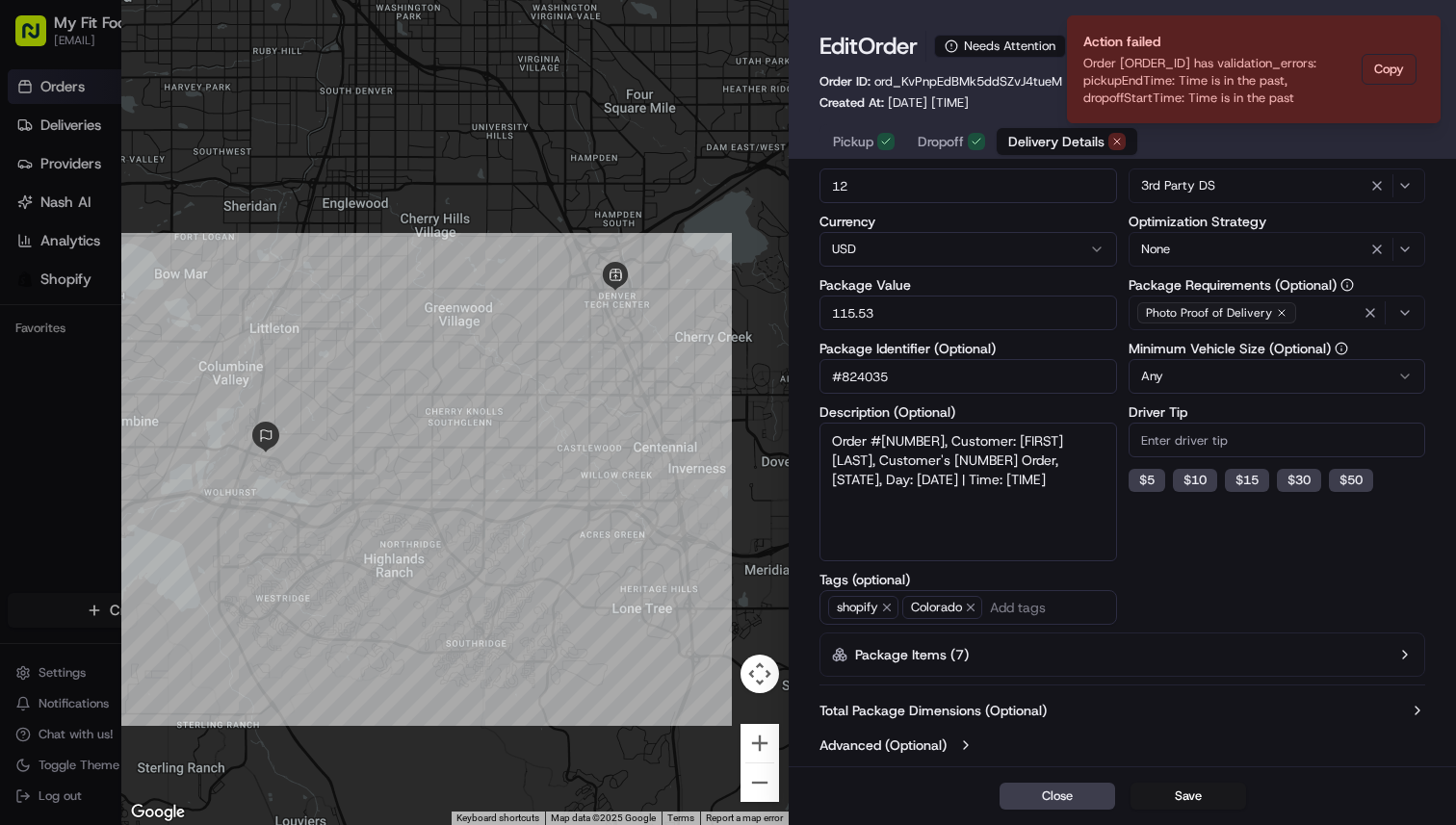 click on "Dropoff" at bounding box center [941, 142] 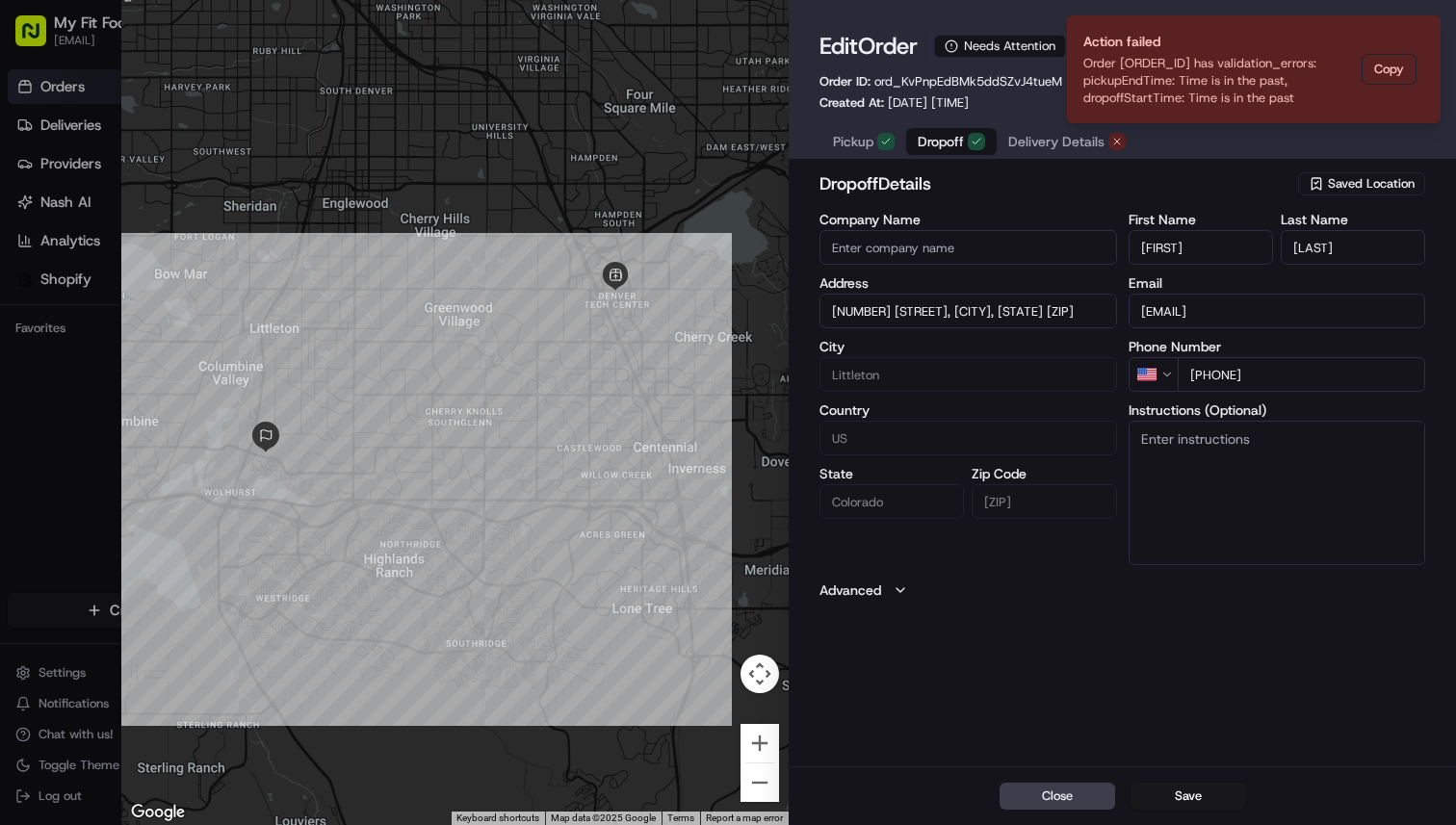 click on "Instructions (Optional)" at bounding box center (1277, 493) 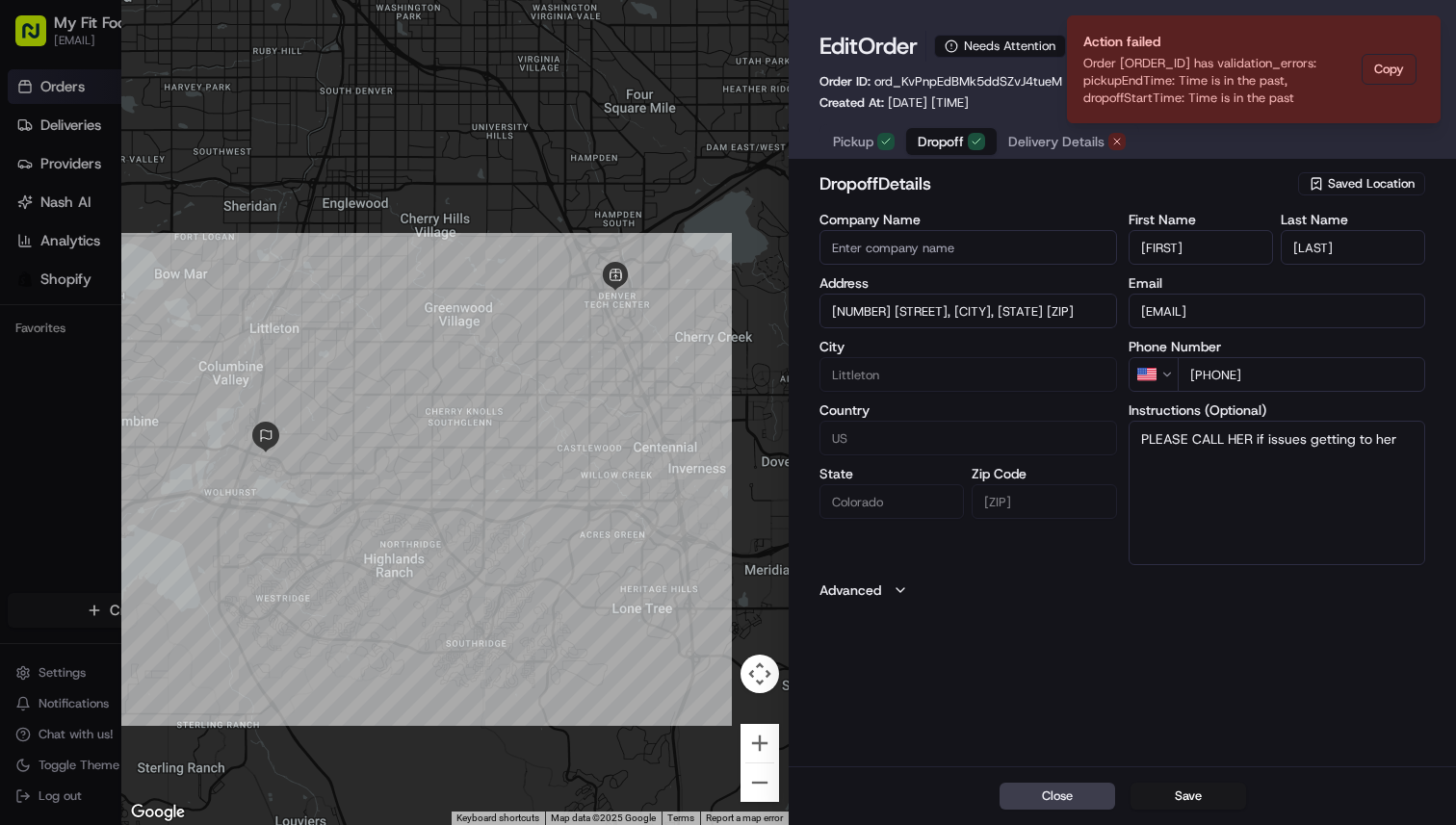 type on "PLEASE CALL HER if issues getting to her" 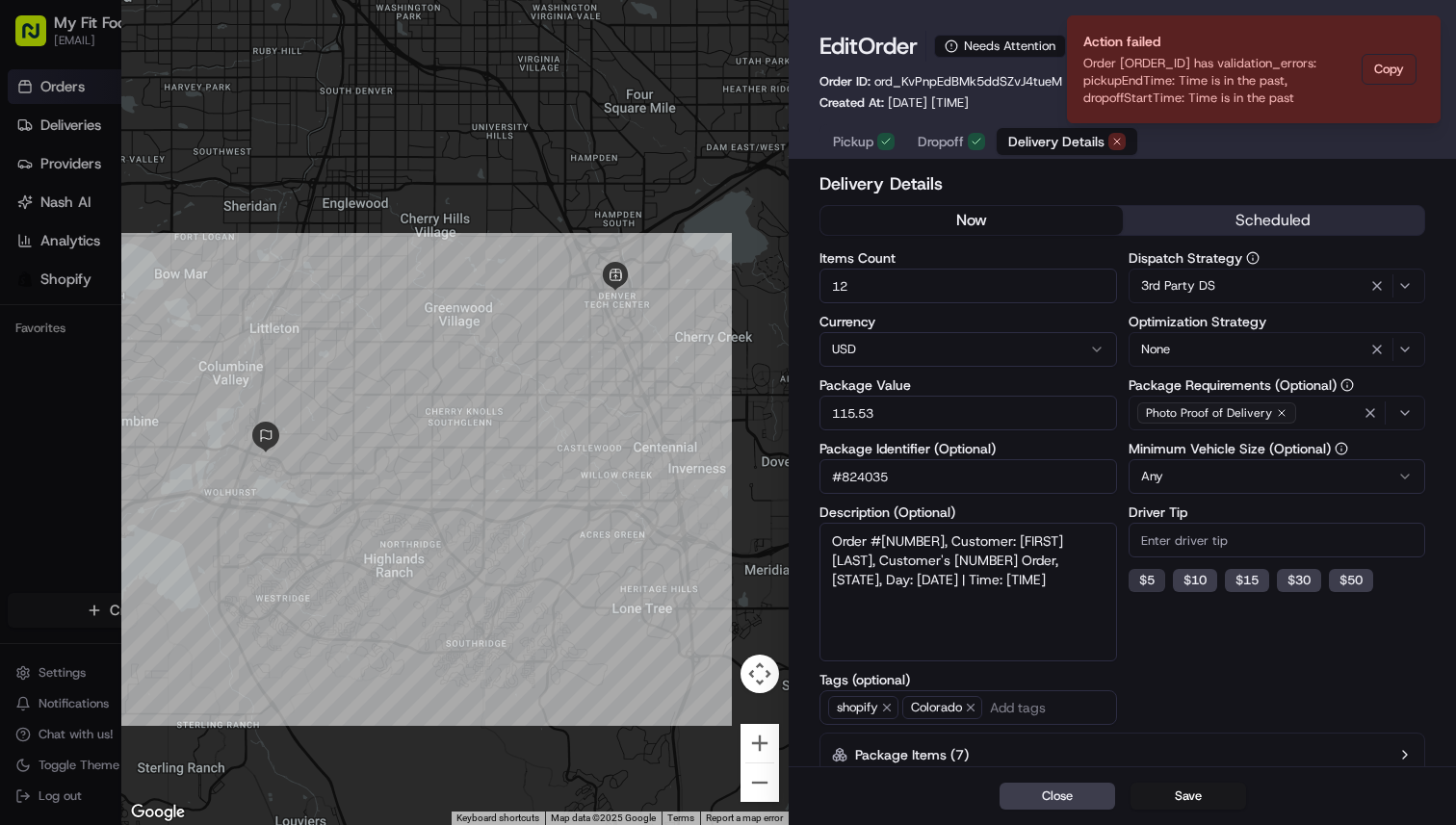click on "$ 5" at bounding box center (1147, 580) 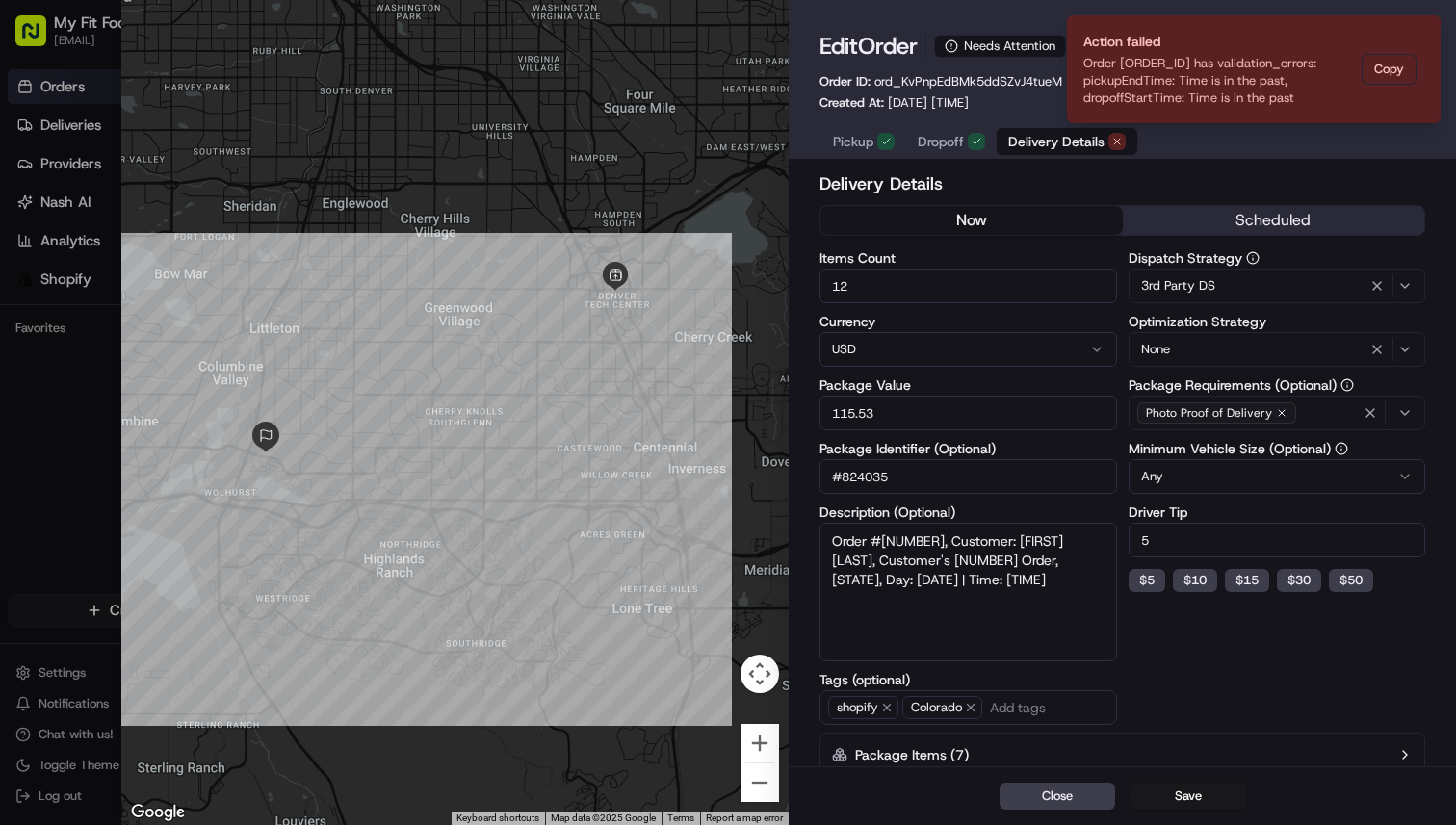 click on "Dispatch Strategy 3rd Party DS Optimization Strategy None Package Requirements (Optional) Photo Proof of Delivery Minimum Vehicle Size (Optional) Any Driver Tip 5 $ 5 $ 10 $ 15 $ 30 $ 50" at bounding box center [1277, 488] 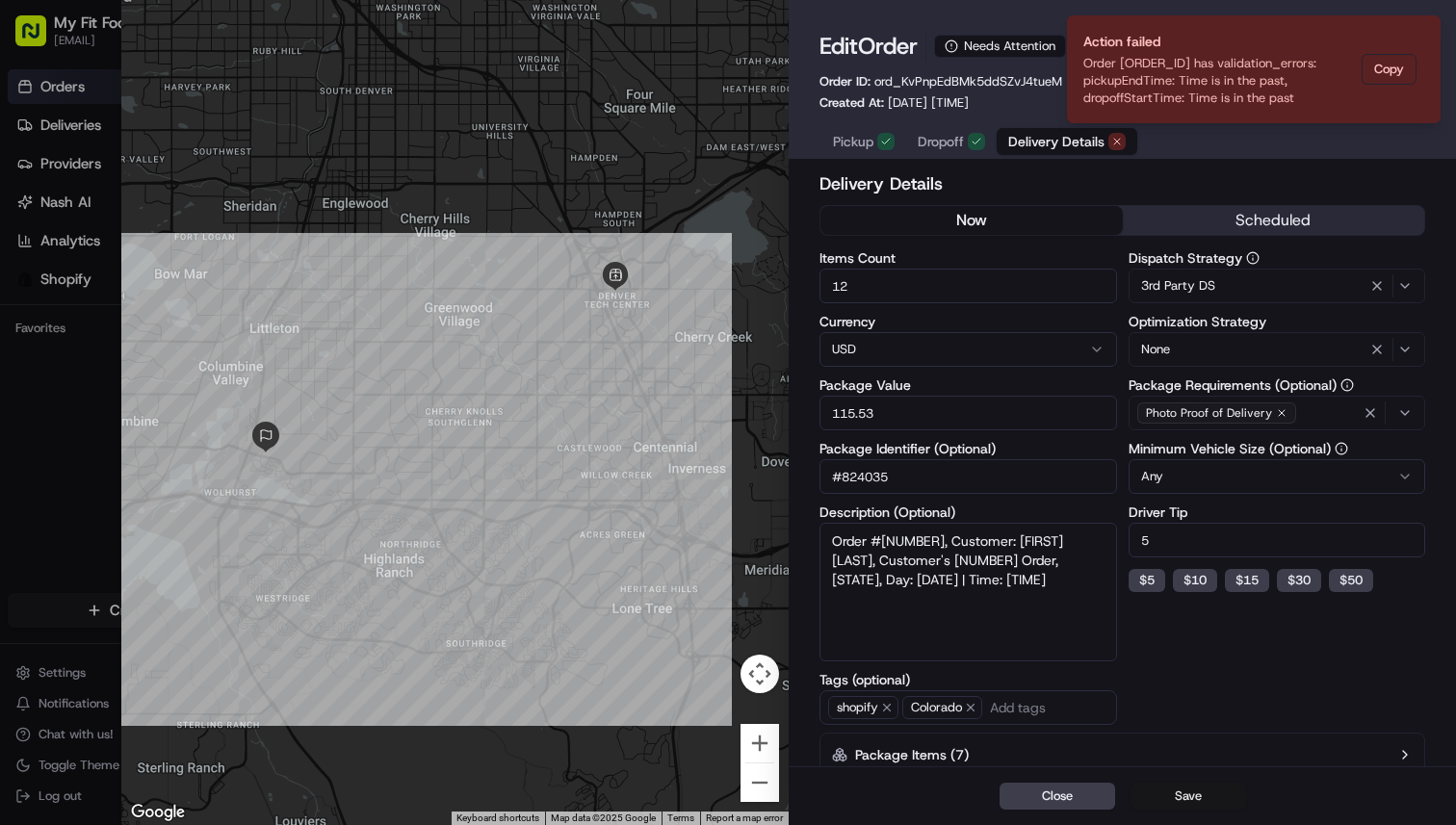 click on "Save" at bounding box center [1188, 796] 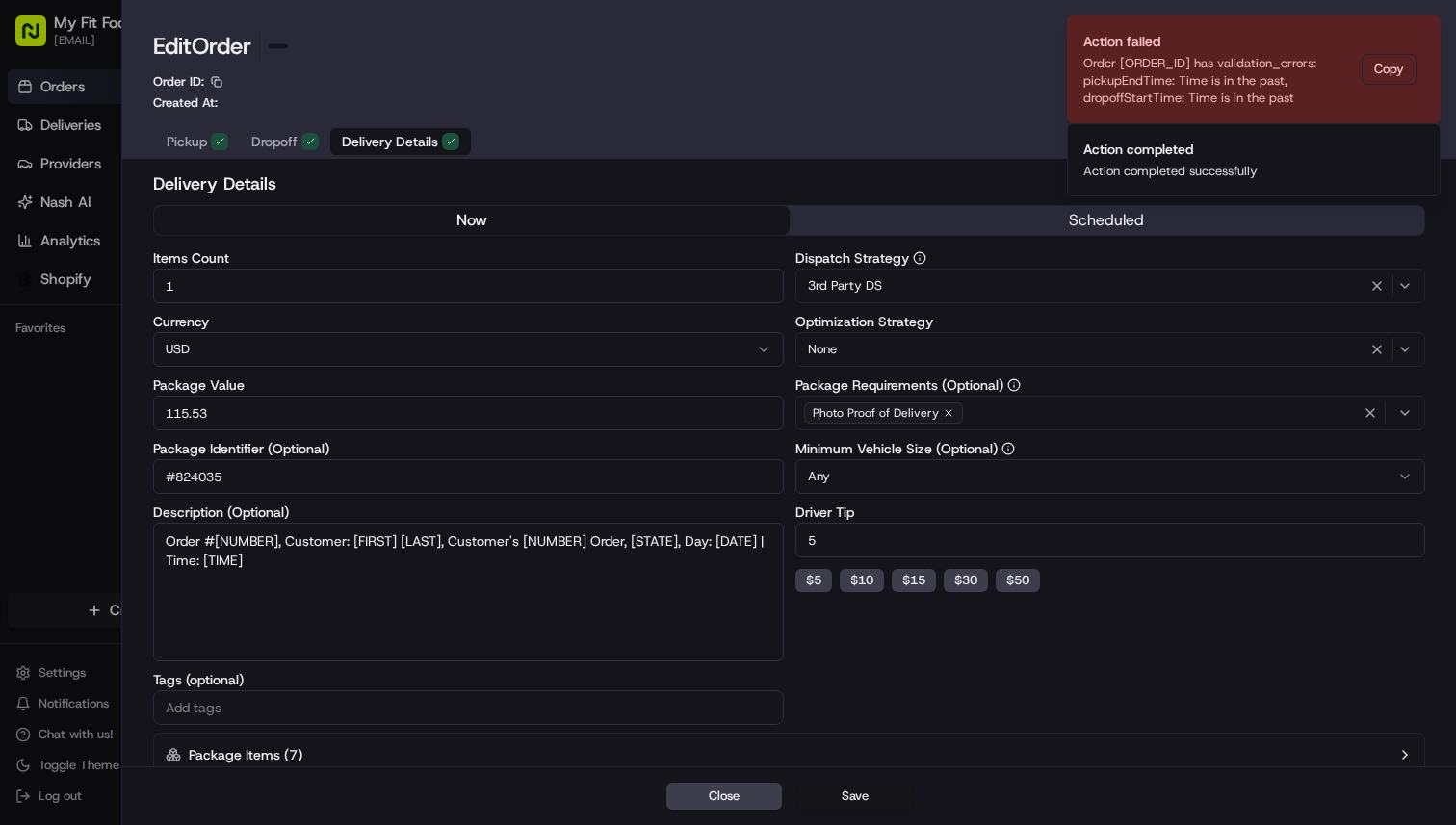 type on "1" 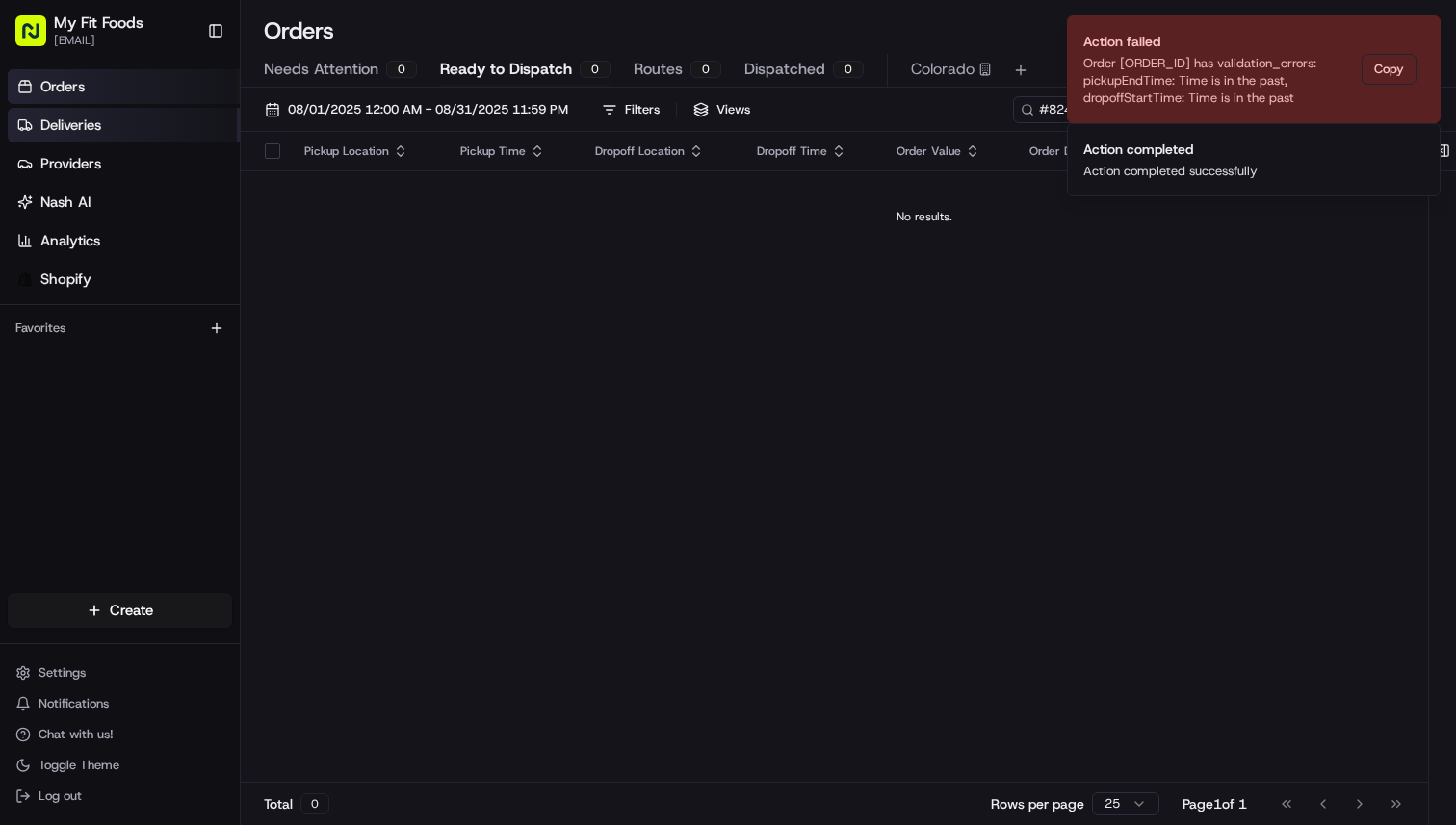 click on "Deliveries" at bounding box center (123, 125) 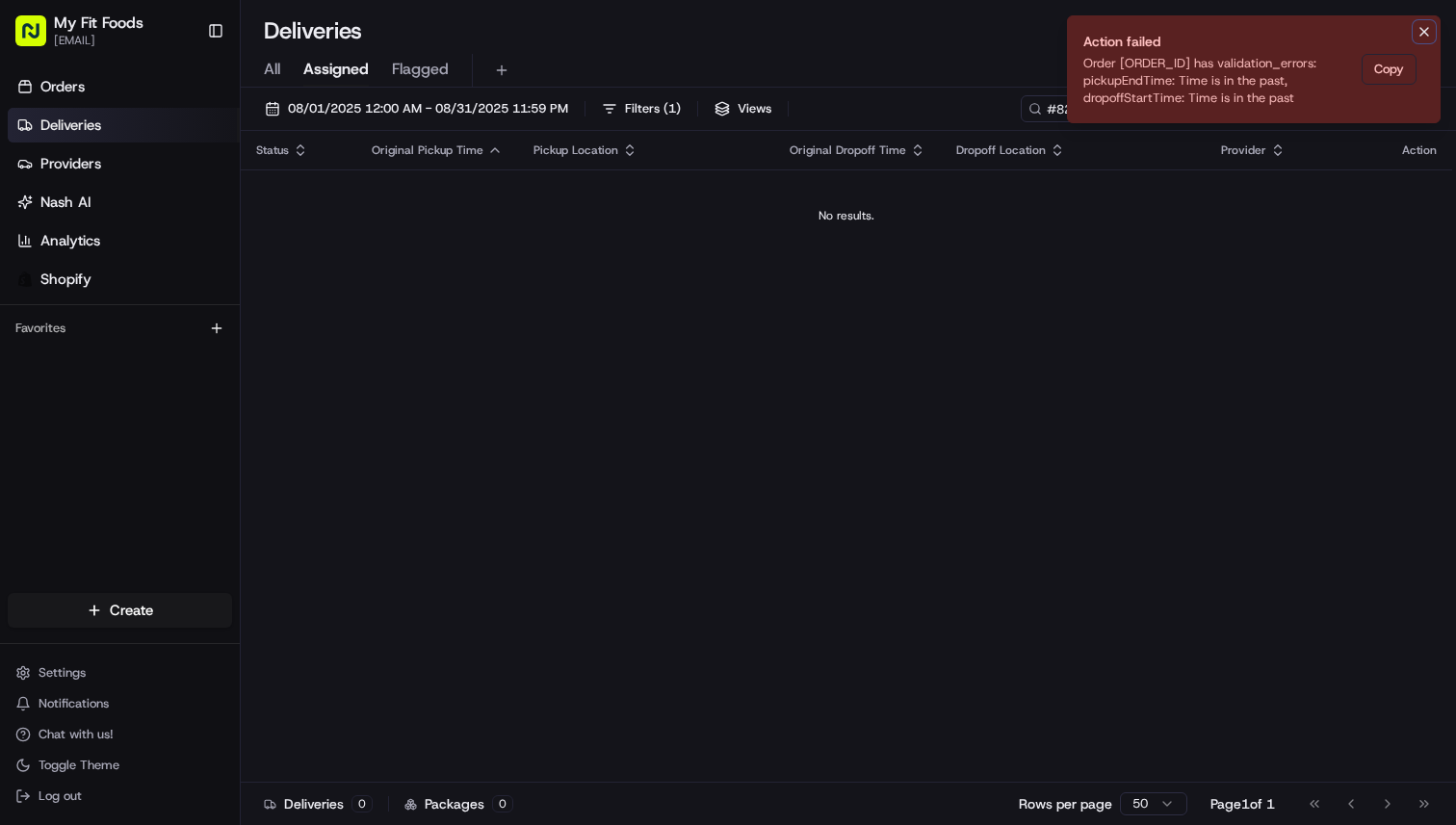 click at bounding box center [1424, 32] 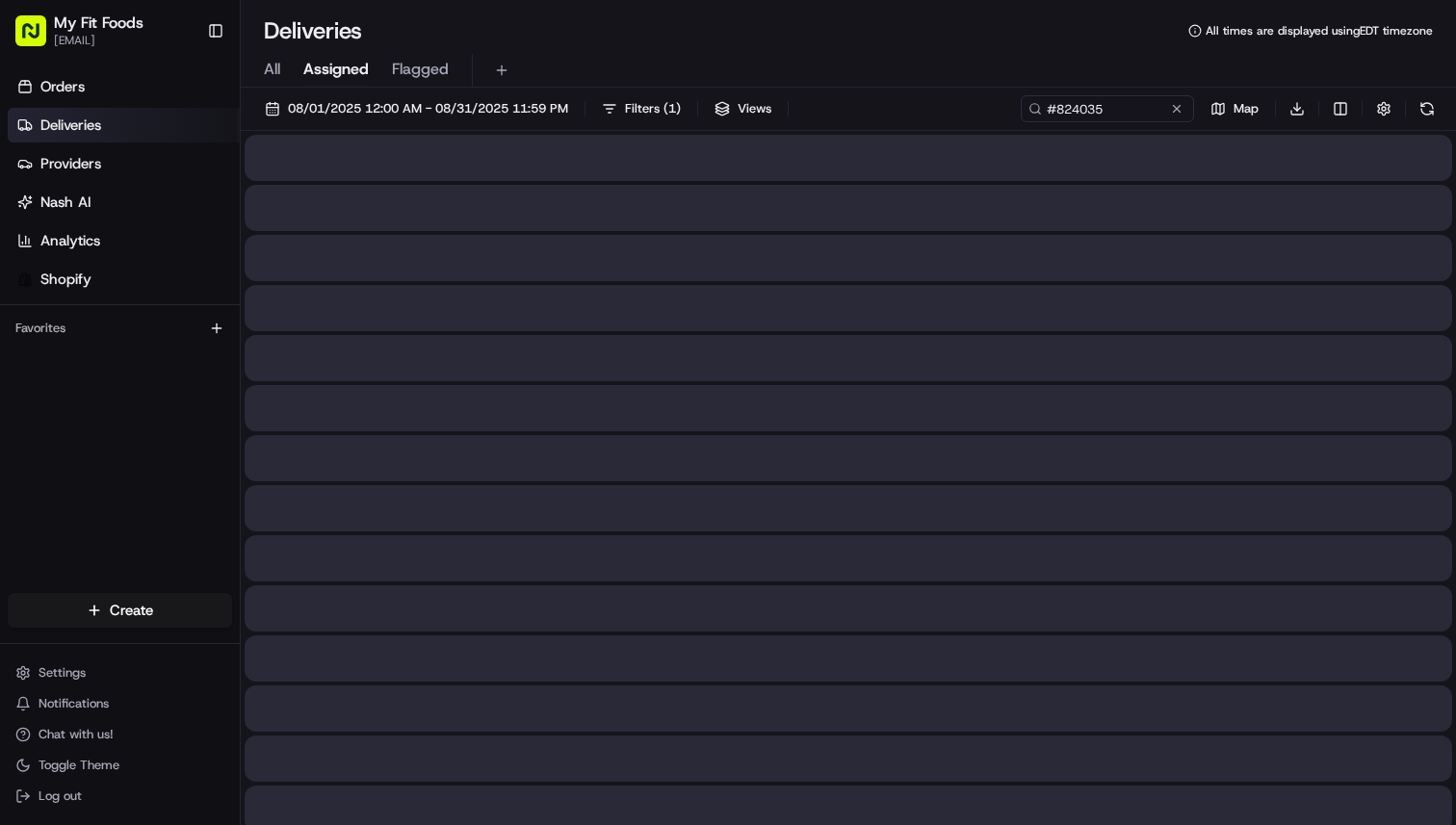 scroll, scrollTop: 0, scrollLeft: 0, axis: both 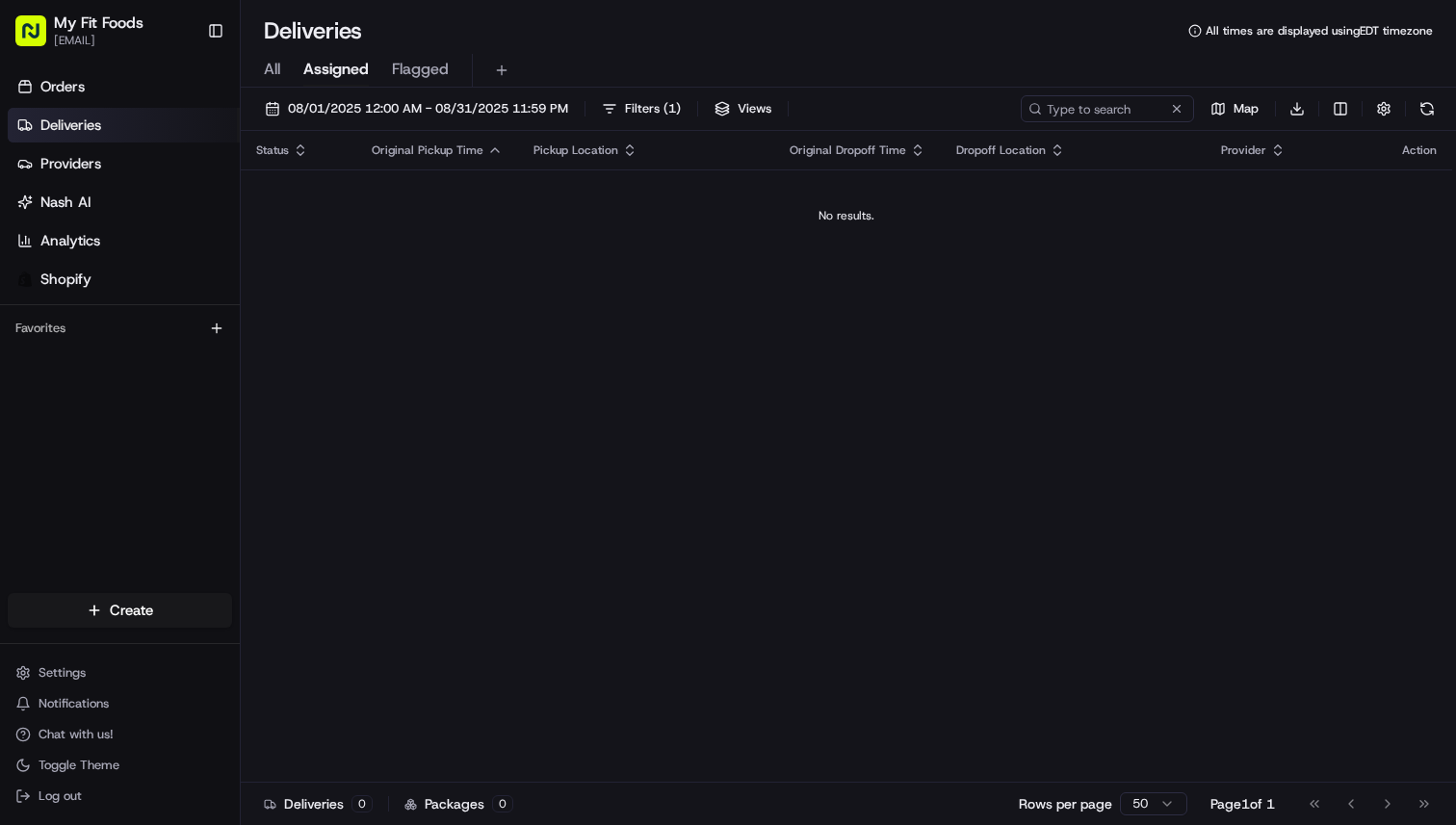 click on "All" at bounding box center (272, 69) 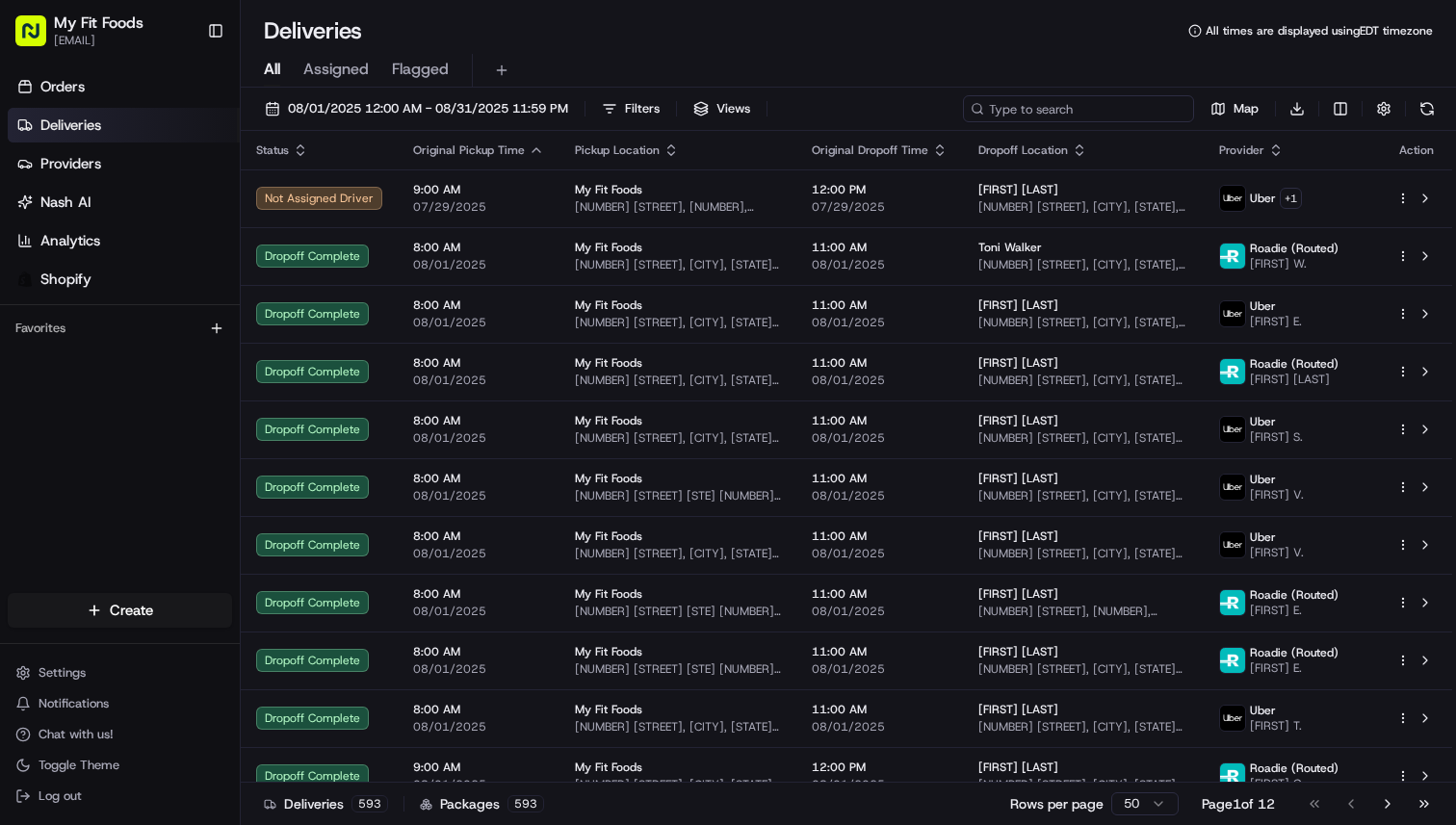 click at bounding box center (1079, 109) 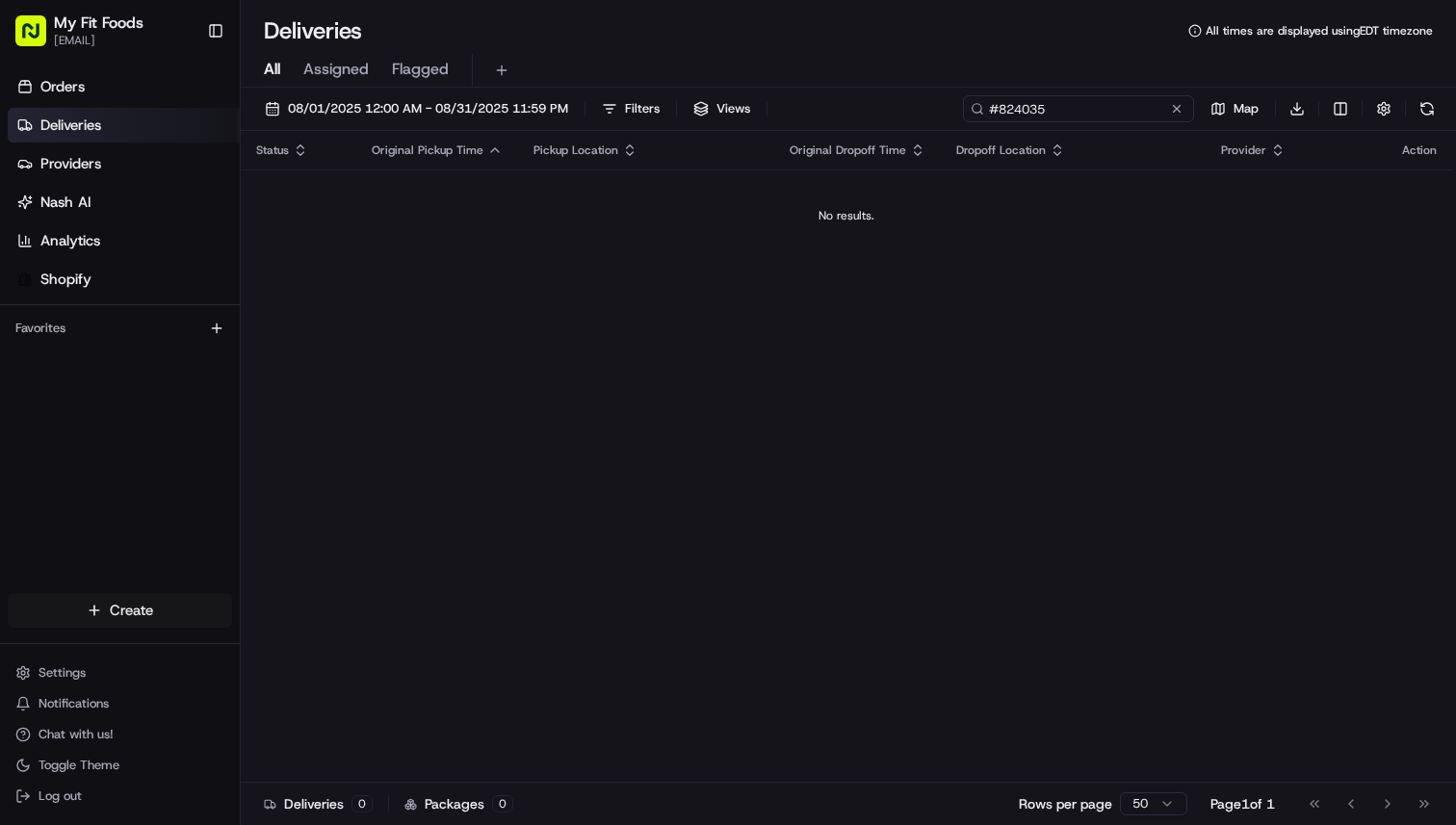 type on "#824035" 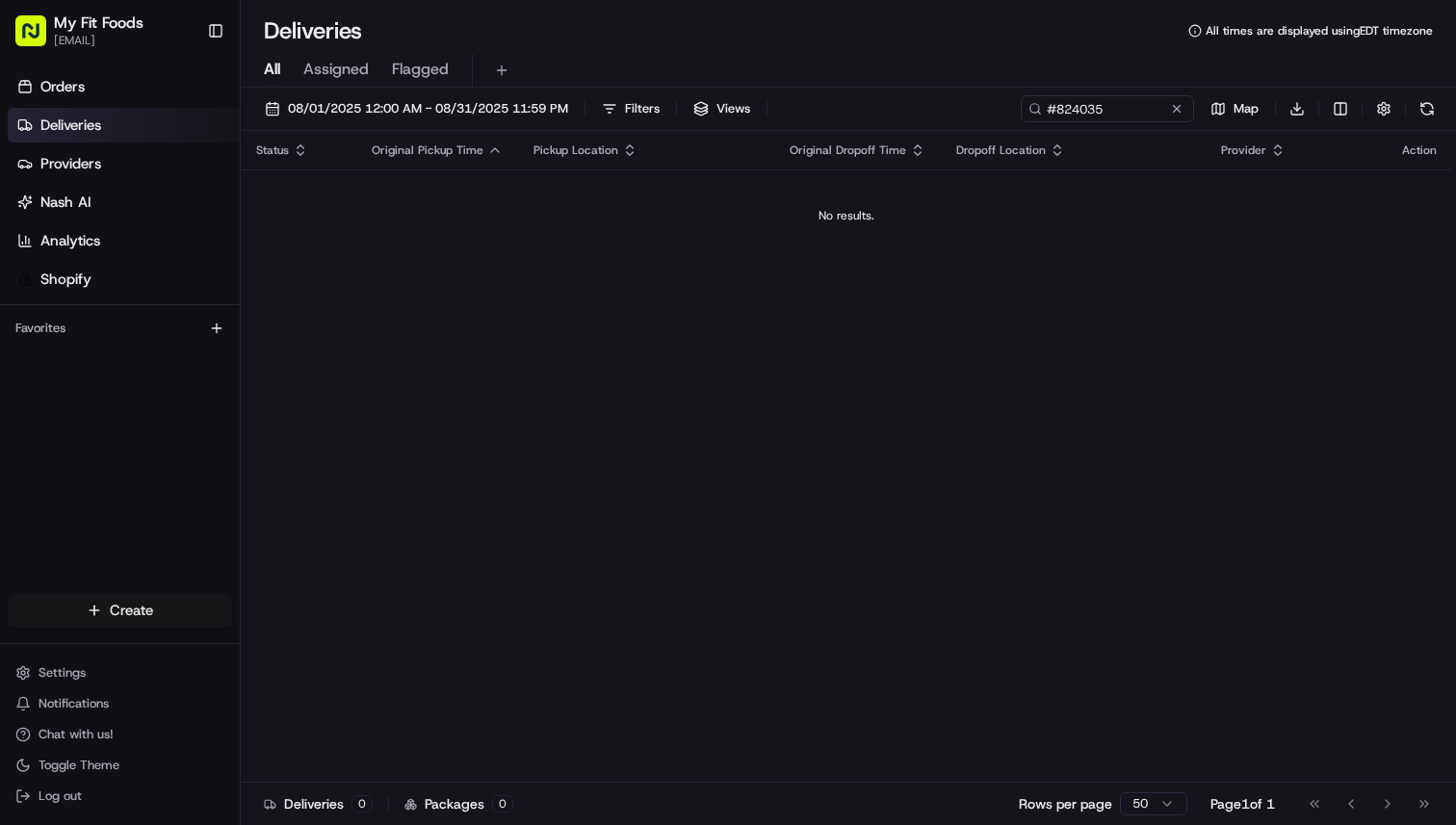 click on "My Fit Foods [EMAIL] Toggle Sidebar Orders Deliveries Providers Nash AI Analytics Shopify Favorites Main Menu Members & Organization Organization Users Roles Preferences Customization Tracking Orchestration Automations Dispatch Strategy Optimization Strategy Locations Pickup Locations Dropoff Locations Shifts Billing Billing Refund Requests Integrations Notification Triggers Webhooks API Keys Request Logs Create Settings Notifications Chat with us! Toggle Theme Log out Deliveries All times are displayed using EDT timezone All Assigned Flagged 08/01/2025 12:00 AM - 08/31/2025 11:59 PM Filters Views #824035 Map Download Status Original Pickup Time Pickup Location Original Dropoff Time Dropoff Location Provider Action No results. Deliveries 0 Packages 0 Rows per page 50 Page 1 of 1 Go to first page Go to previous page Go to next page Go to last page Create Create" at bounding box center (728, 412) 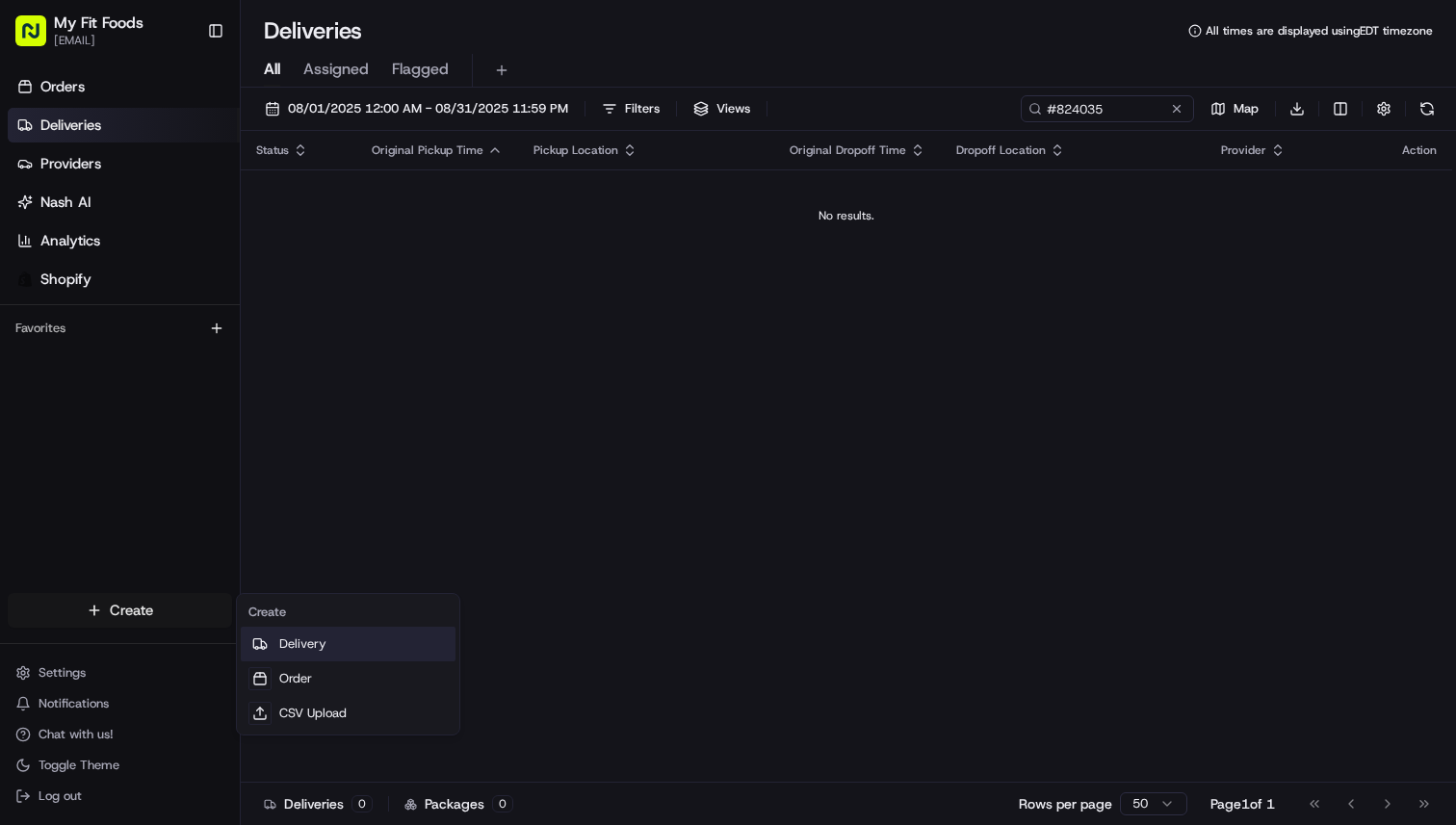 click on "Delivery" at bounding box center (348, 644) 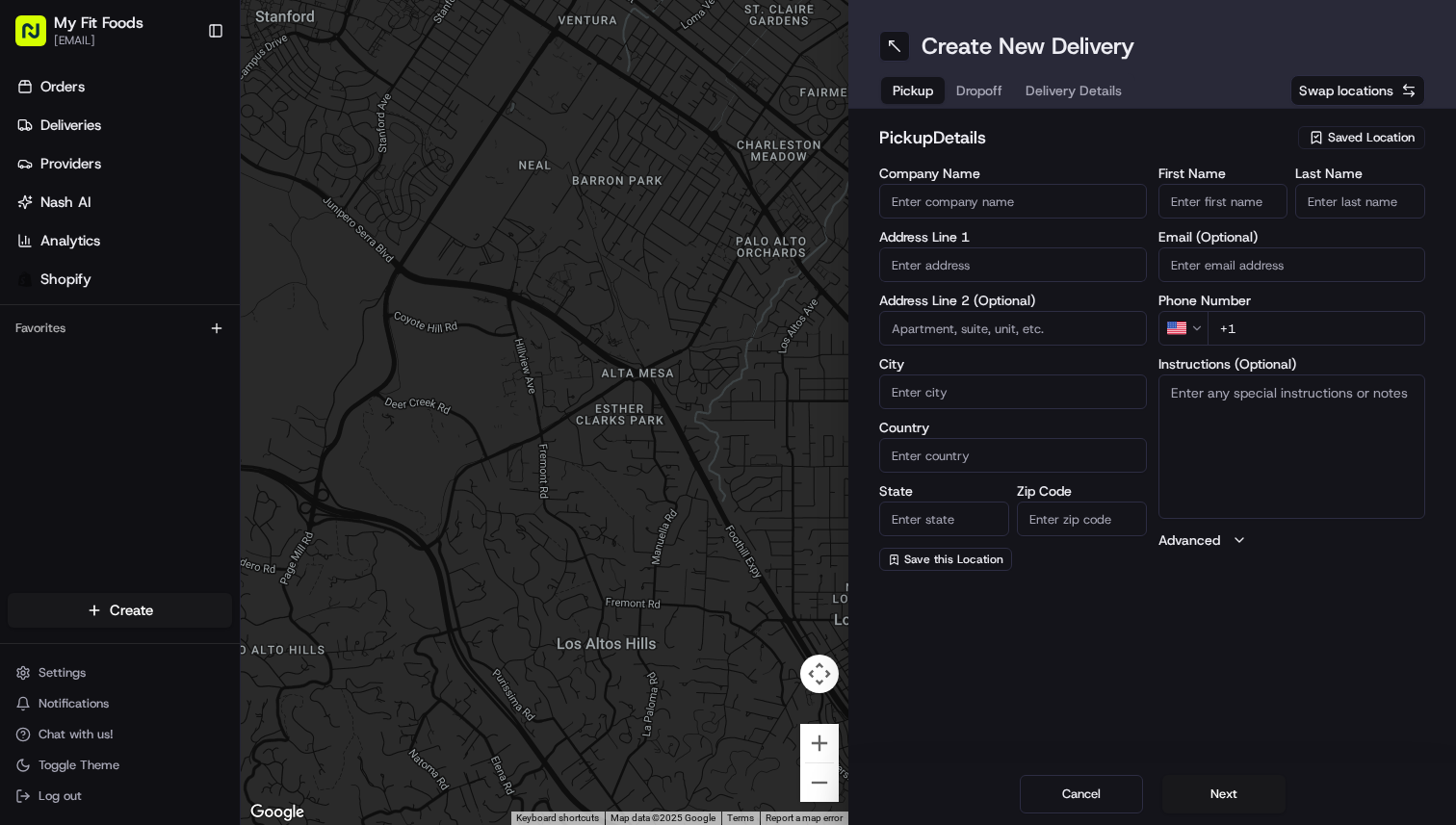 click on "Saved Location" at bounding box center [1371, 138] 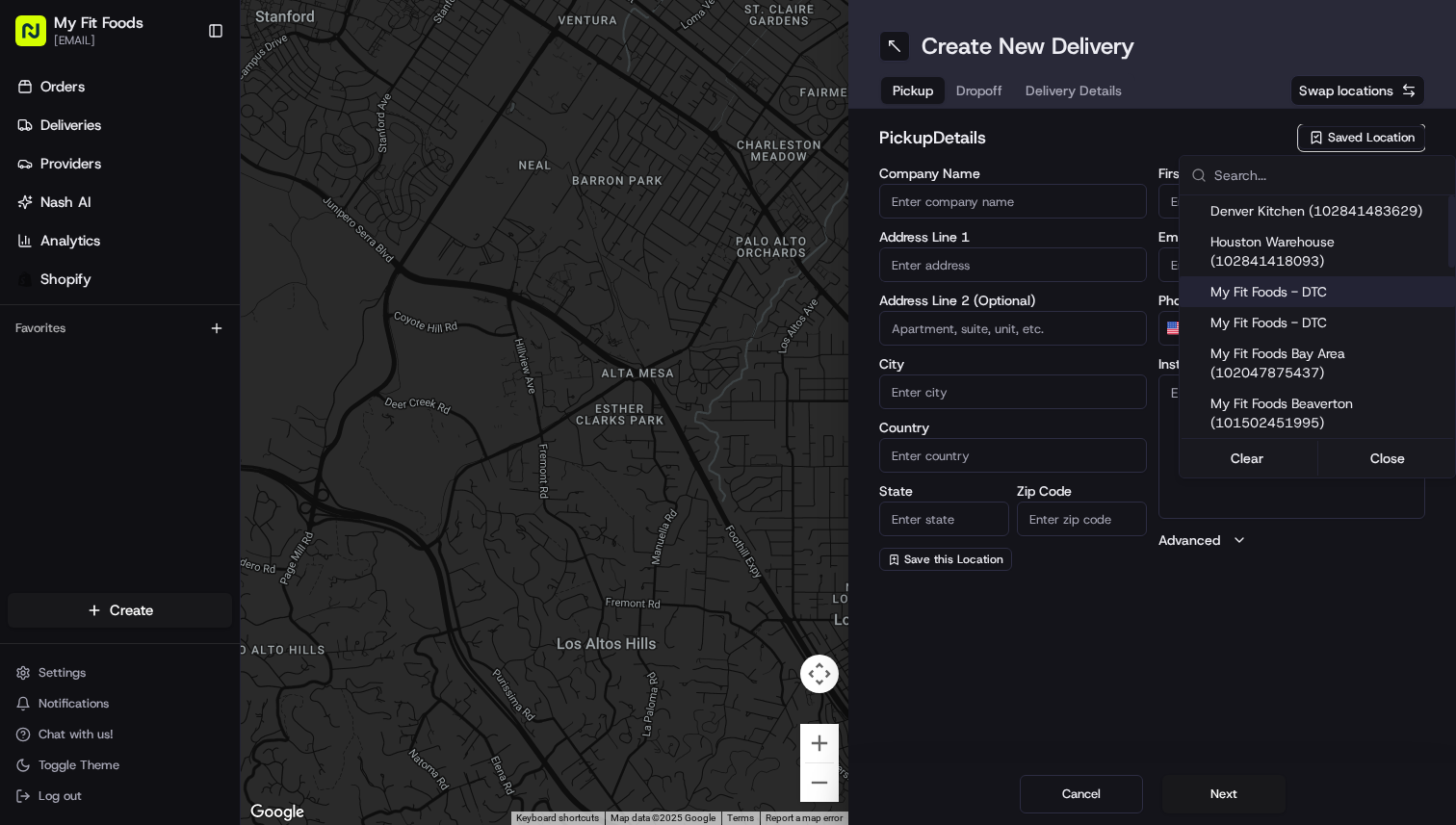click on "My Fit Foods - DTC" at bounding box center (1329, 292) 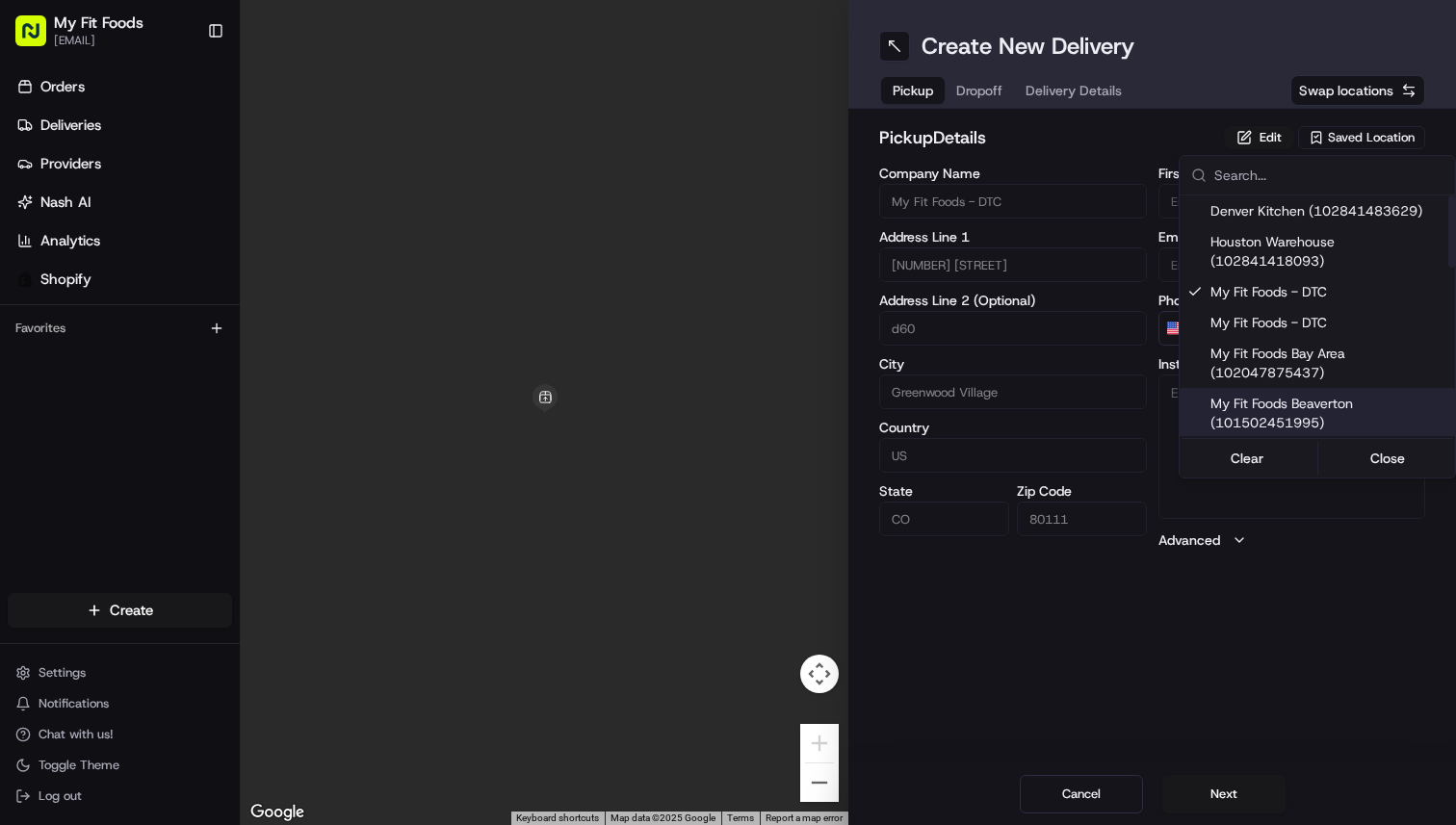 click on "My Fit Foods [EMAIL] Toggle Sidebar Orders Deliveries Providers Nash AI Analytics Shopify Favorites Main Menu Members & Organization Organization Users Roles Preferences Customization Tracking Orchestration Automations Dispatch Strategy Optimization Strategy Locations Pickup Locations Dropoff Locations Shifts Billing Billing Refund Requests Integrations Notification Triggers Webhooks API Keys Request Logs Create Settings Notifications Chat with us! Toggle Theme Log out ← Move left → Move right ↑ Move up ↓ Move down + Zoom in - Zoom out Home Jump left by 75% End Jump right by 75% Page Up Jump up by 75% Page Down Jump down by 75% Keyboard shortcuts Map Data Map data ©2025 Google Map data ©2025 Google 2 m Click to toggle between metric and imperial units Terms Report a map error Create New Delivery Pickup Dropoff Delivery Details Swap locations pickup Details Edit Saved Location Company Name My Fit Foods - DTC Address Line 1 [NUMBER] [STREET] [NUMBER] City Country US [STATE]" at bounding box center [728, 412] 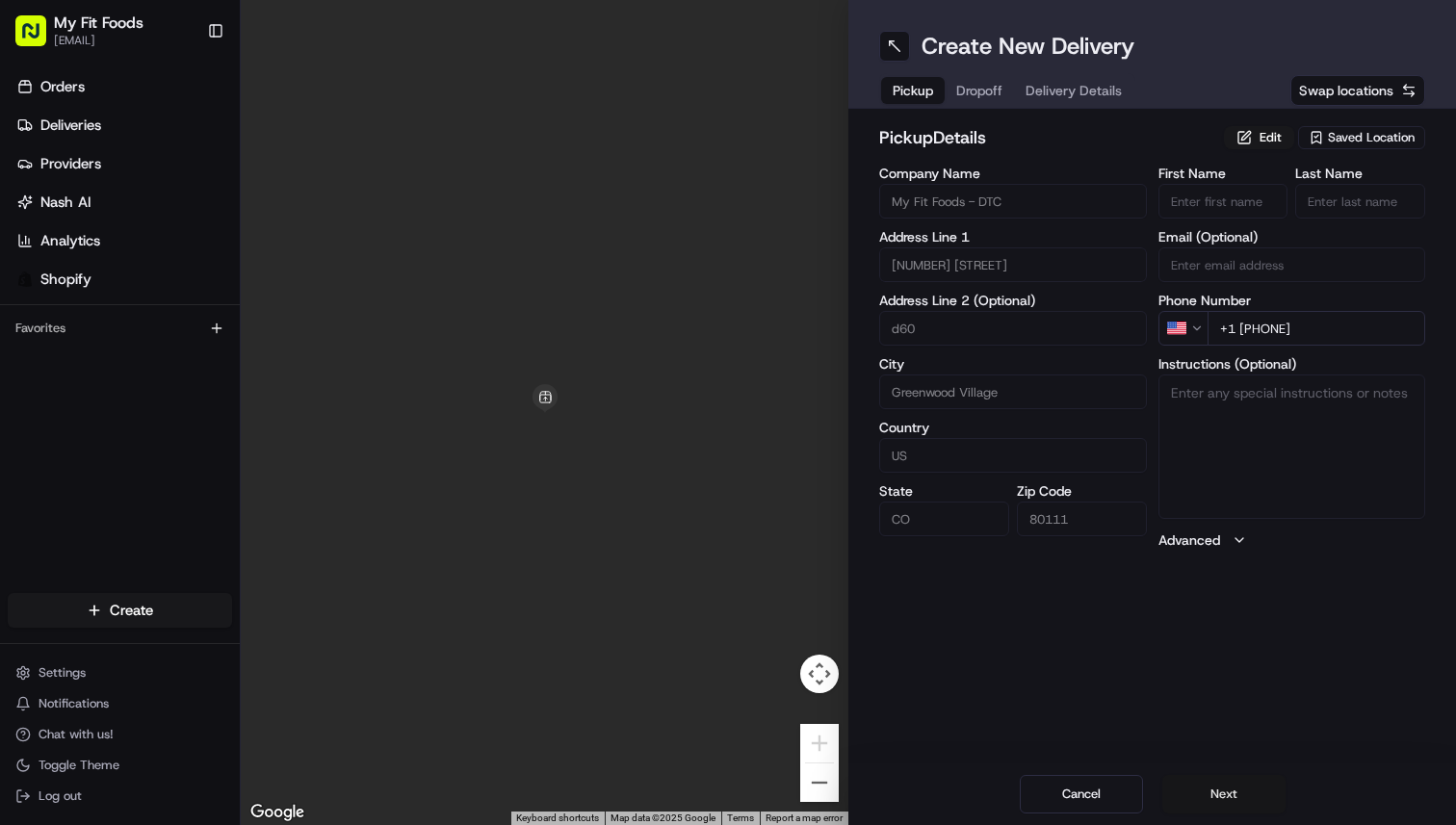 click on "Next" at bounding box center [1224, 794] 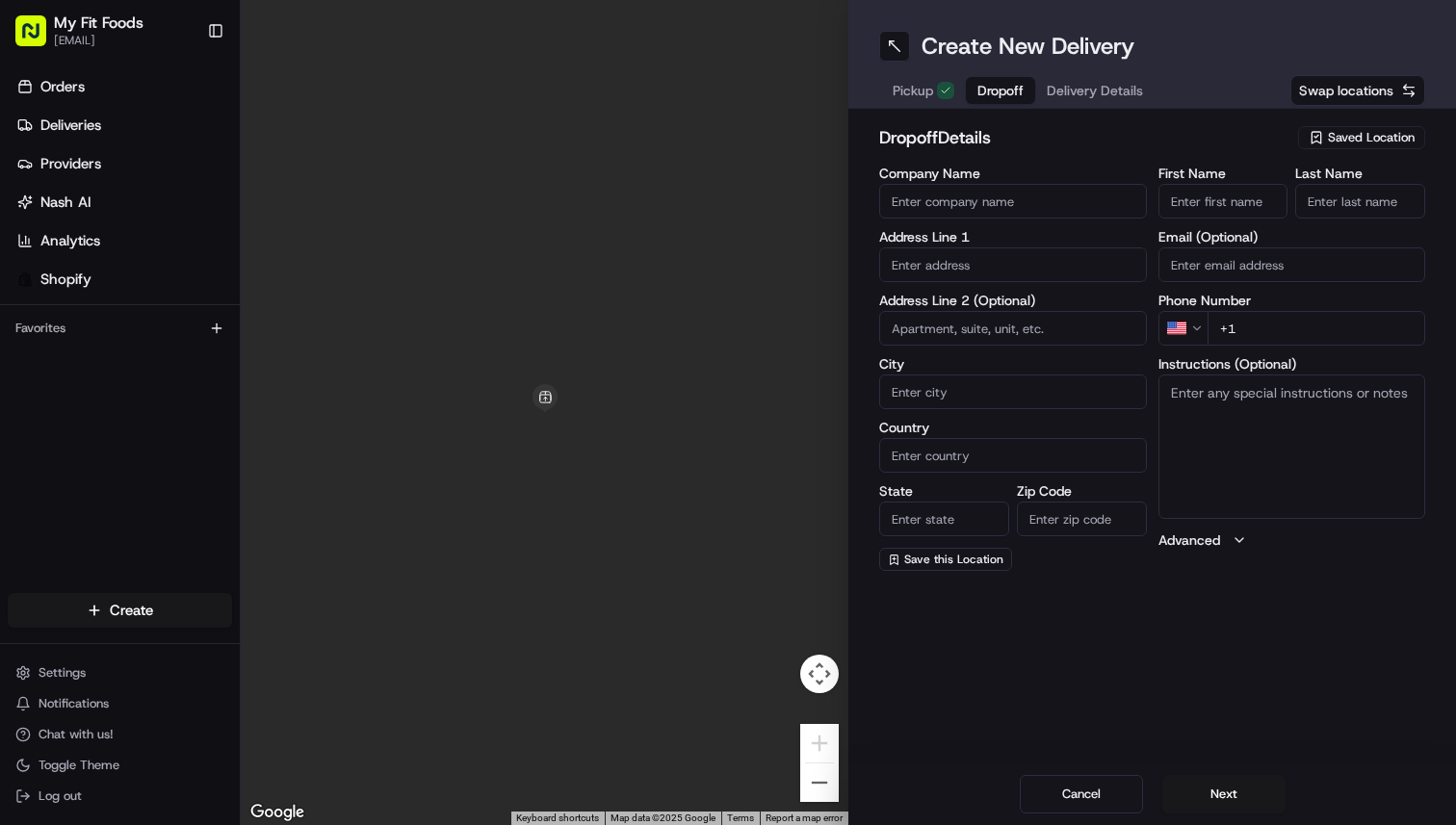 click on "Instructions (Optional)" at bounding box center (1292, 447) 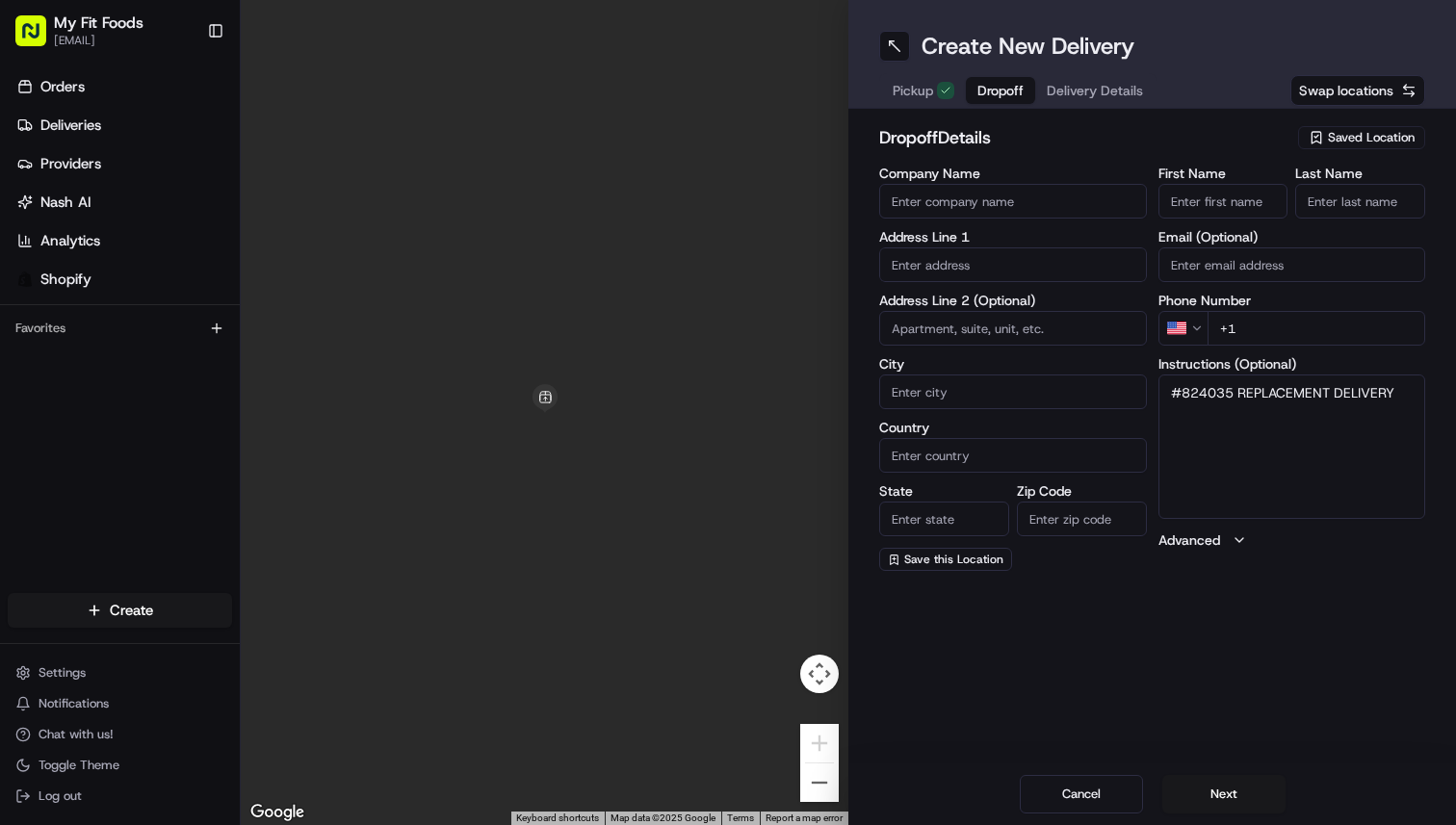 type on "#824035 REPLACEMENT DELIVERY" 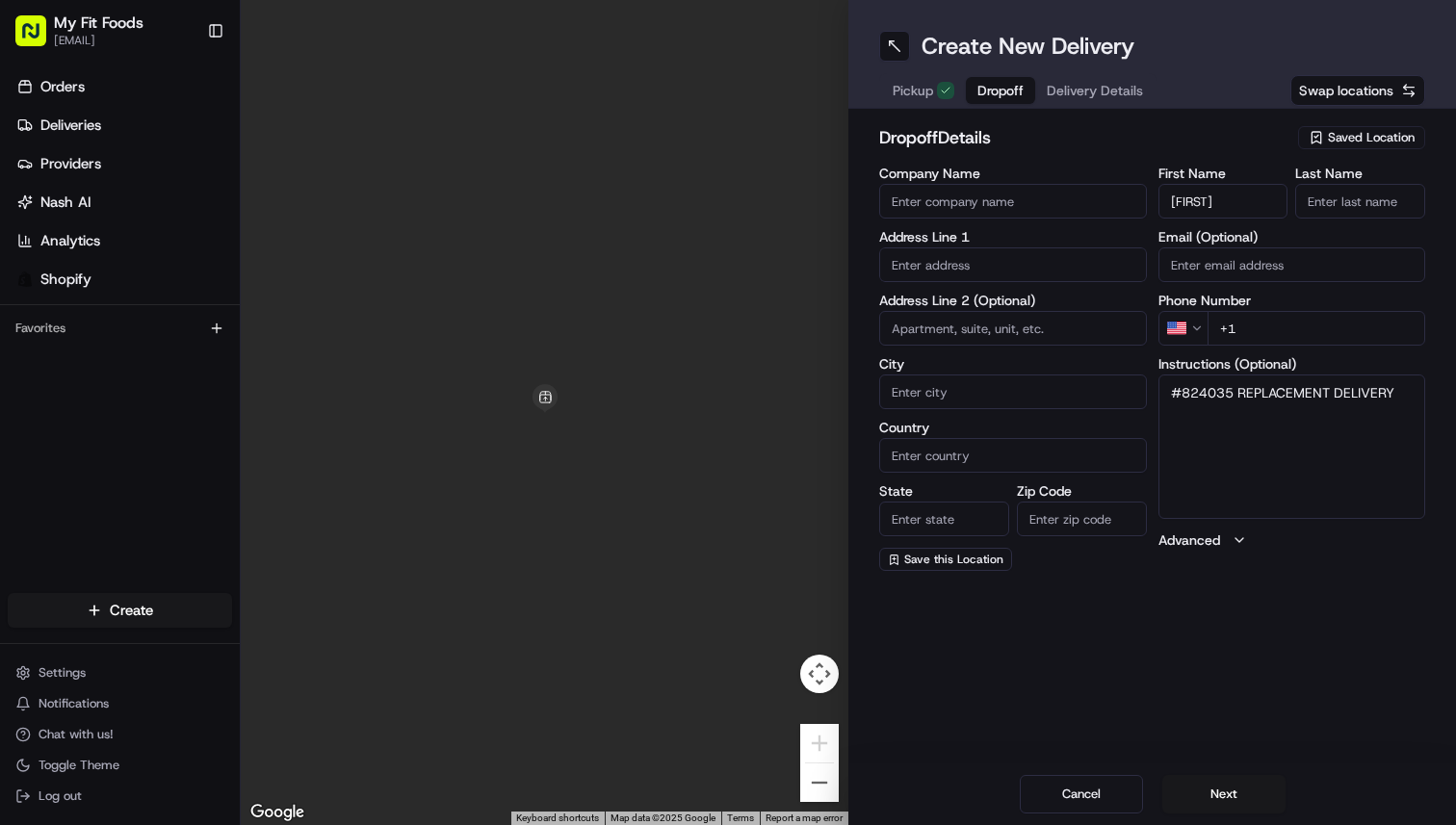 type on "[FIRST]" 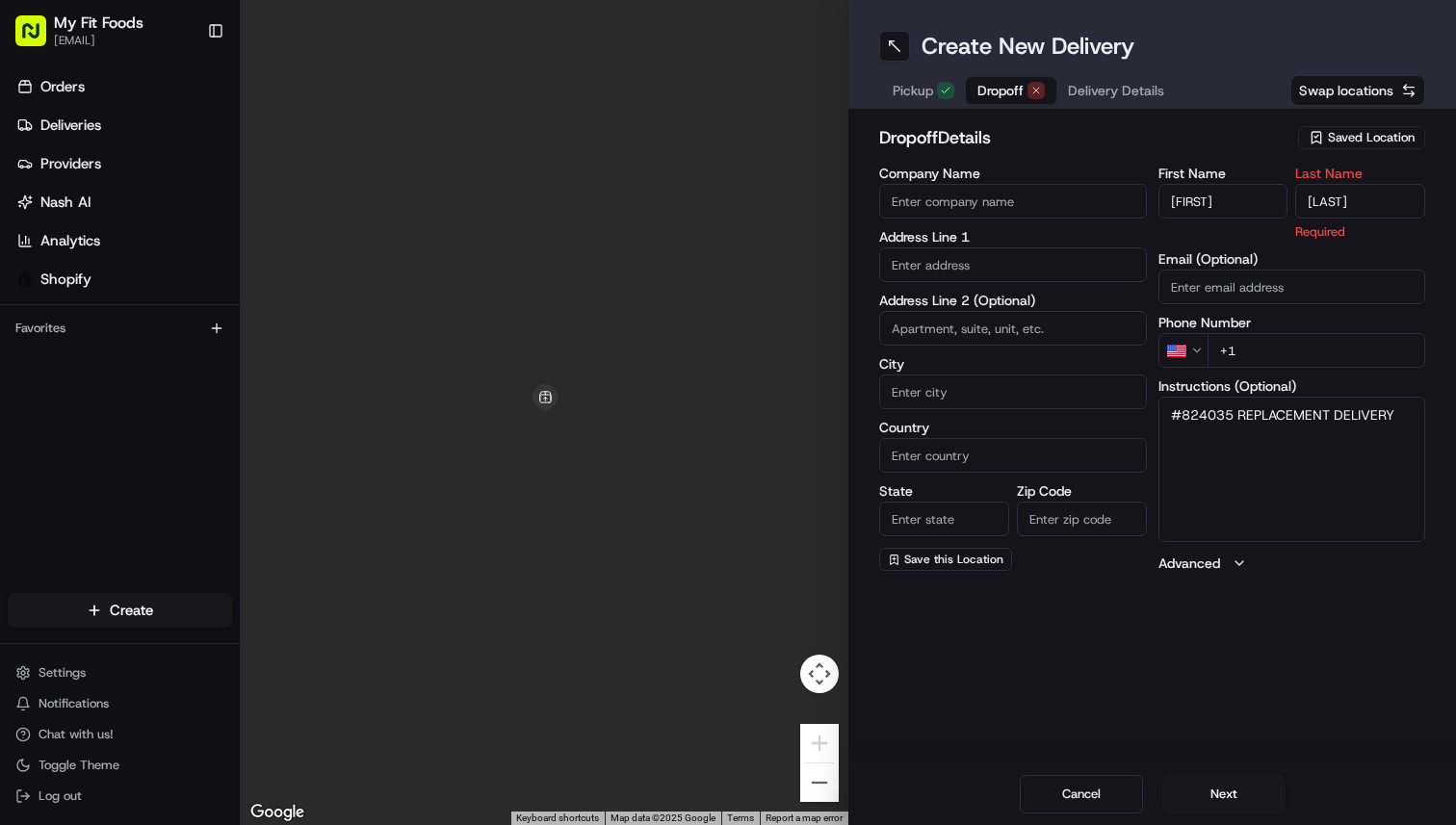 type on "[LAST]" 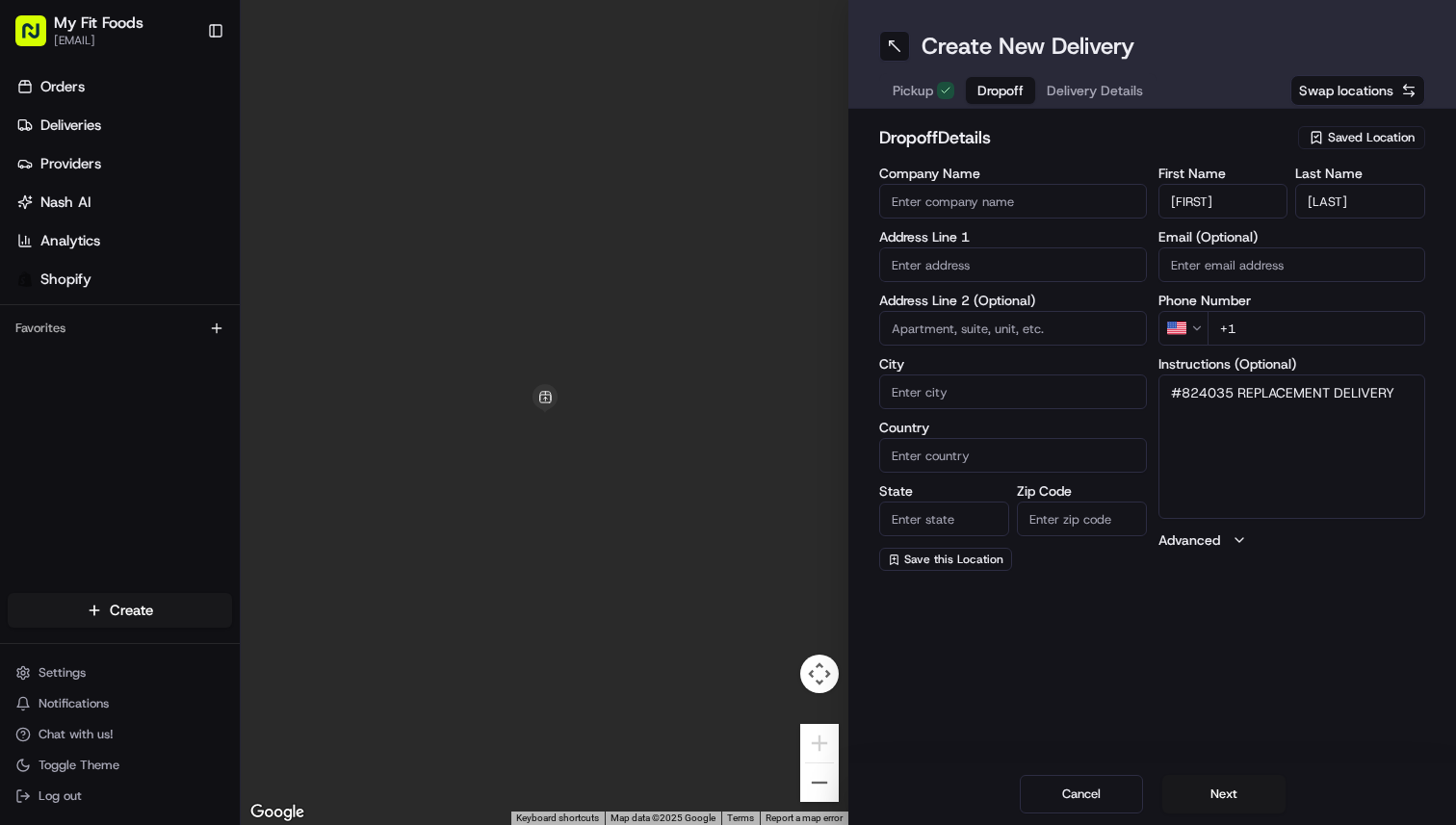 click on "+1" at bounding box center (1316, 328) 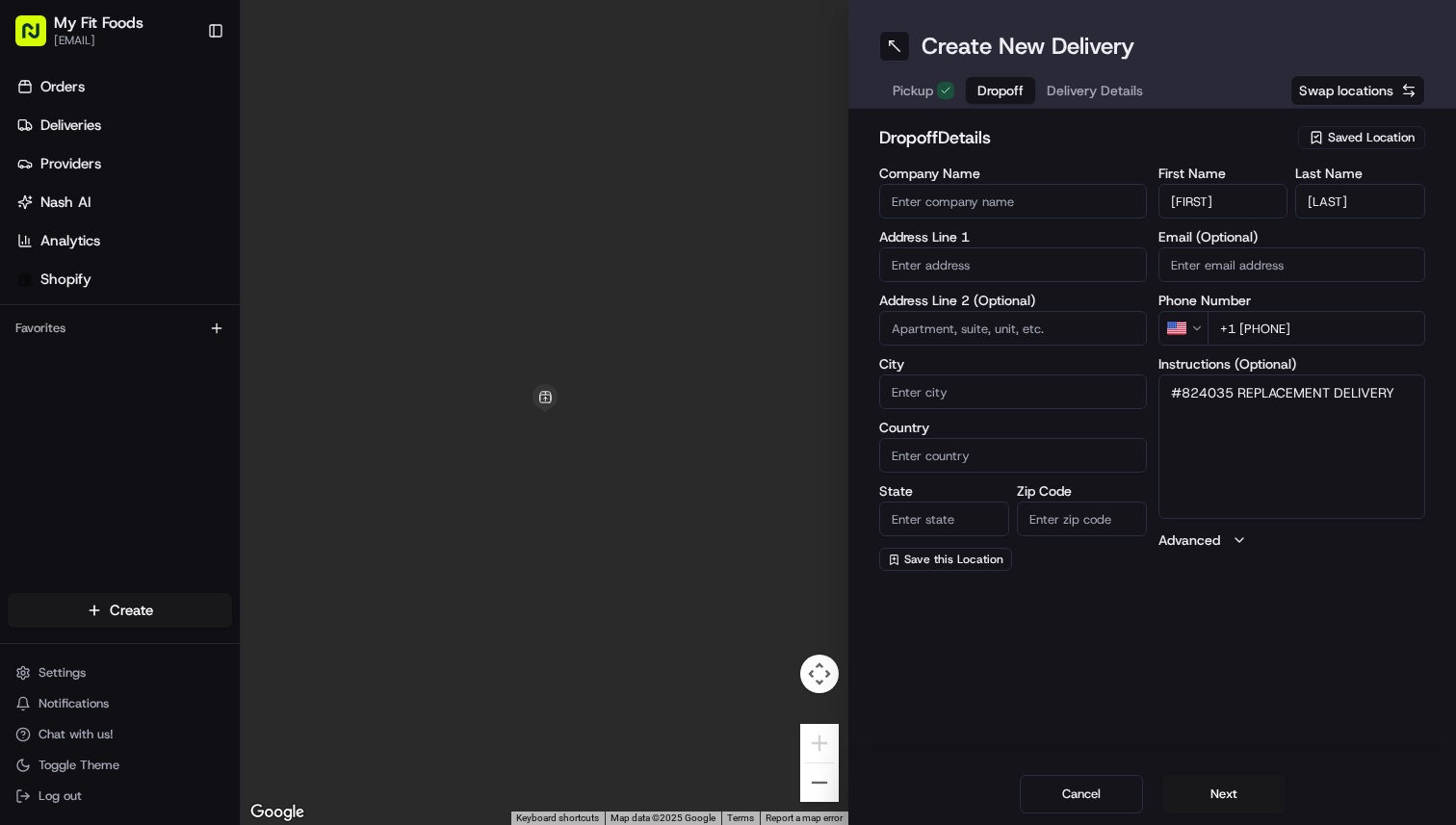 type on "+1 [PHONE]" 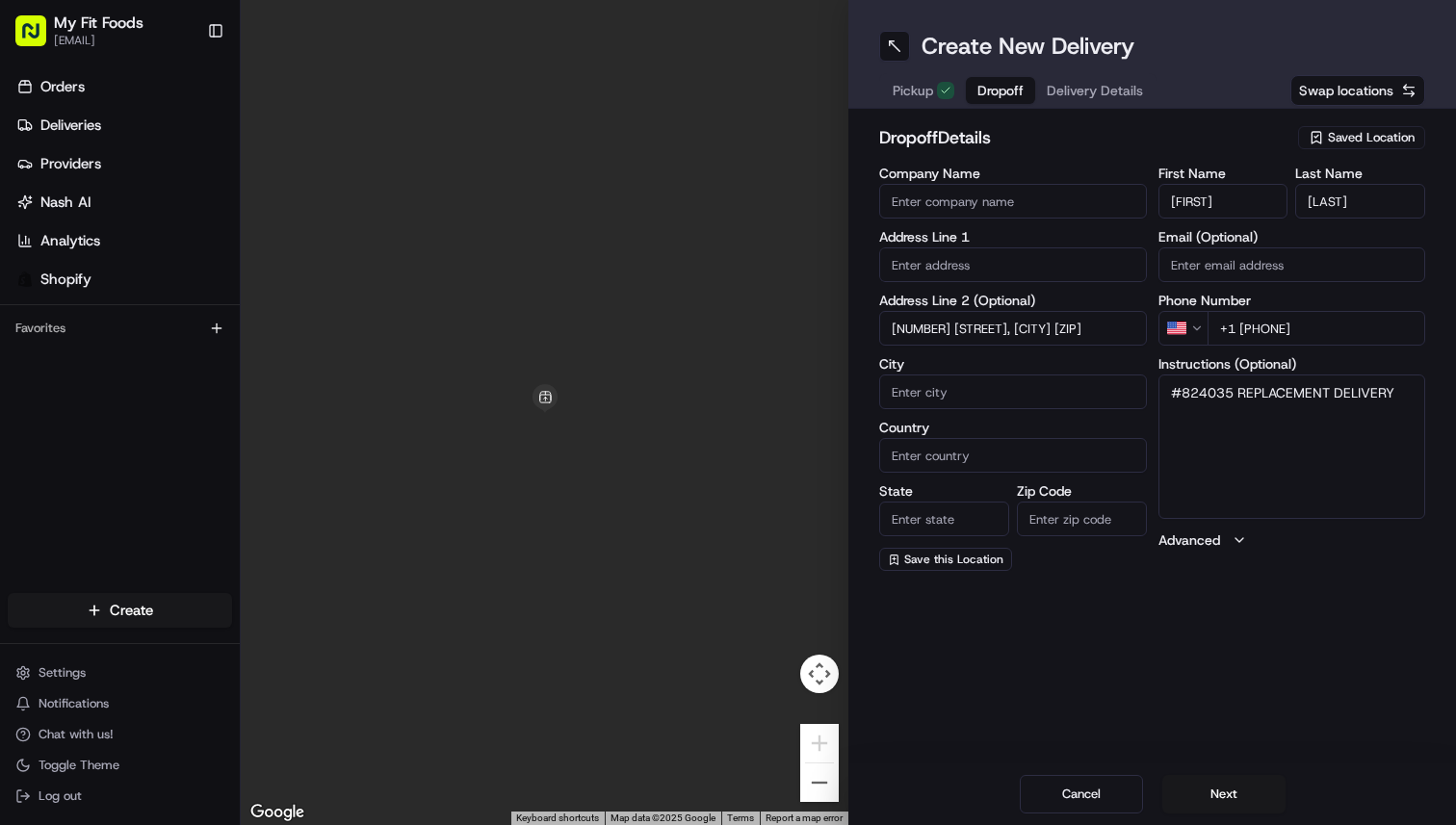 scroll, scrollTop: 0, scrollLeft: 0, axis: both 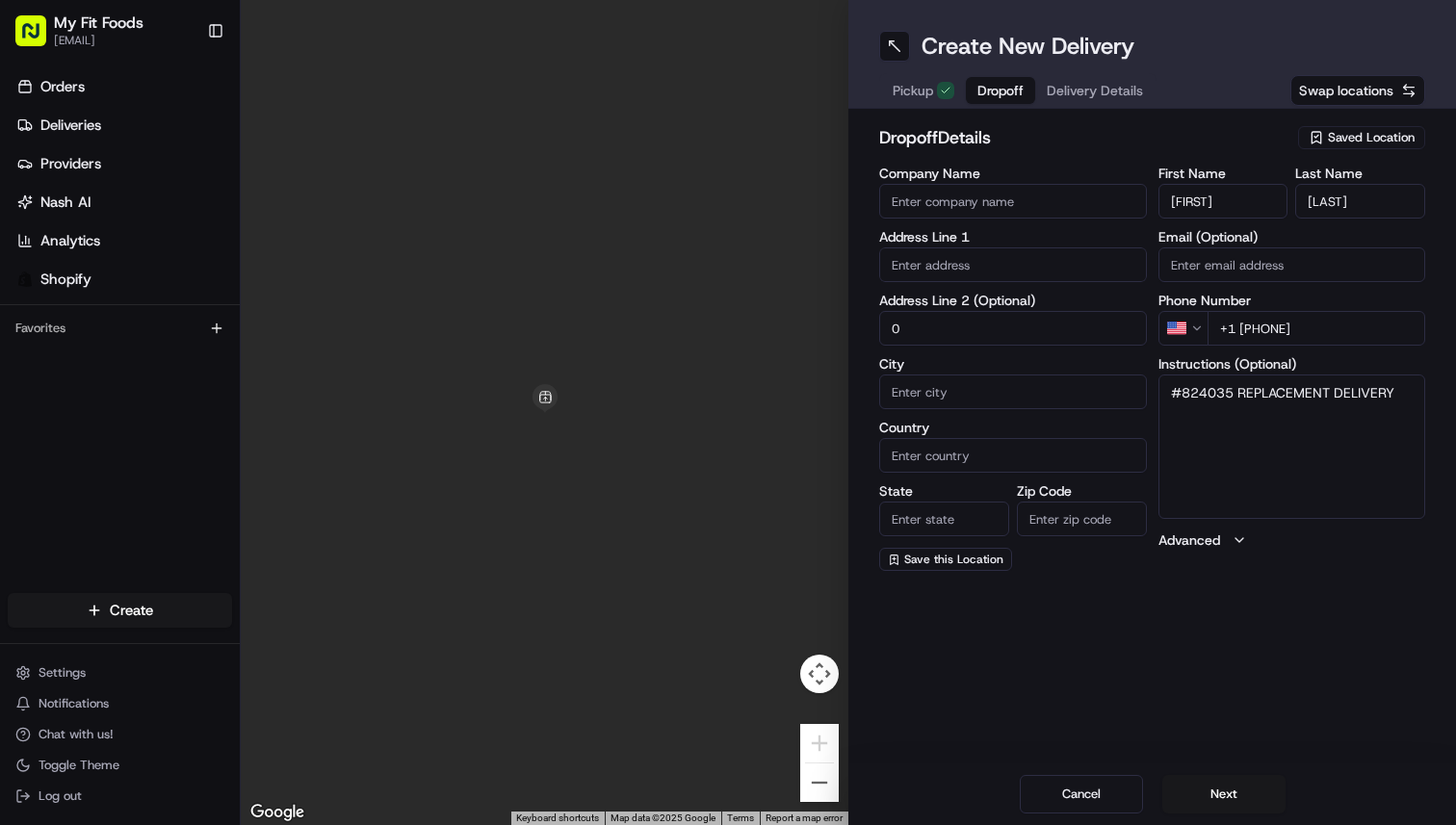 click on "0" at bounding box center [1013, 328] 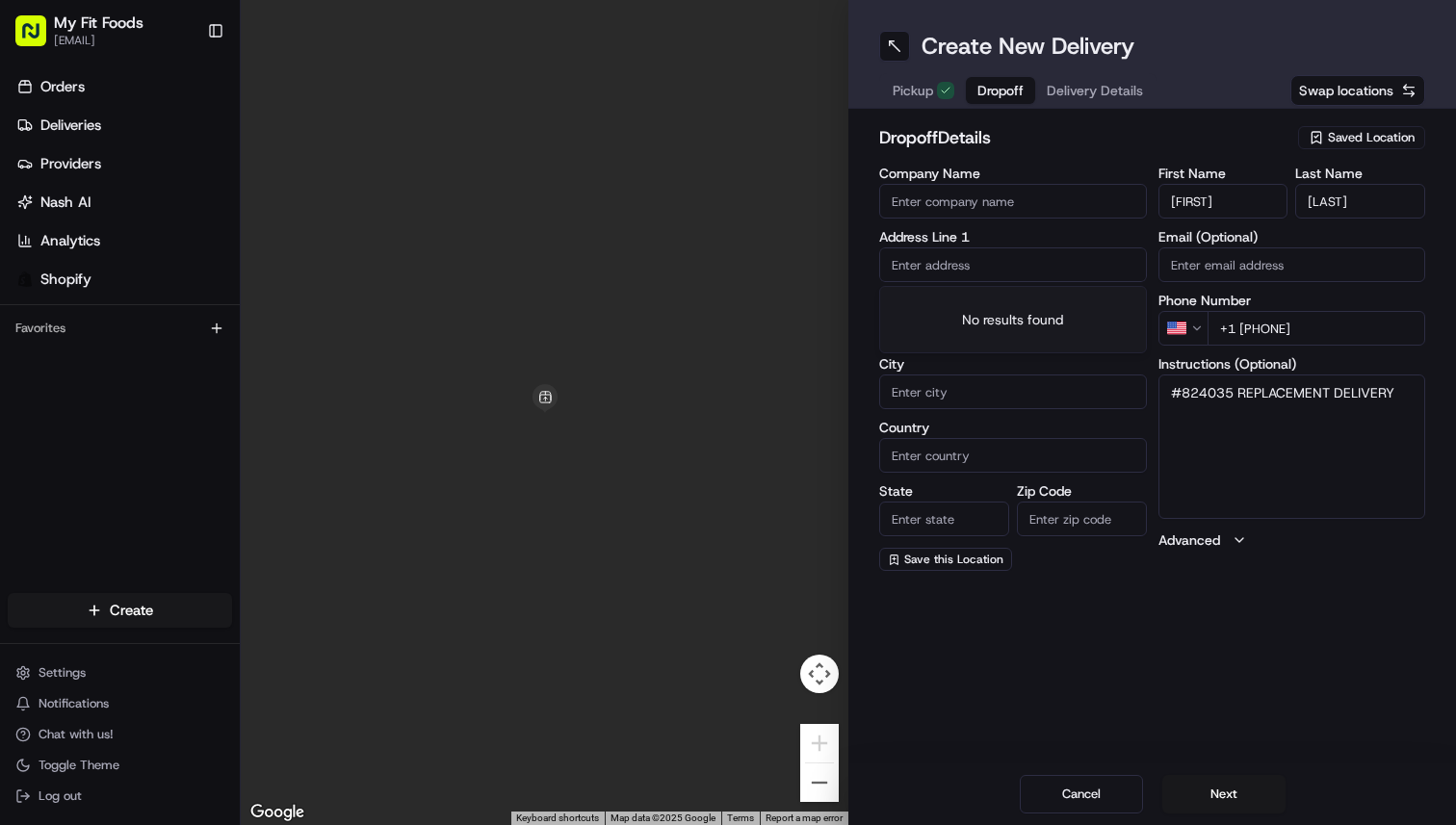 click at bounding box center [1013, 265] 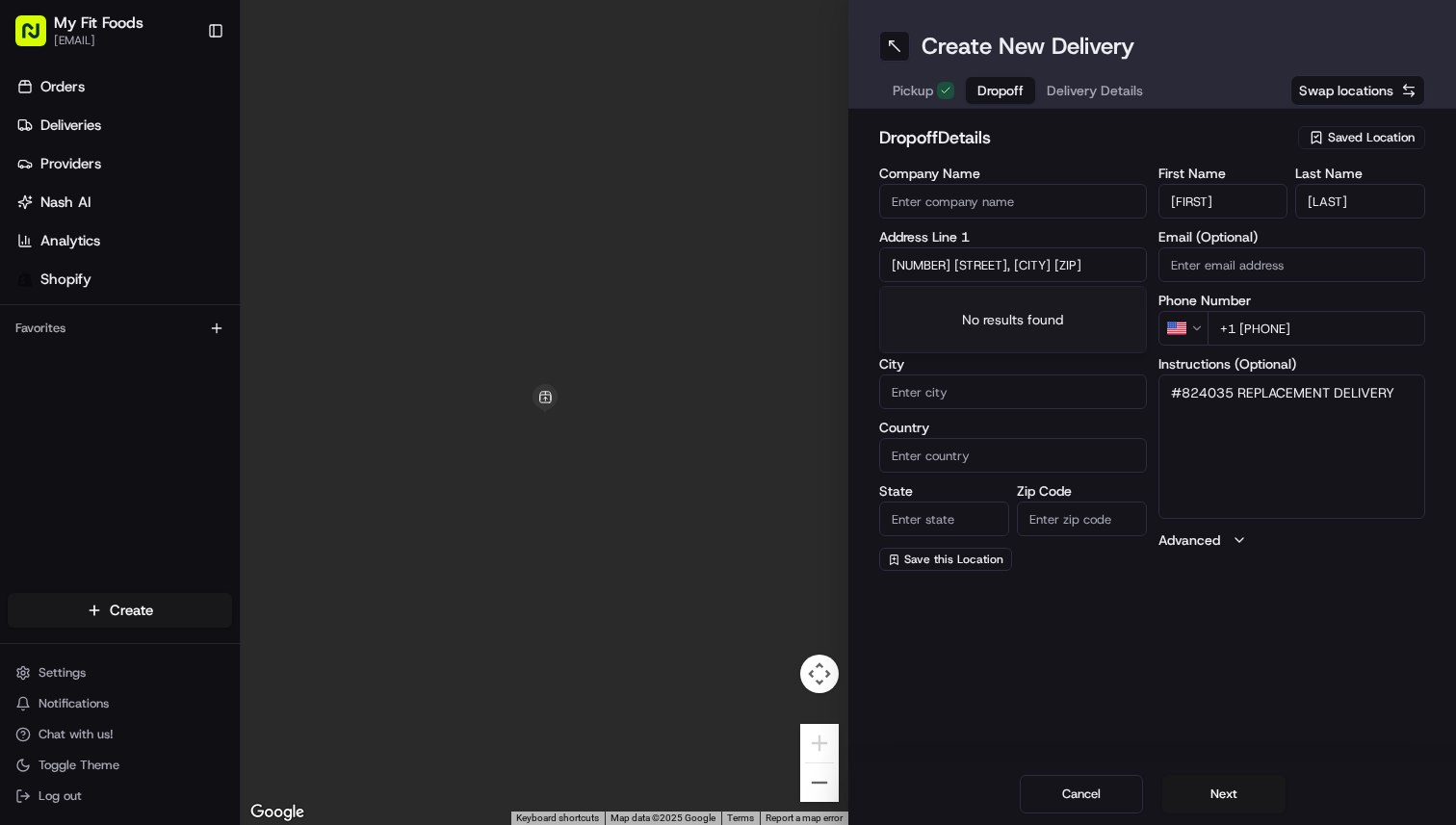 scroll, scrollTop: 0, scrollLeft: 2, axis: horizontal 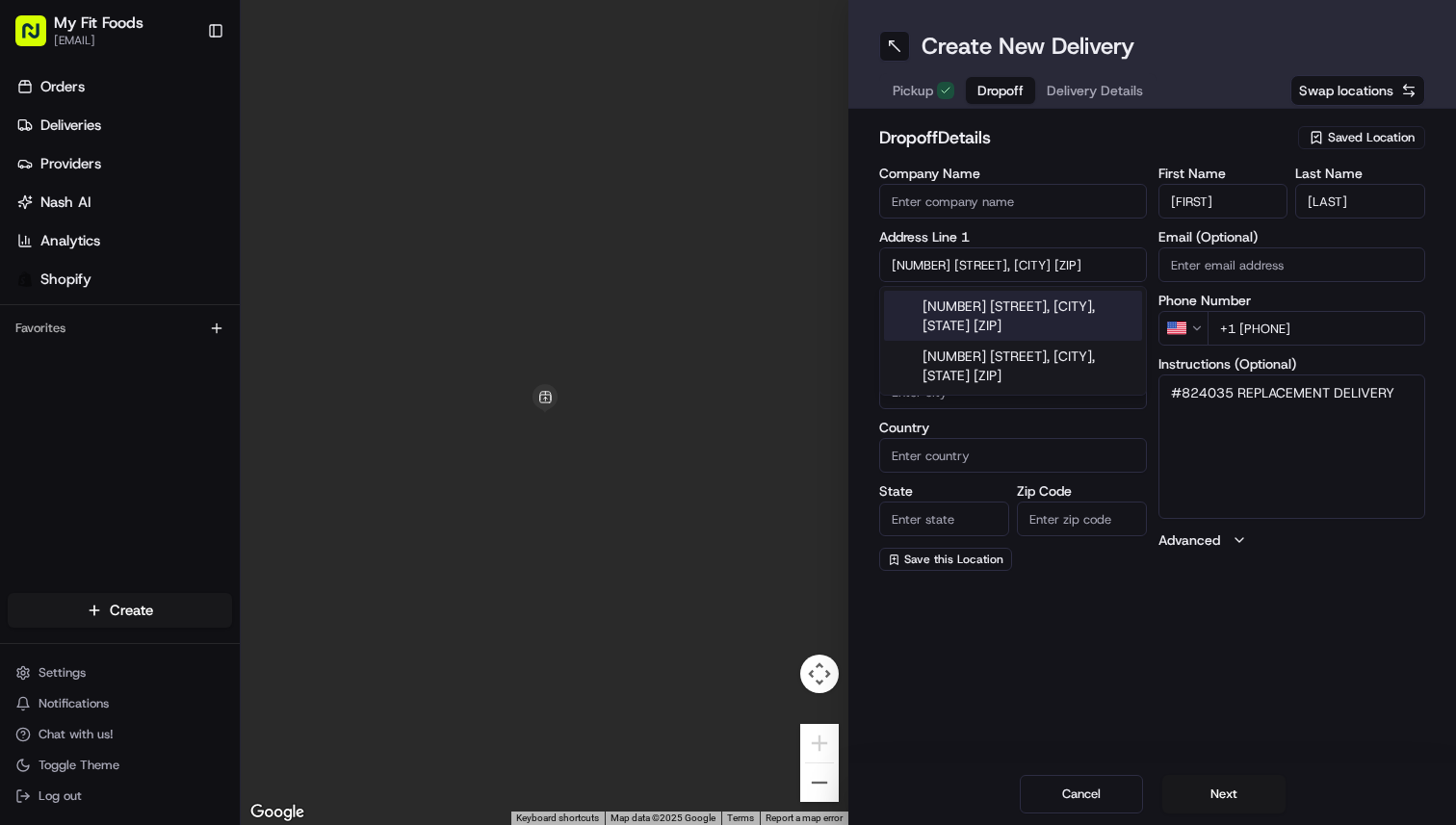 click on "[NUMBER] [STREET], [CITY], [STATE] [ZIP]" at bounding box center (1013, 316) 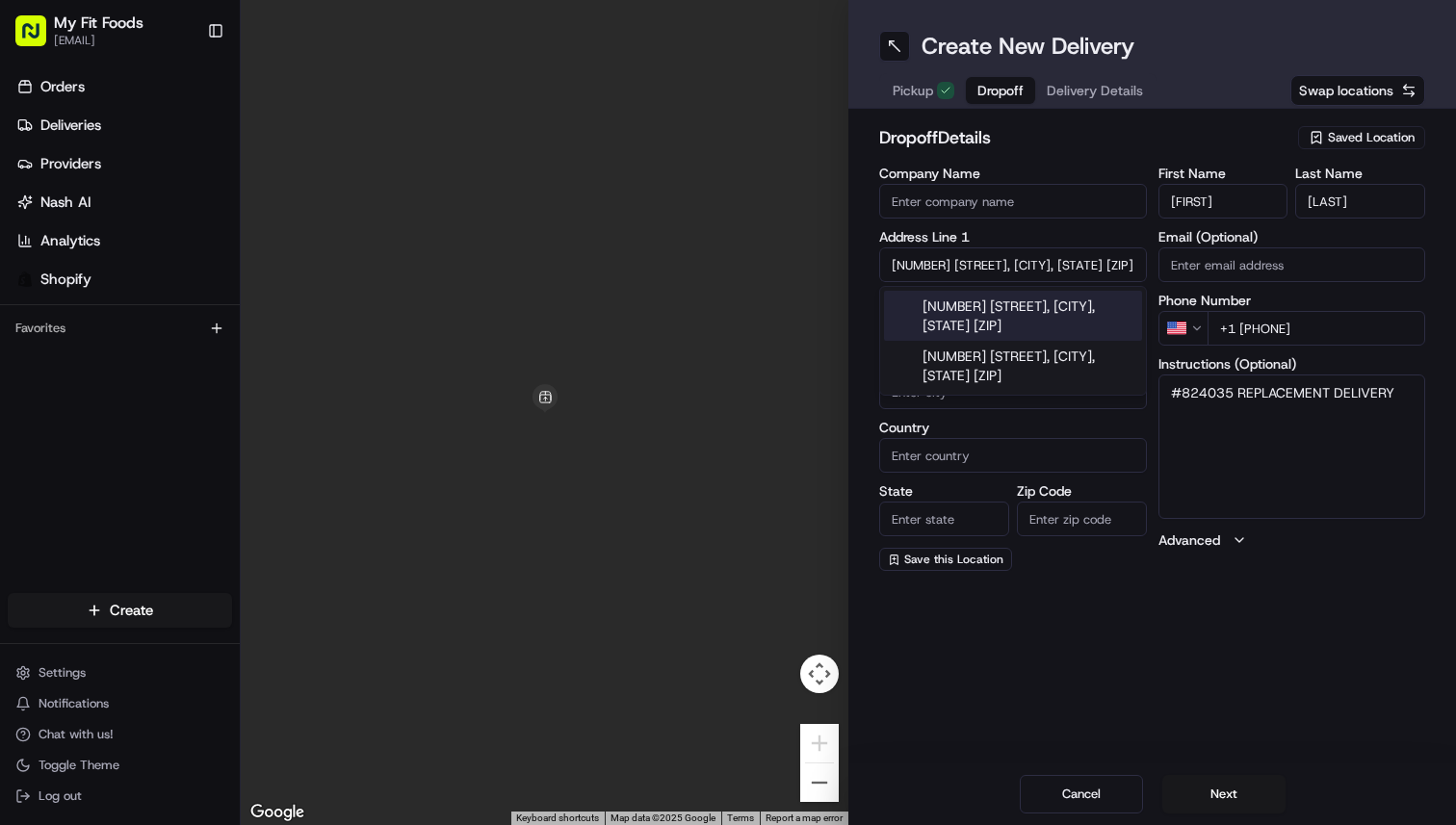 type on "[NUMBER] [STREET], [CITY], [STATE] [ZIP], [COUNTRY]" 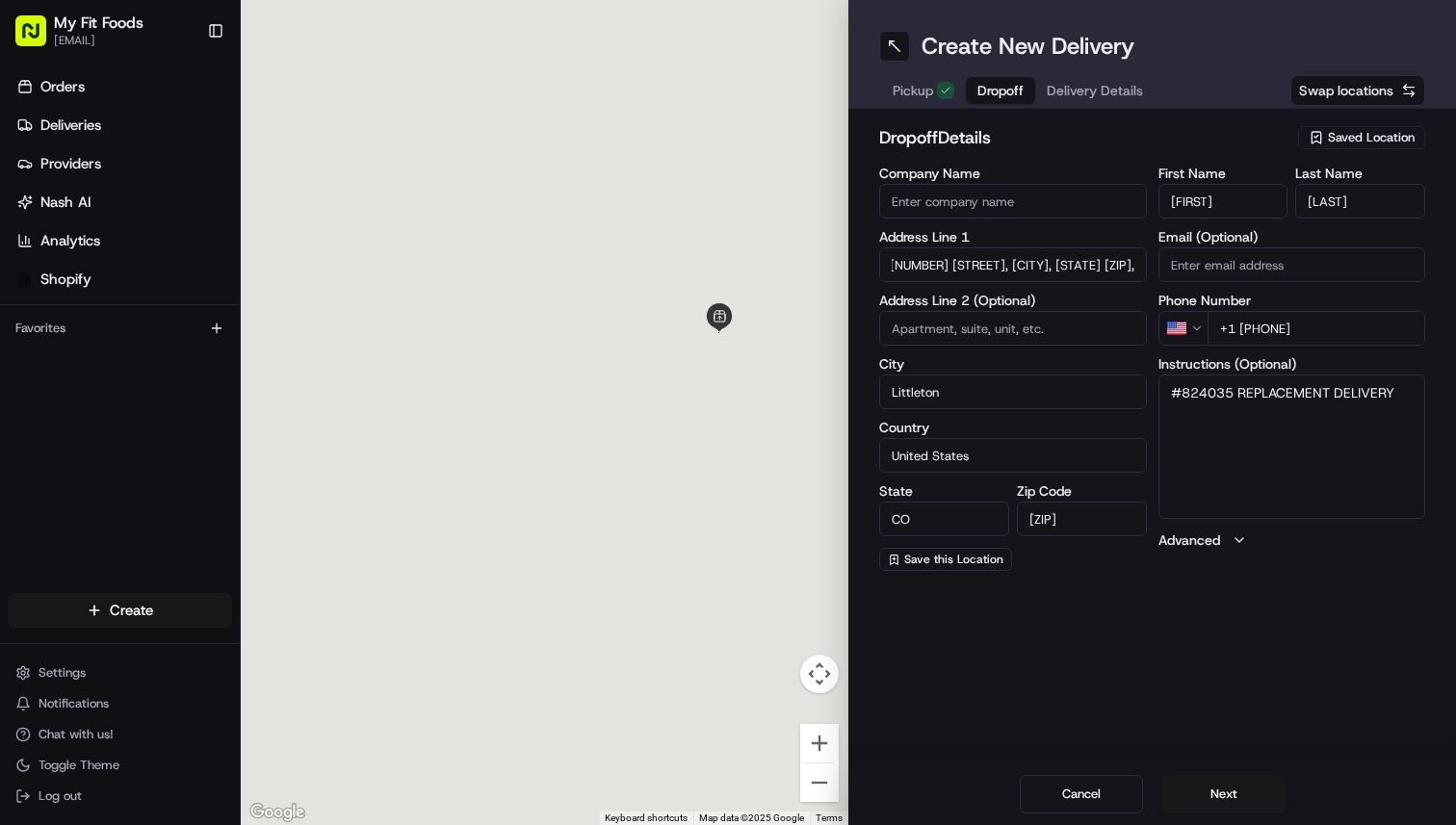 type on "[NUMBER] [STREET]" 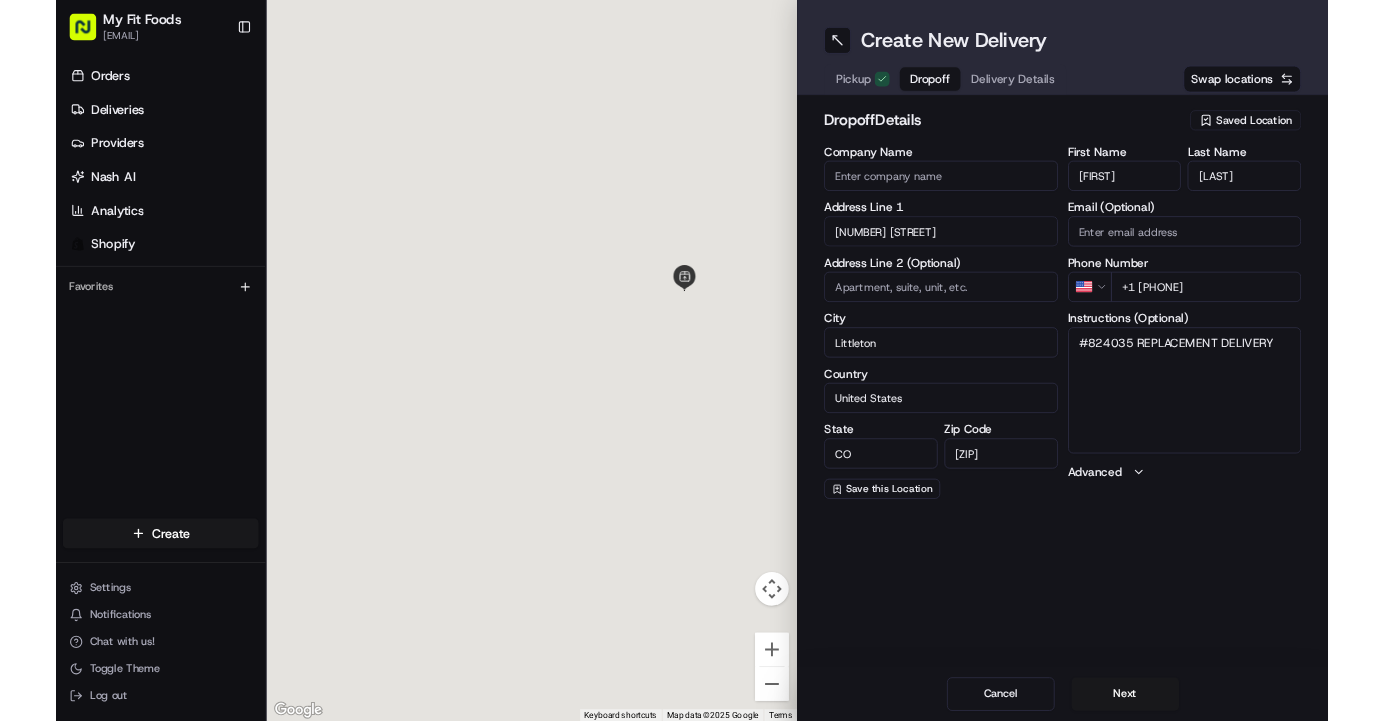 scroll, scrollTop: 0, scrollLeft: 0, axis: both 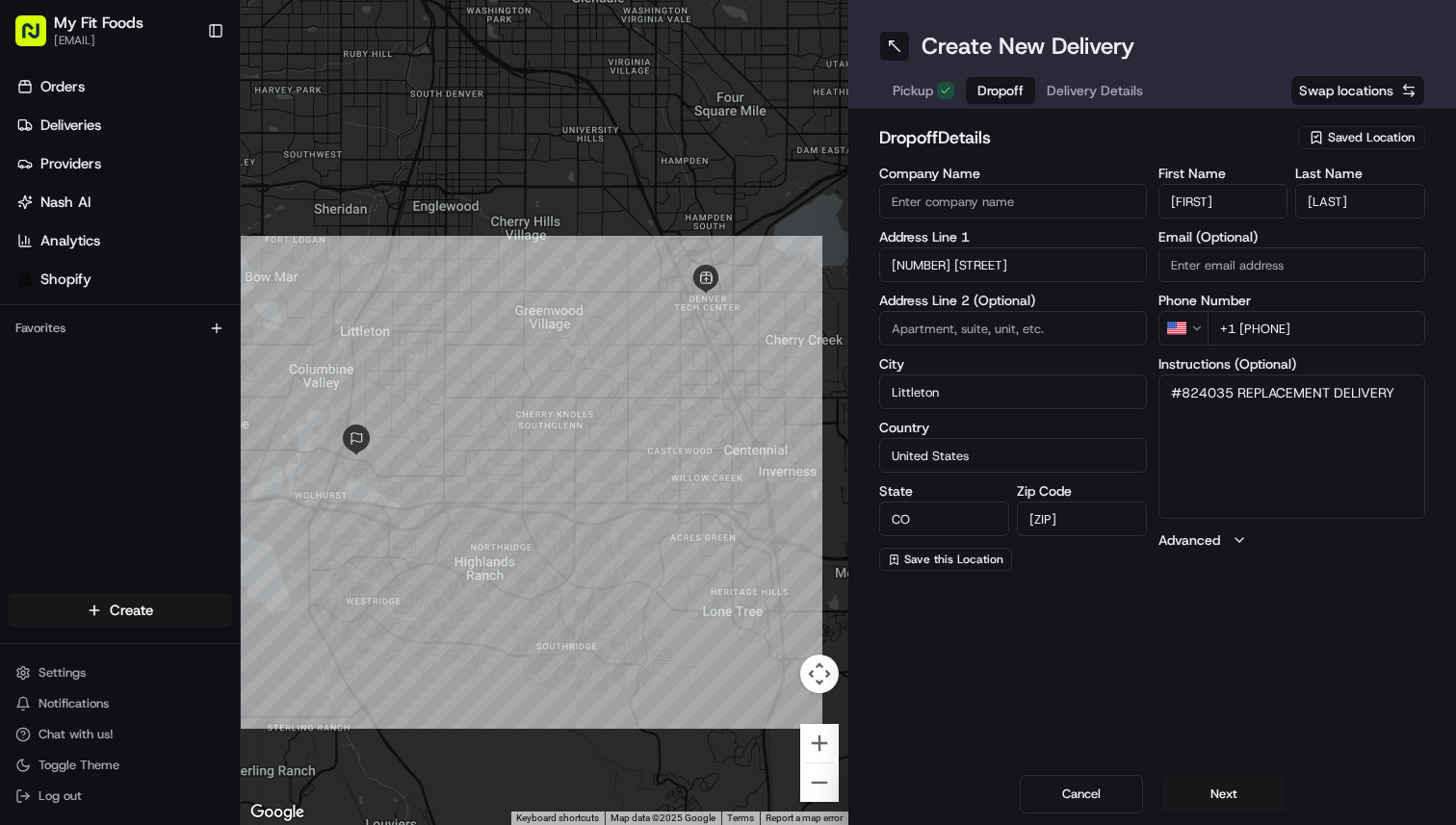 click on "#824035 REPLACEMENT DELIVERY" at bounding box center (1292, 447) 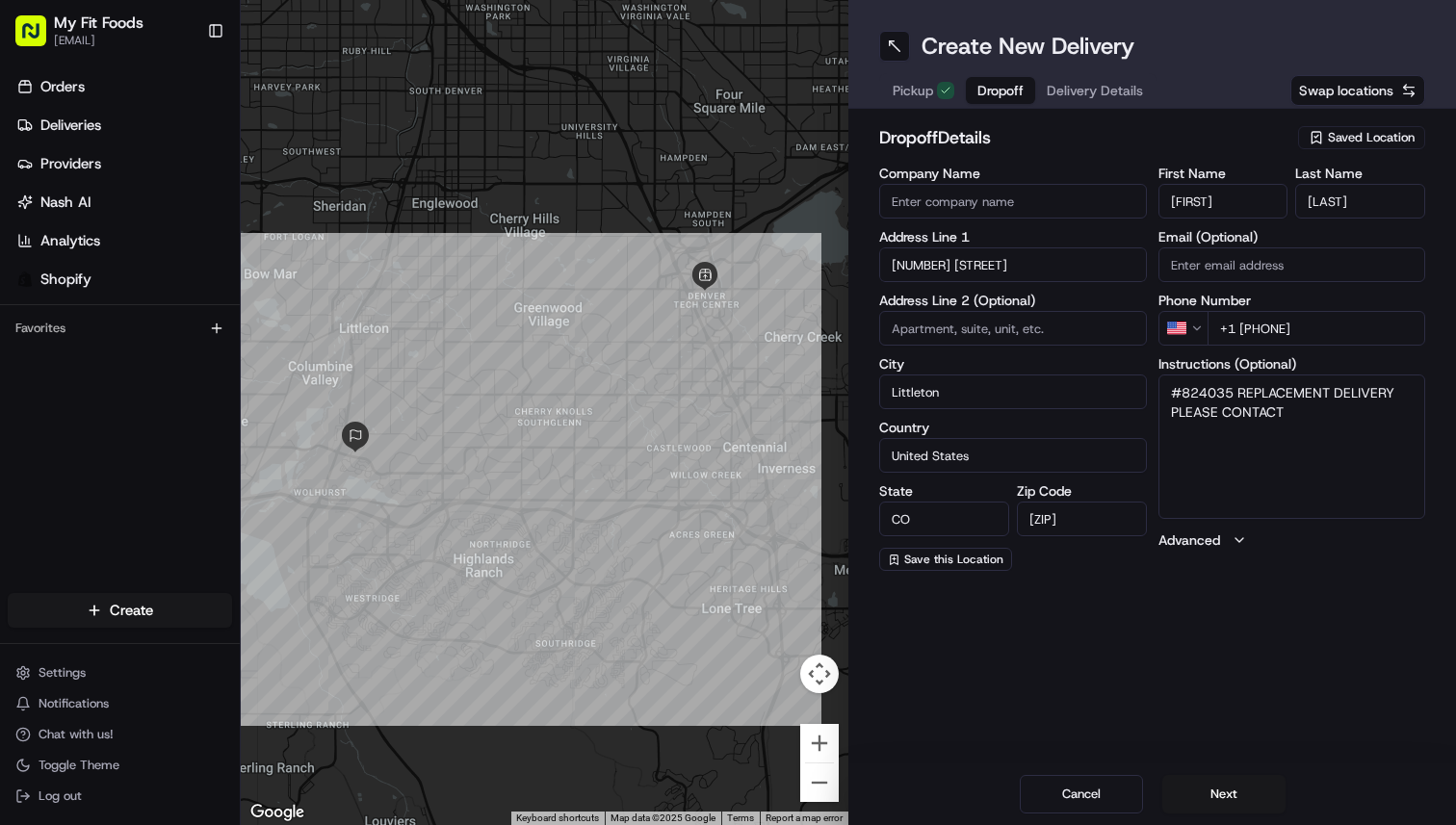 drag, startPoint x: 1292, startPoint y: 332, endPoint x: 1162, endPoint y: 332, distance: 130 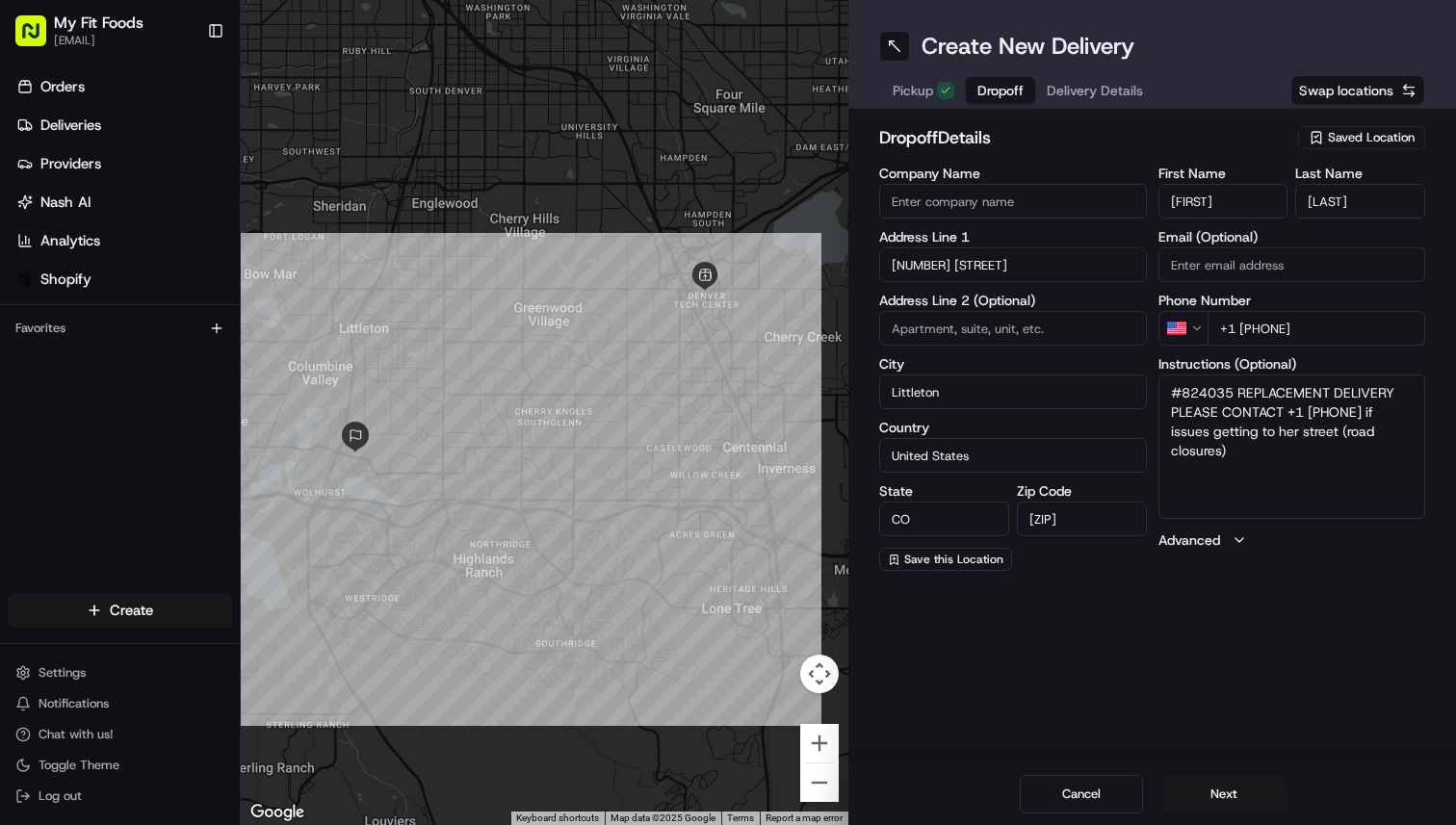type on "#824035 REPLACEMENT DELIVERY
PLEASE CONTACT +1 [PHONE] if issues getting to her street (road closures)" 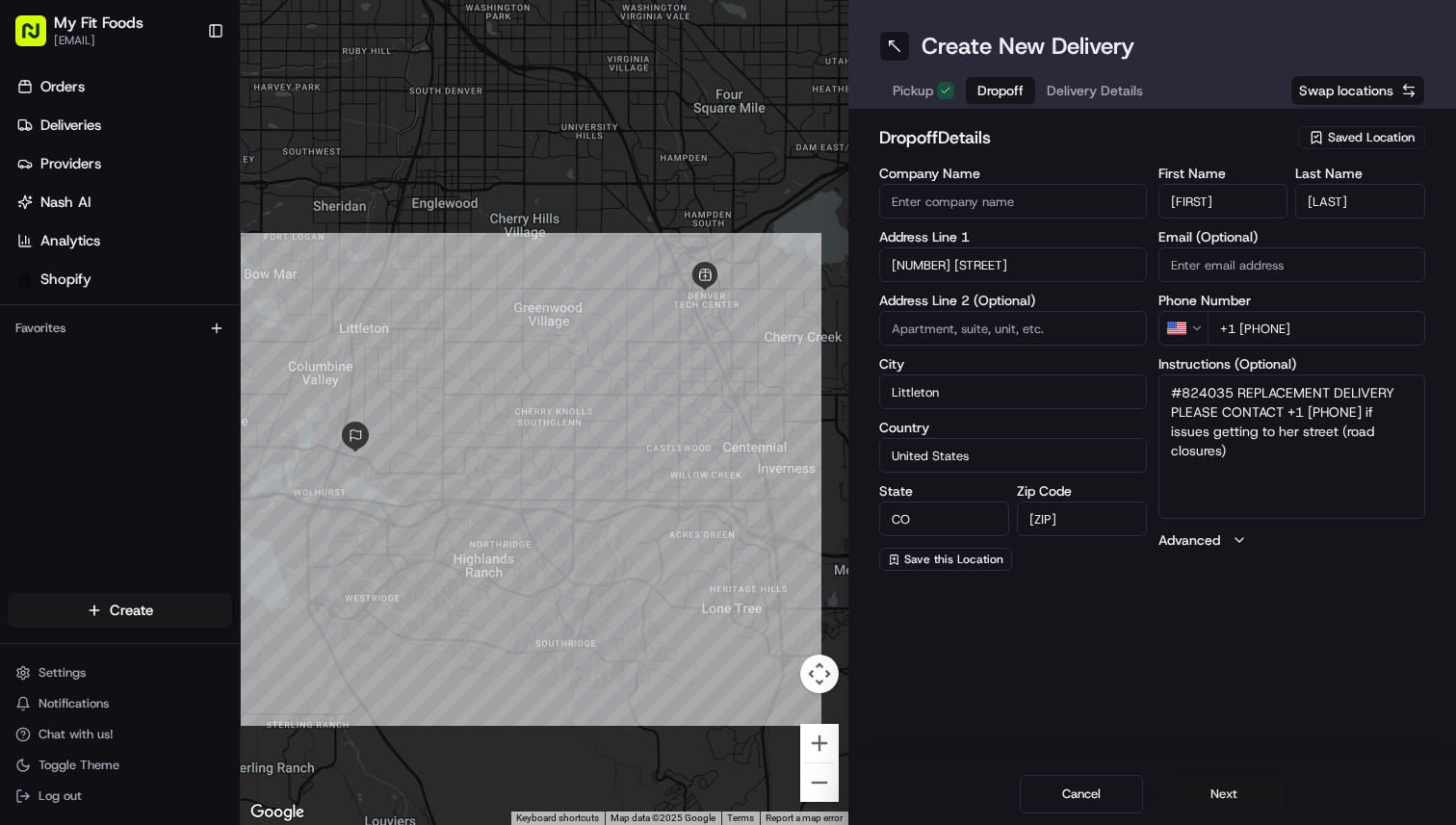 click on "Next" at bounding box center [1224, 794] 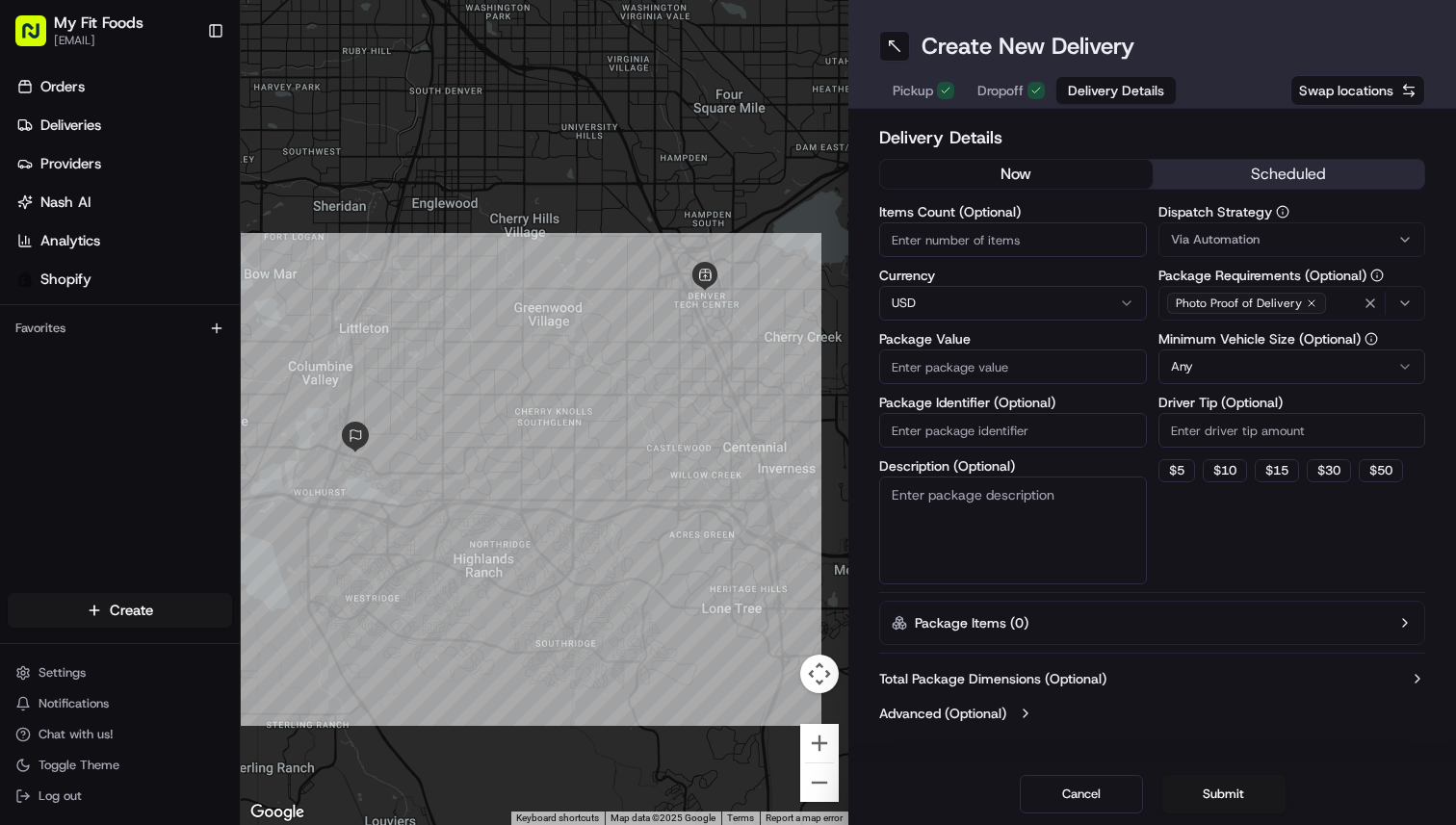 click on "Via Automation" at bounding box center (1292, 240) 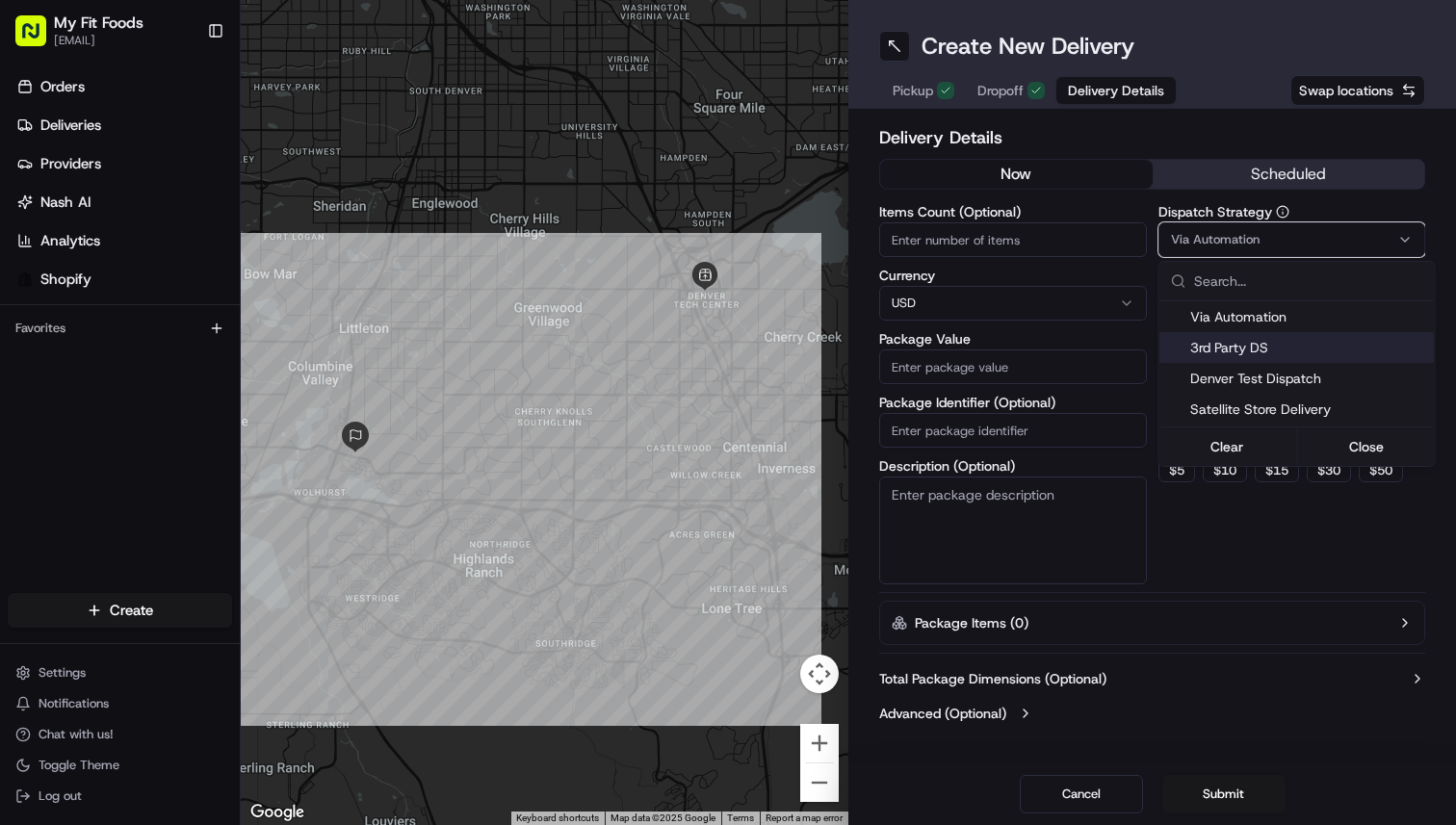 click on "3rd Party DS" at bounding box center [1309, 348] 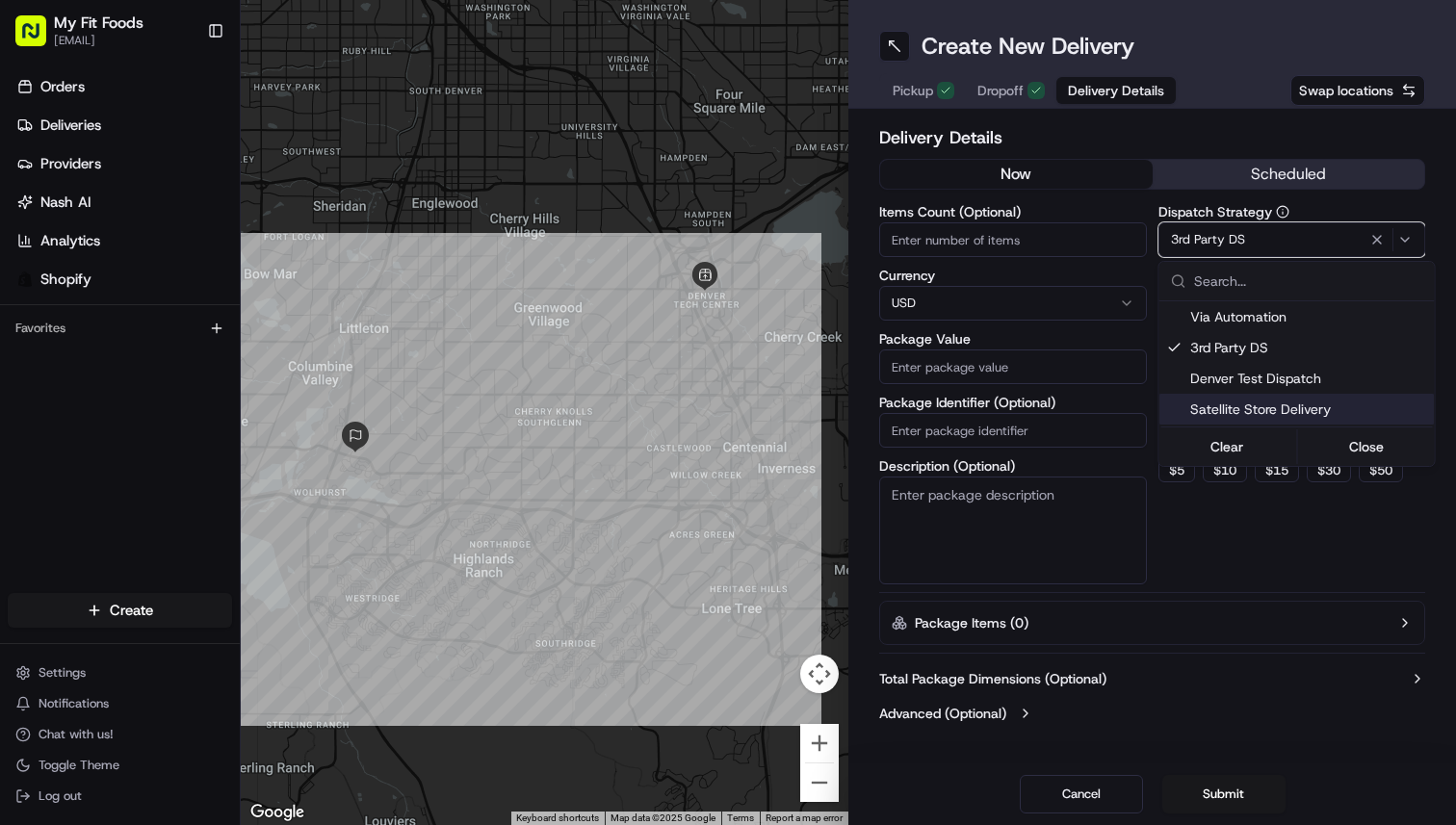 click on "My Fit Foods [EMAIL] Toggle Sidebar Orders Deliveries Providers Nash AI Analytics Shopify Favorites Main Menu Members & Organization Organization Users Roles Preferences Customization Tracking Orchestration Automations Dispatch Strategy Optimization Strategy Locations Pickup Locations Dropoff Locations Shifts Billing Billing Refund Requests Integrations Notification Triggers Webhooks API Keys Request Logs Create Settings Notifications Chat with us! Toggle Theme Log out ← Move left → Move right ↑ Move up ↓ Move down + Zoom in - Zoom out Home Jump left by 75% End Jump right by 75% Page Up Jump up by 75% Page Down Jump down by 75% Keyboard shortcuts Map Data Map data ©2025 Google Map data ©2025 Google 2 km  Click to toggle between metric and imperial units Terms Report a map error Create New Delivery Pickup Dropoff Delivery Details Swap locations Delivery Details now scheduled Items Count (Optional) Currency USD Package Value Package Identifier (Optional) 3rd Party DS $" at bounding box center [728, 412] 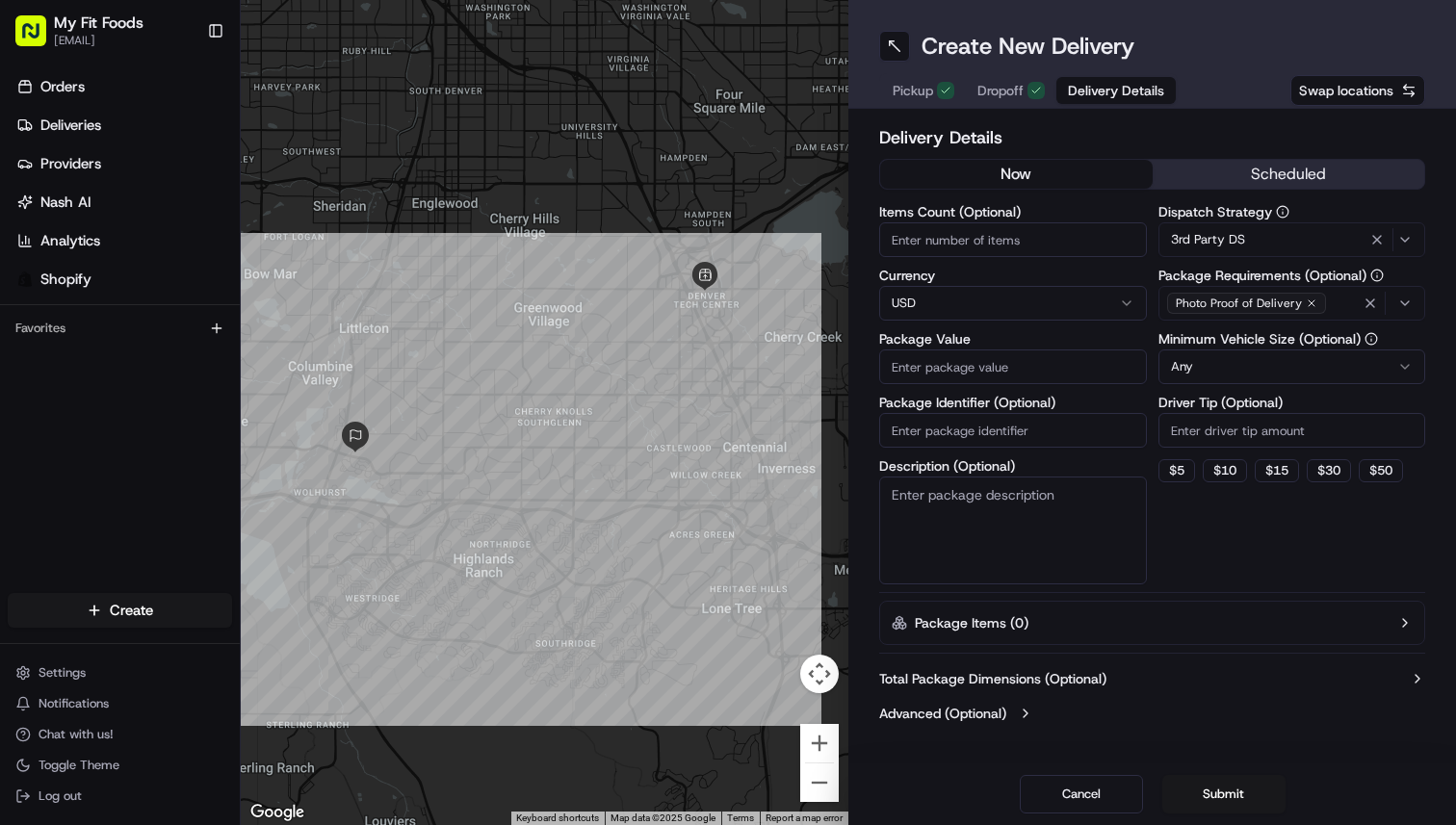 click on "Dropoff" at bounding box center [1011, 90] 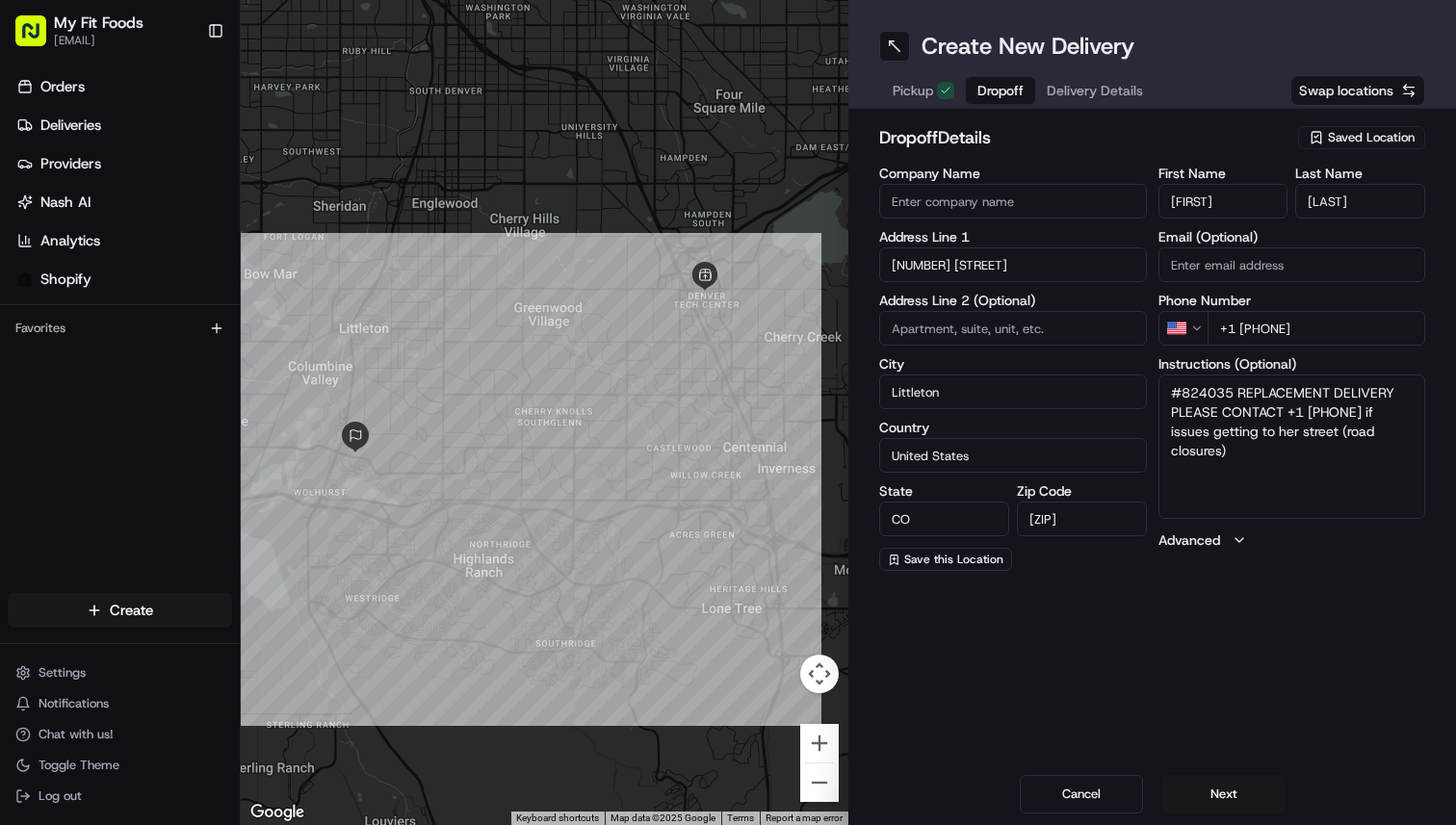 drag, startPoint x: 1255, startPoint y: 460, endPoint x: 1160, endPoint y: 377, distance: 126.1507 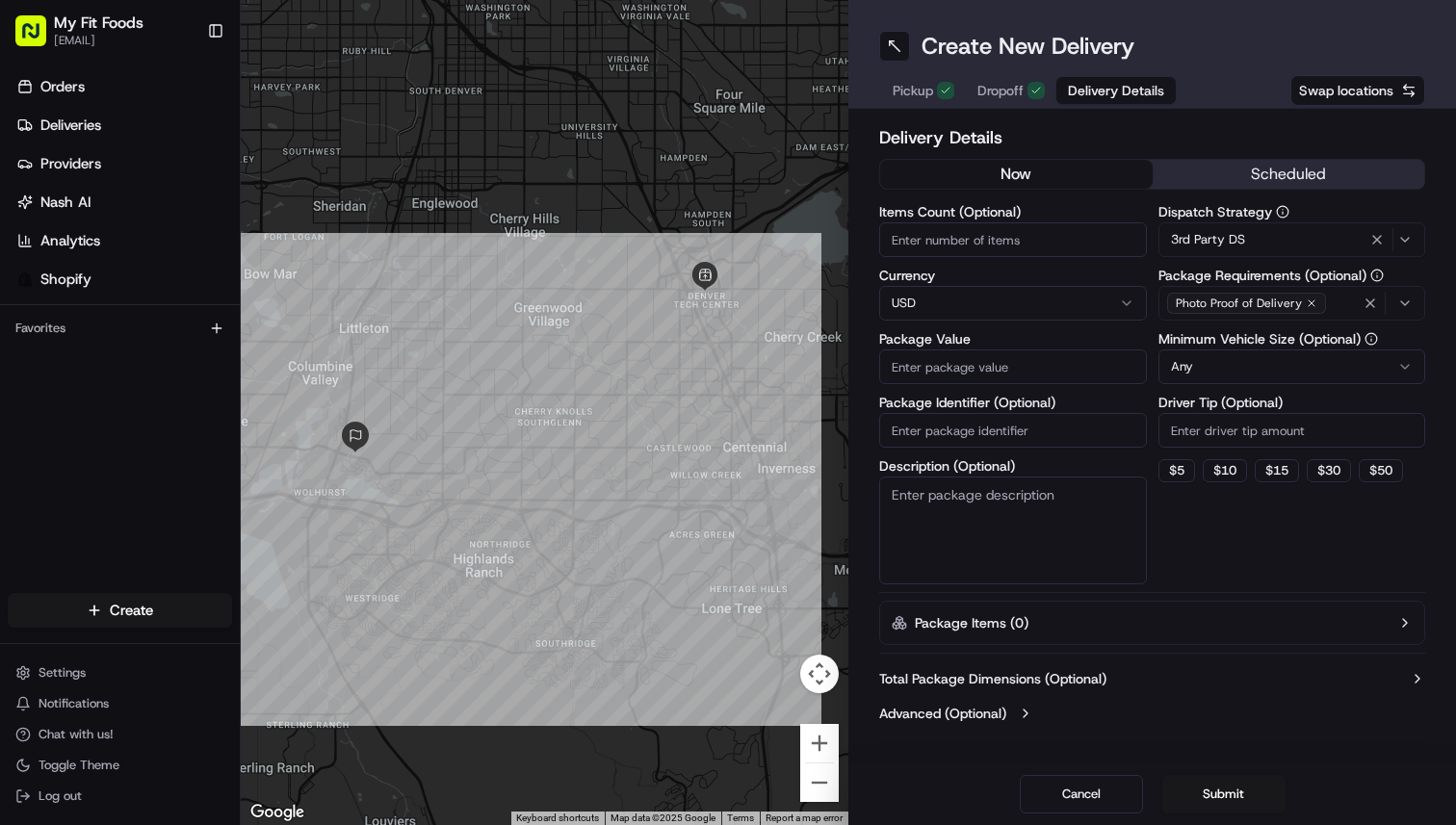 click on "Description (Optional)" at bounding box center [1013, 530] 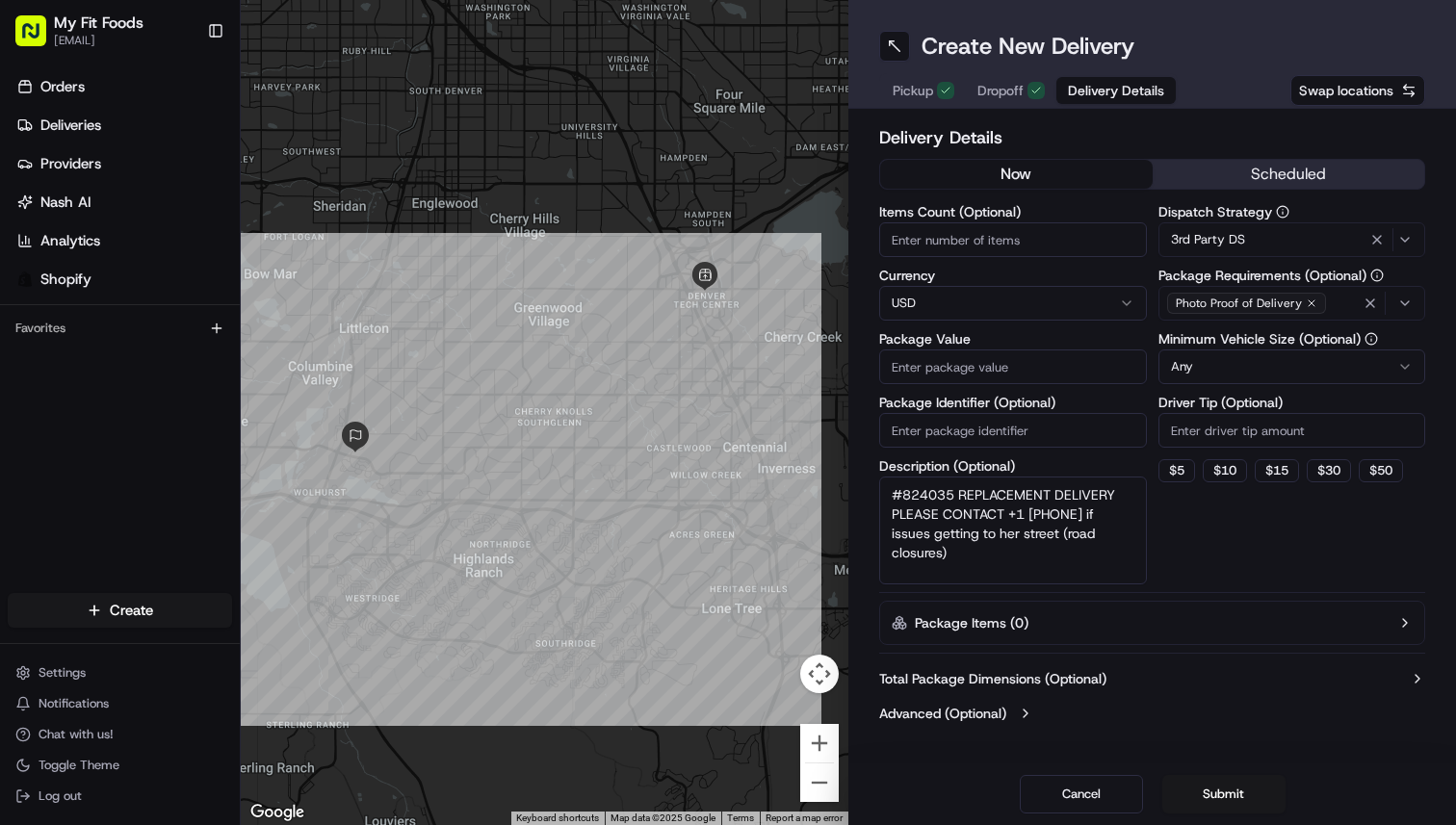 type on "#824035 REPLACEMENT DELIVERY
PLEASE CONTACT +1 [PHONE] if issues getting to her street (road closures)" 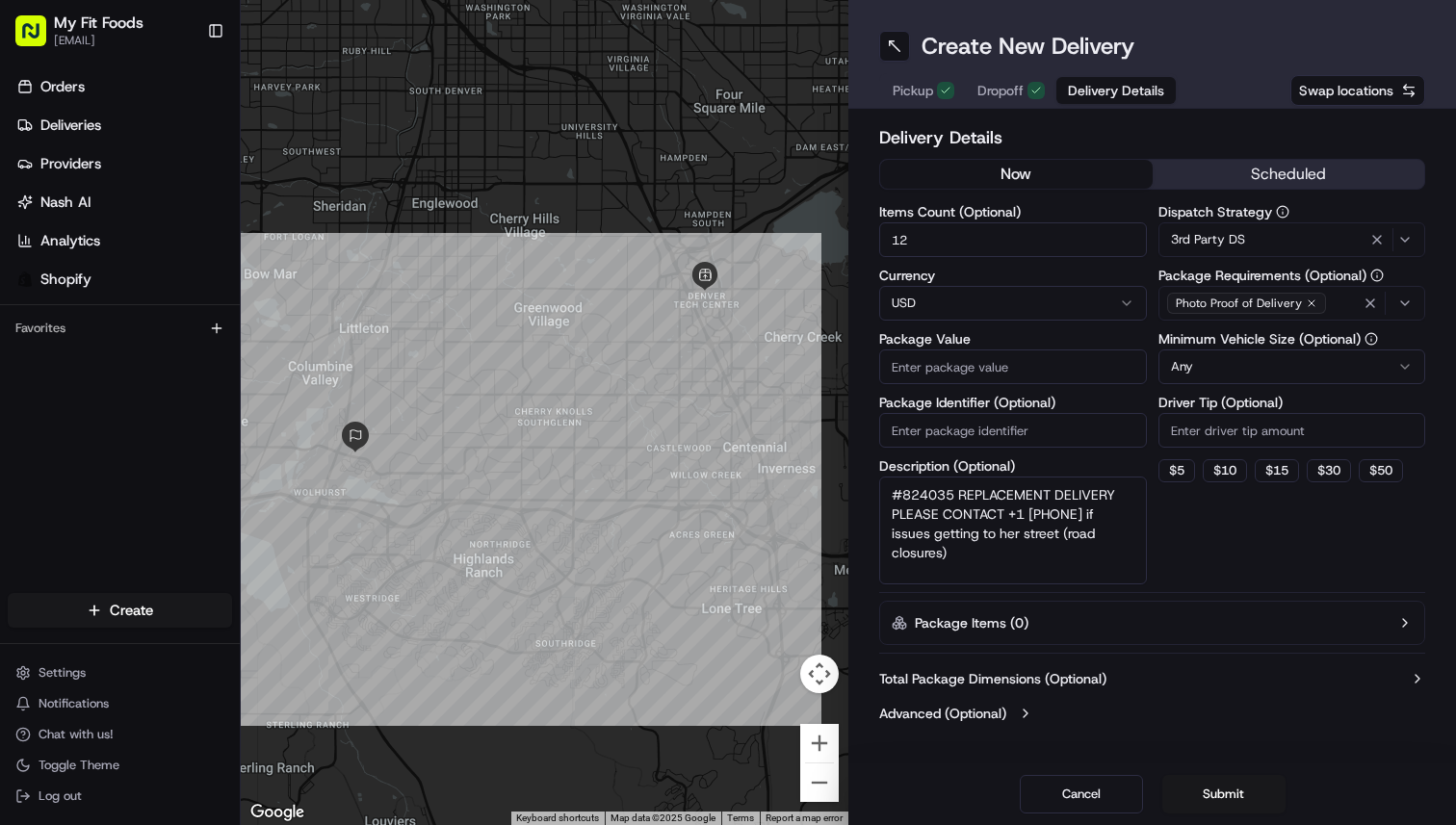 type on "12" 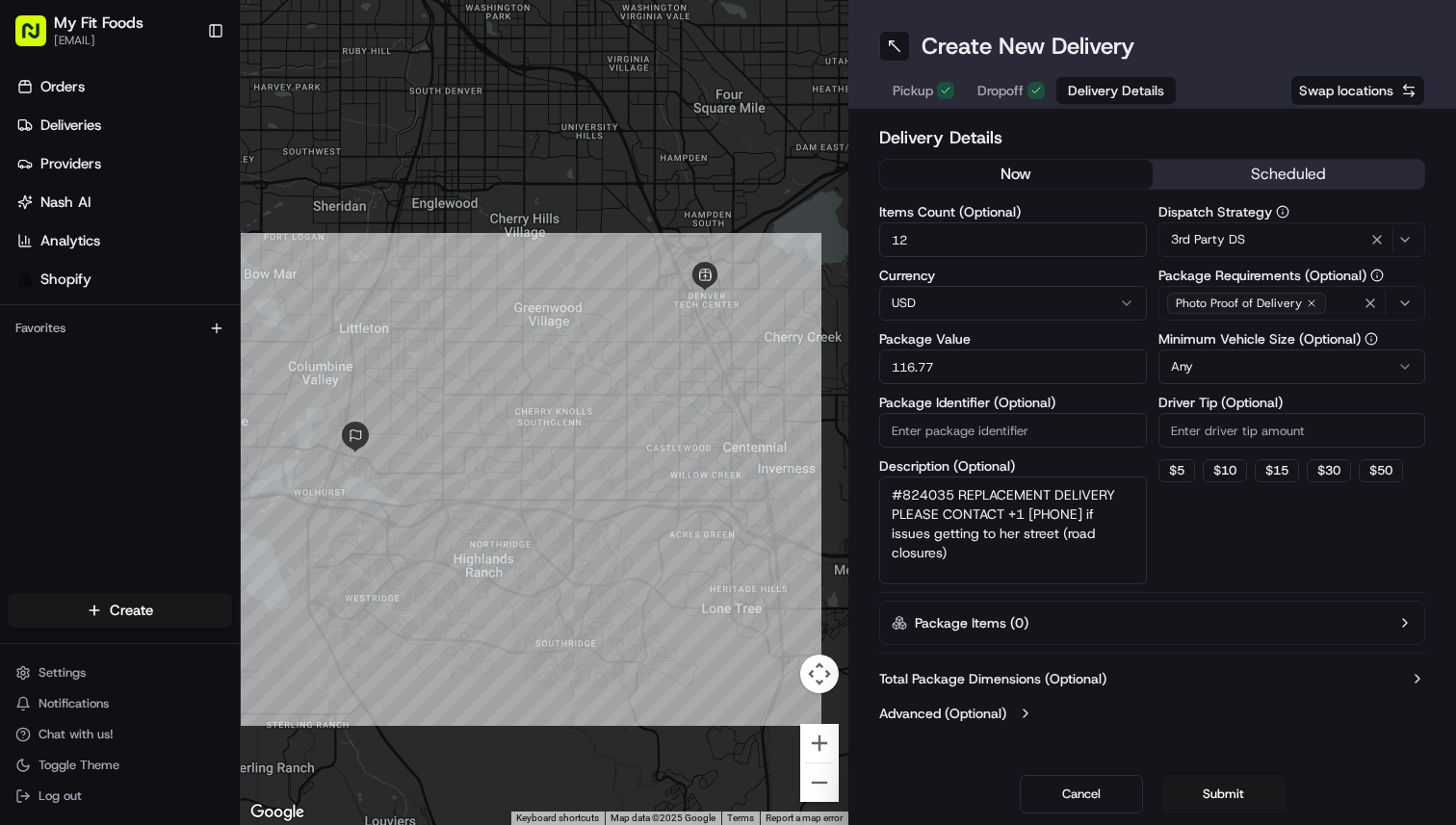 type on "116.77" 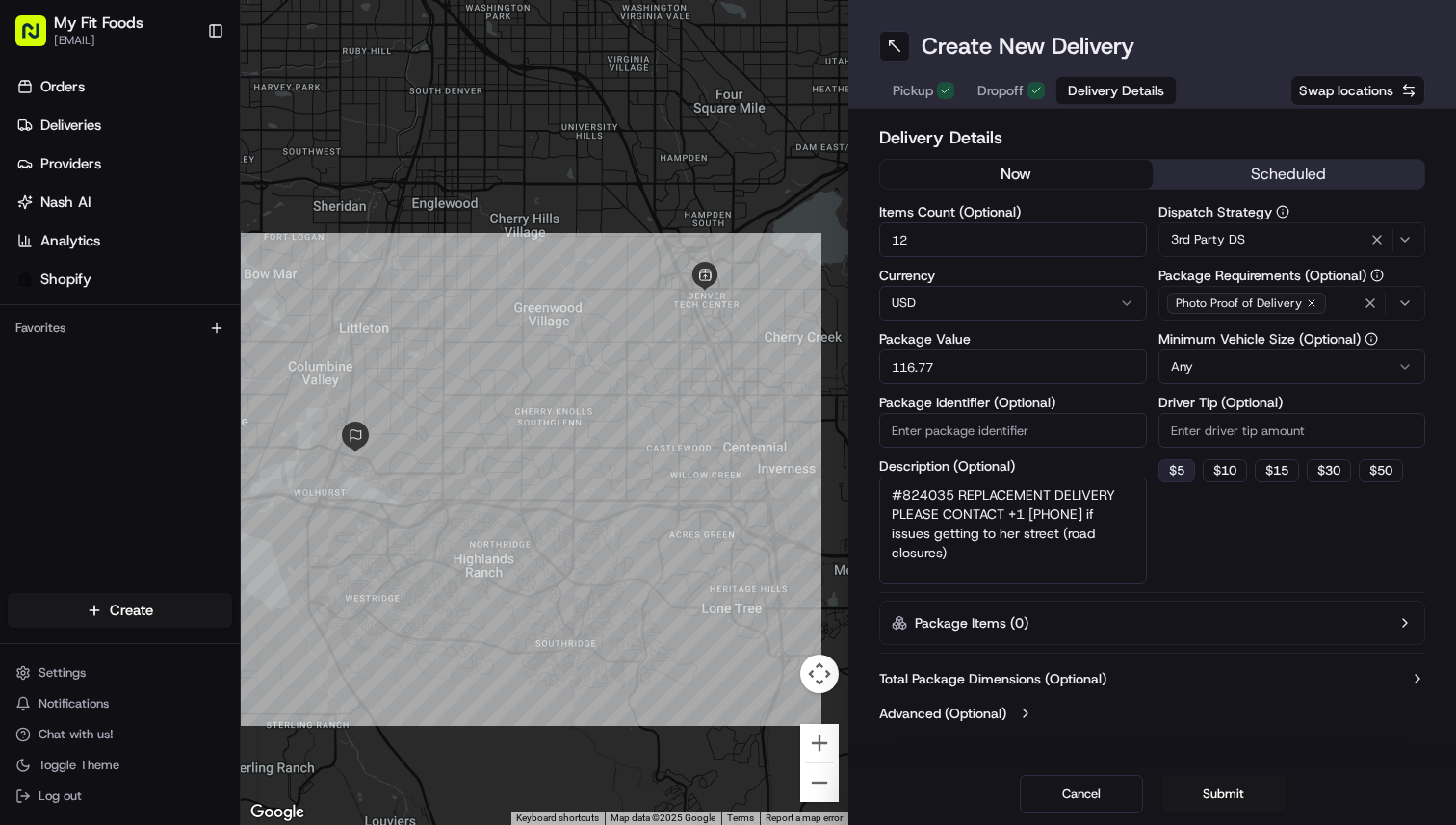 click on "$ 5" at bounding box center [1177, 471] 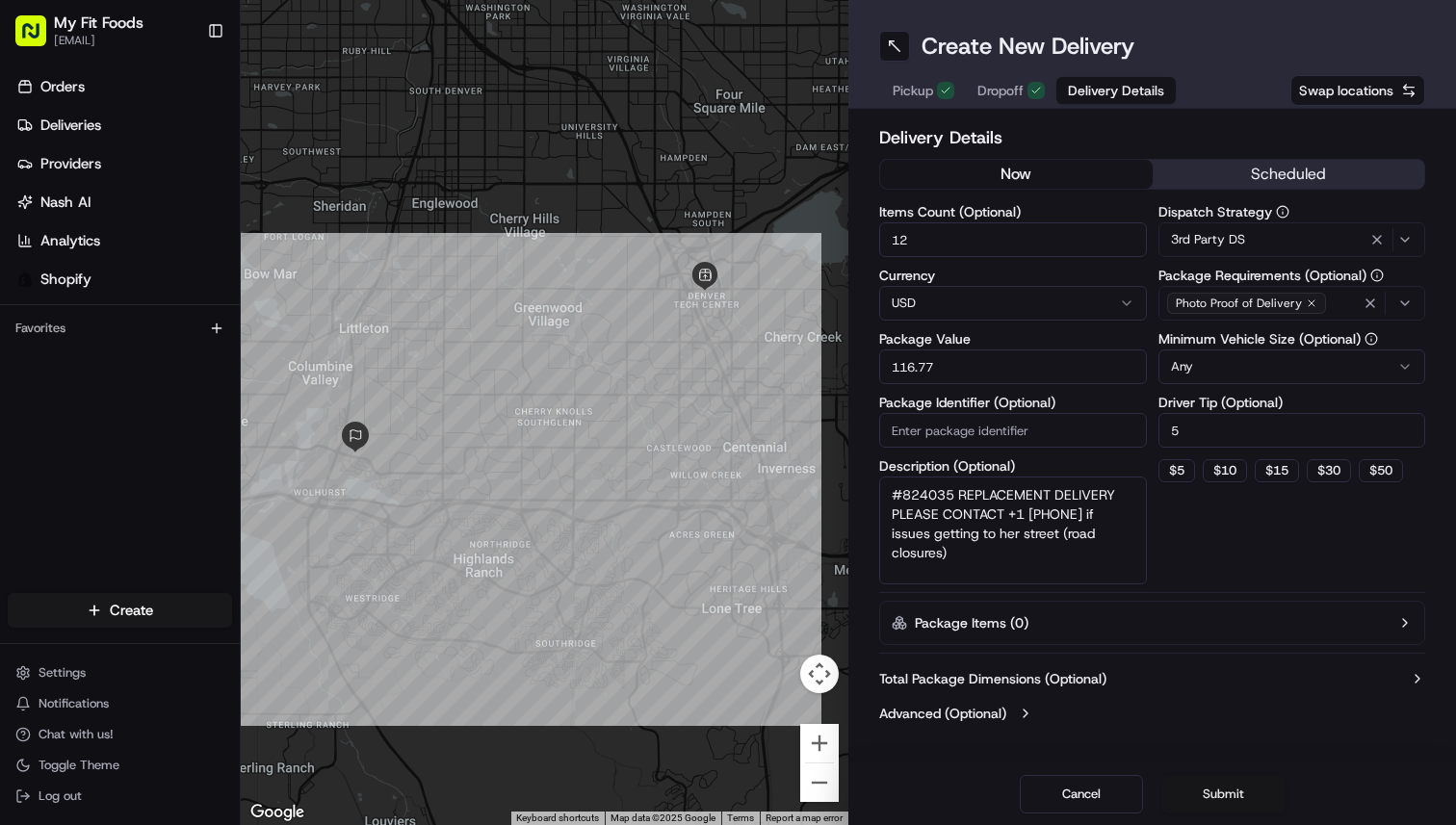 click on "Submit" at bounding box center (1224, 794) 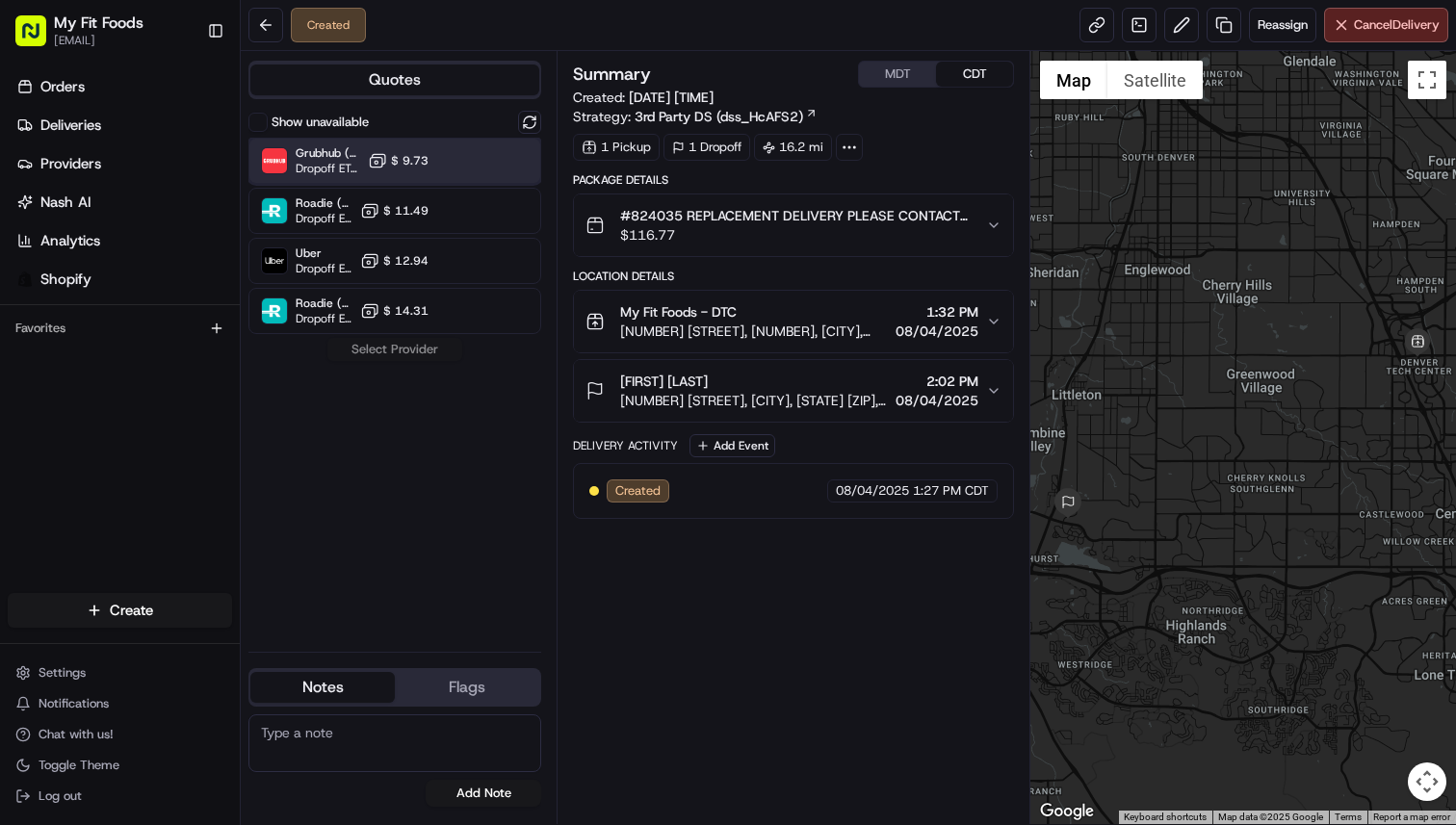 click on "Grubhub (MFF) Dropoff ETA 44 minutes $ 9.73" at bounding box center [395, 161] 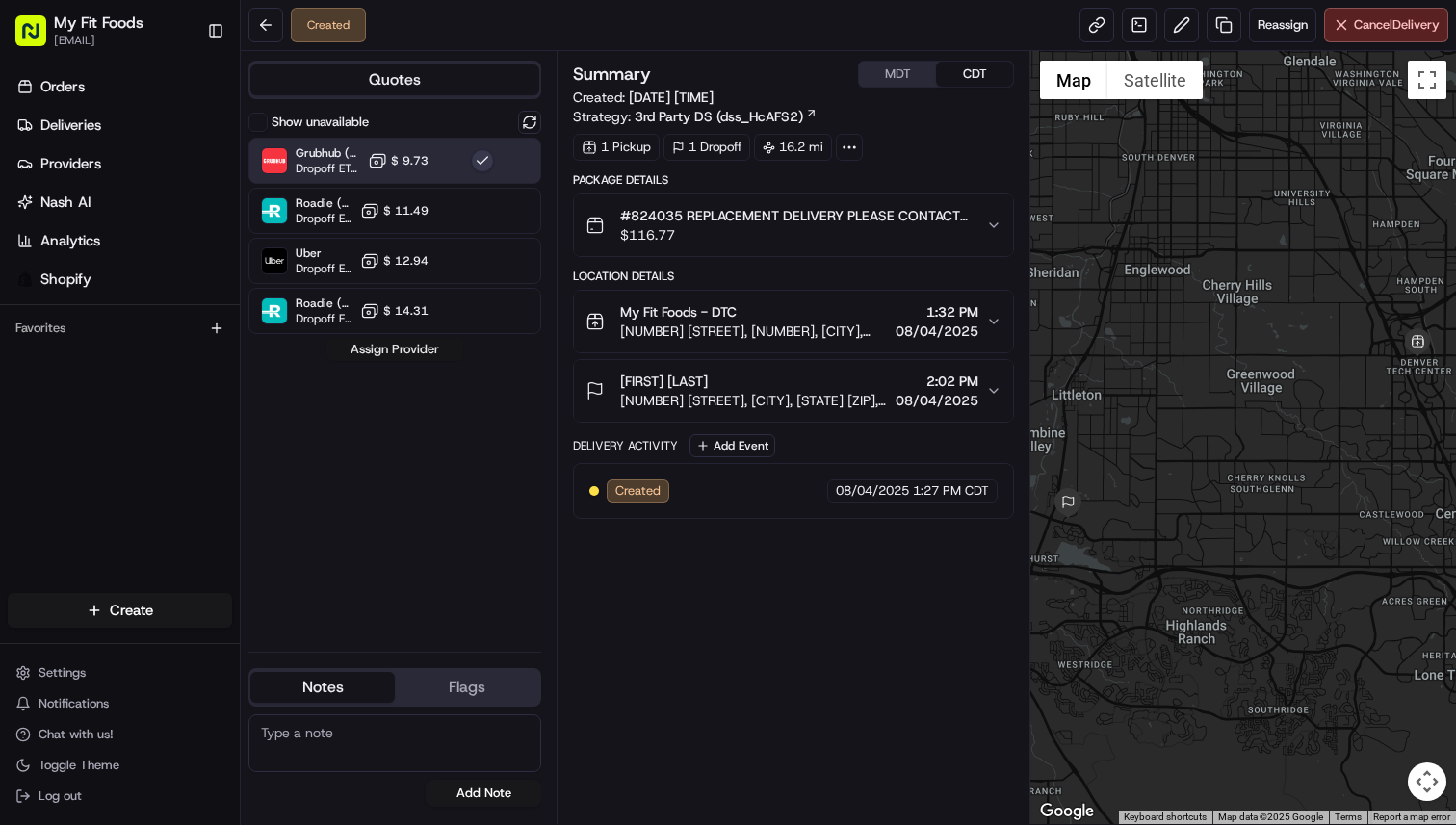 click on "Assign Provider" at bounding box center [395, 349] 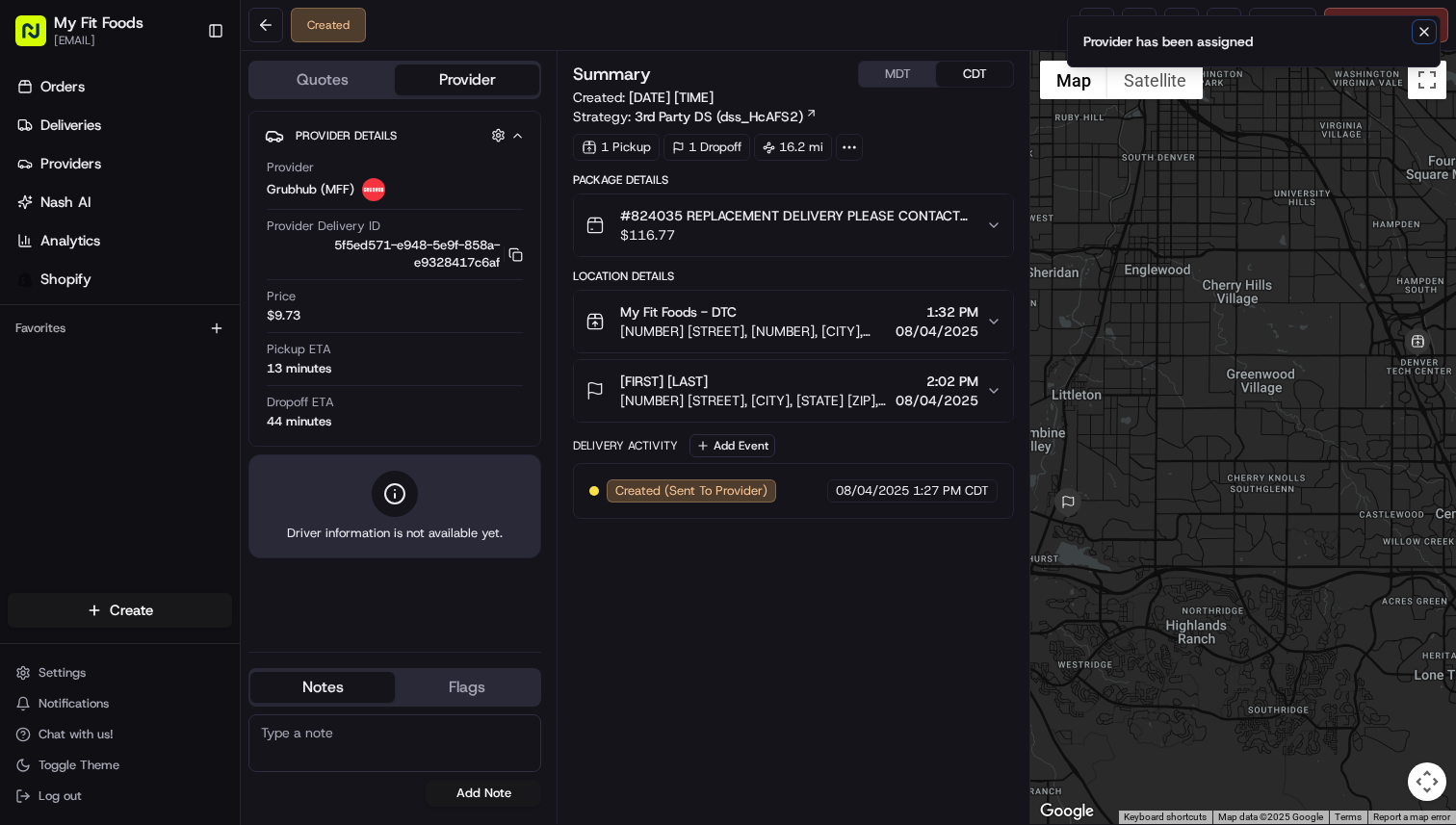 click 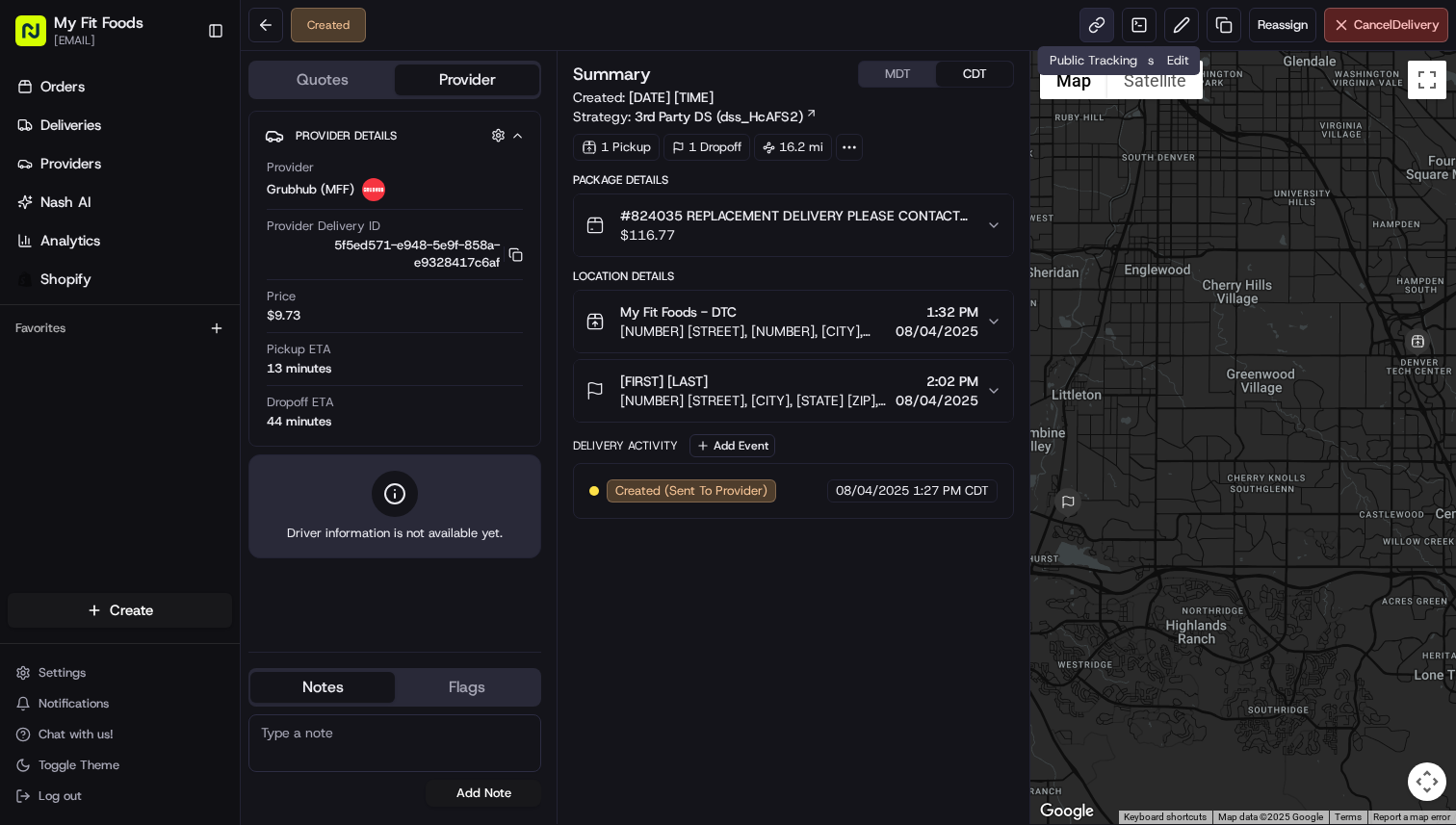 click at bounding box center (1097, 25) 